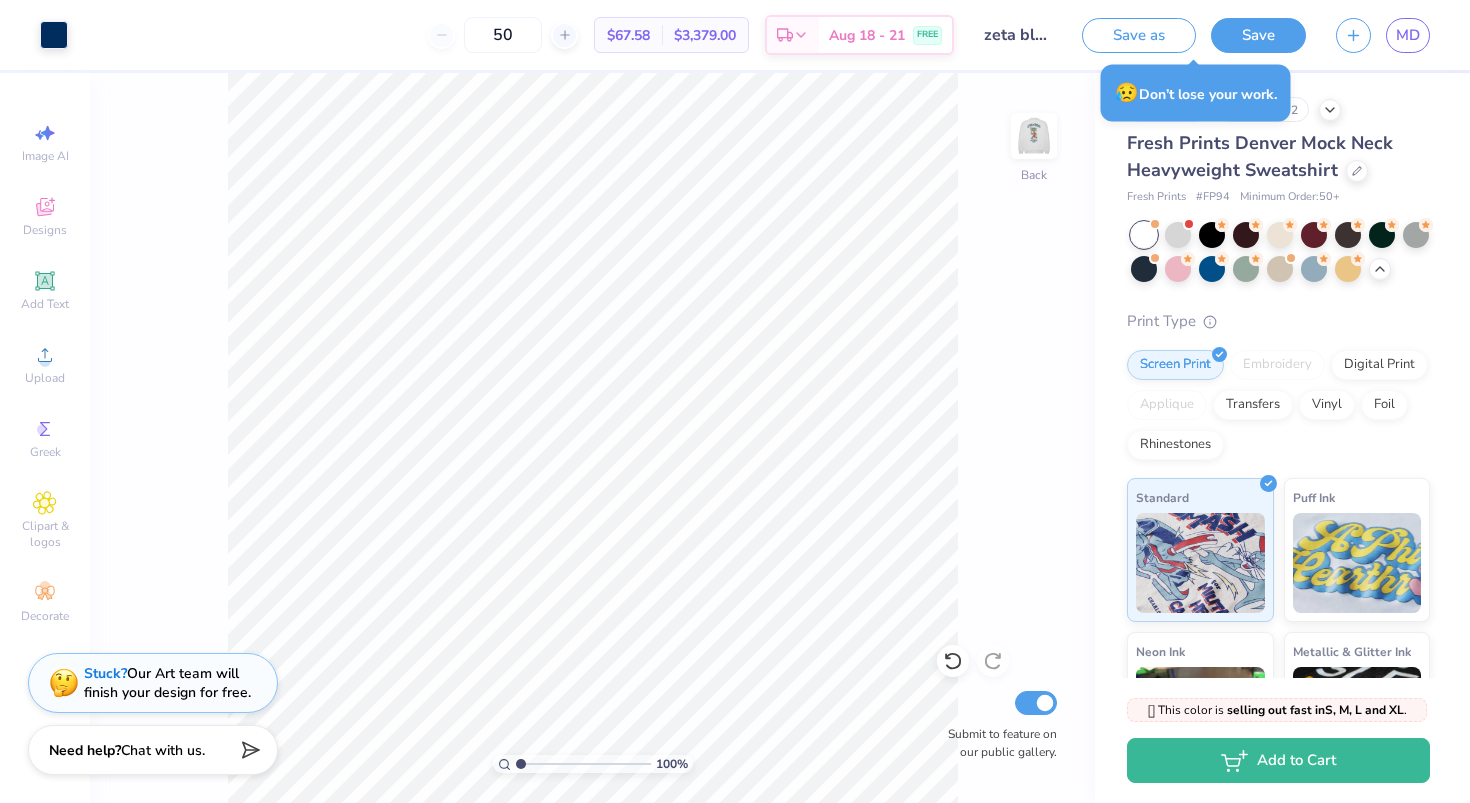 scroll, scrollTop: 0, scrollLeft: 0, axis: both 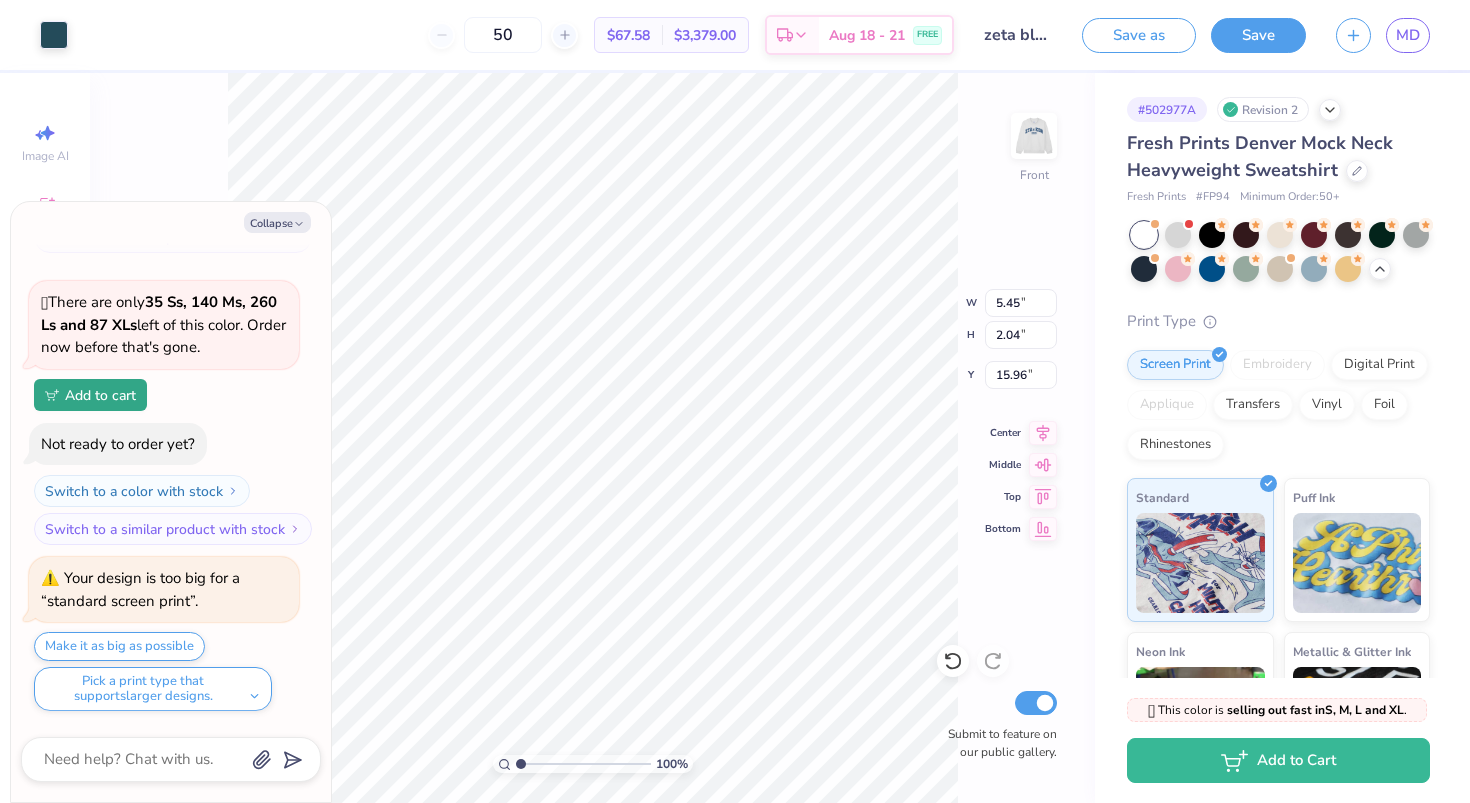 type on "x" 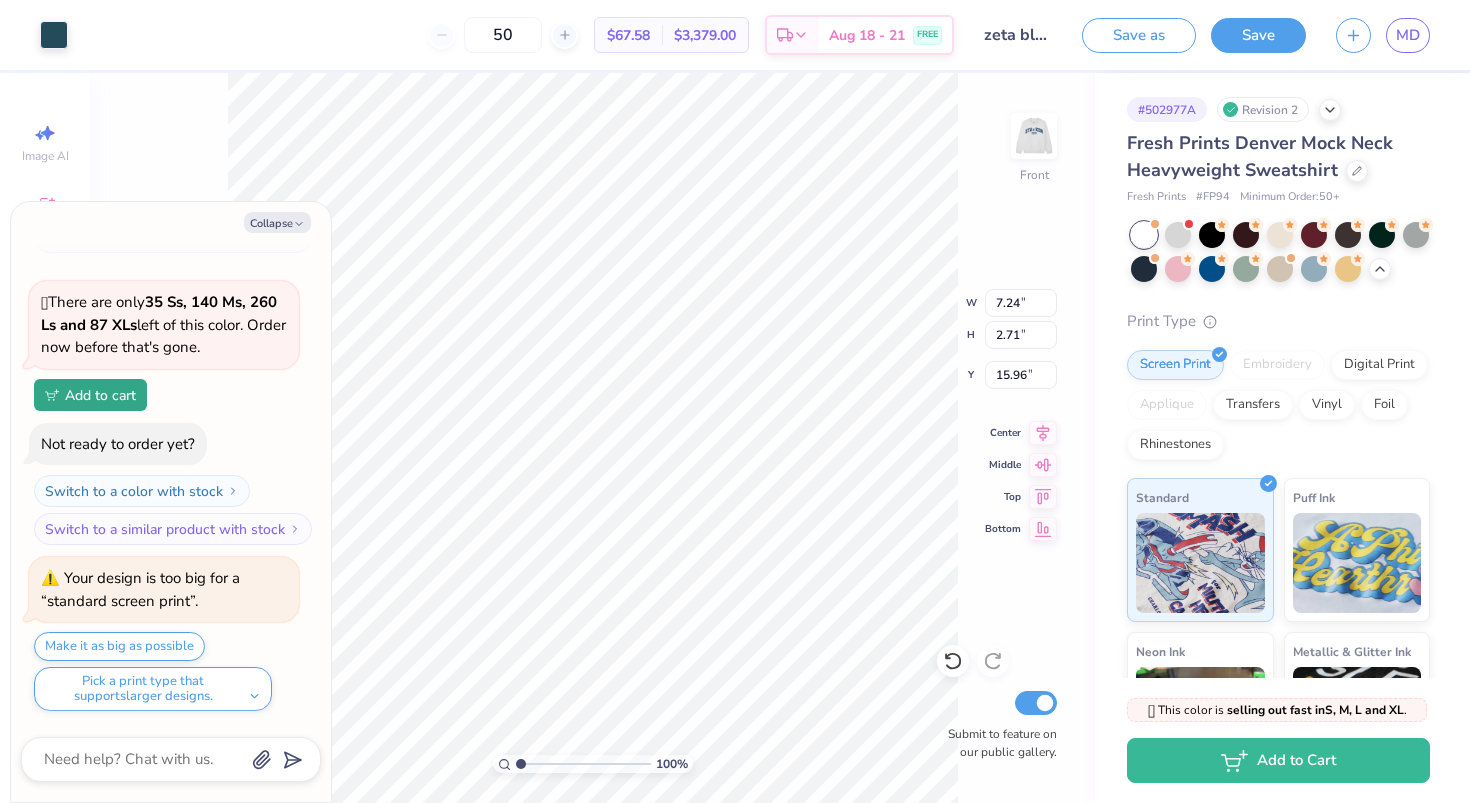 type on "x" 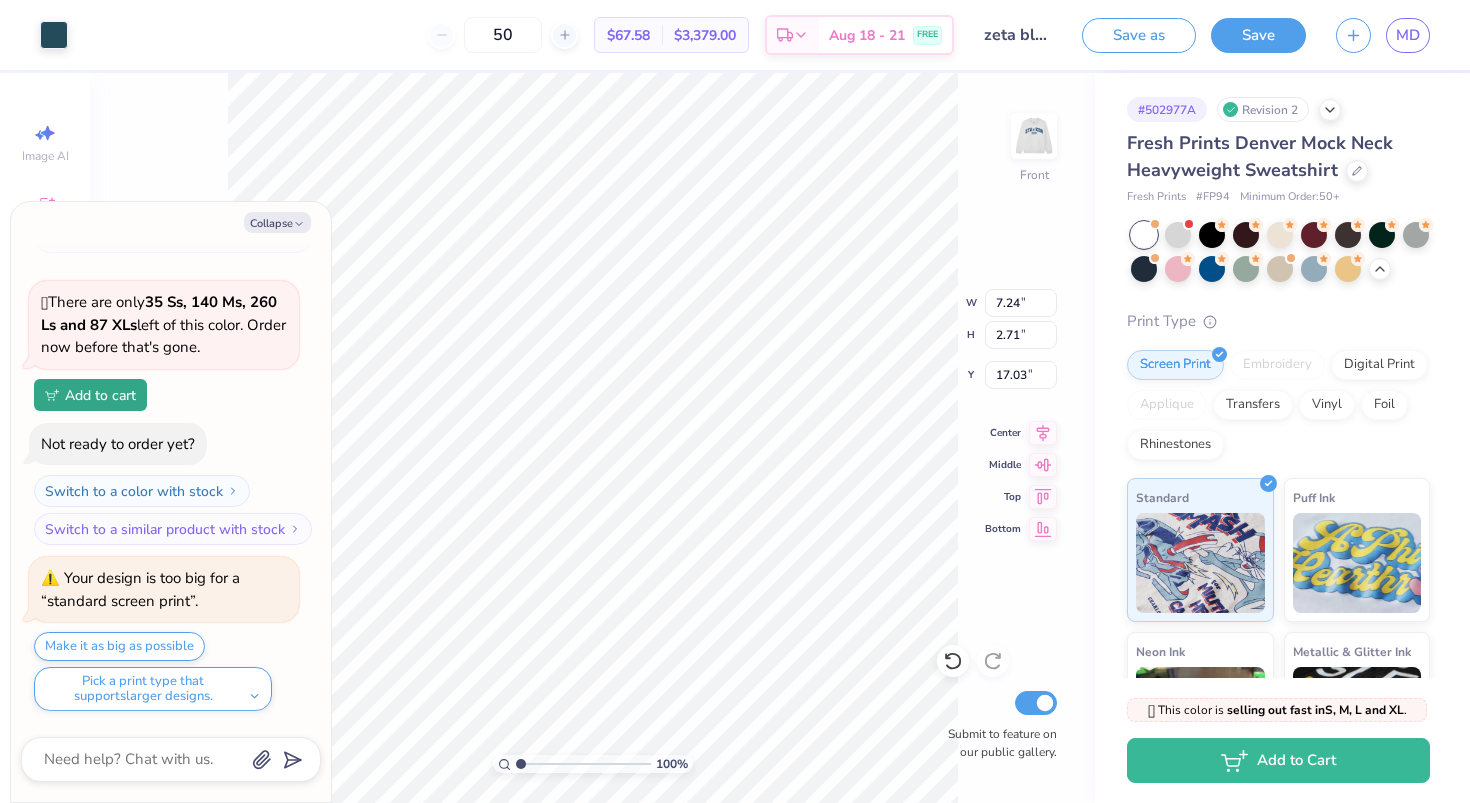 type on "x" 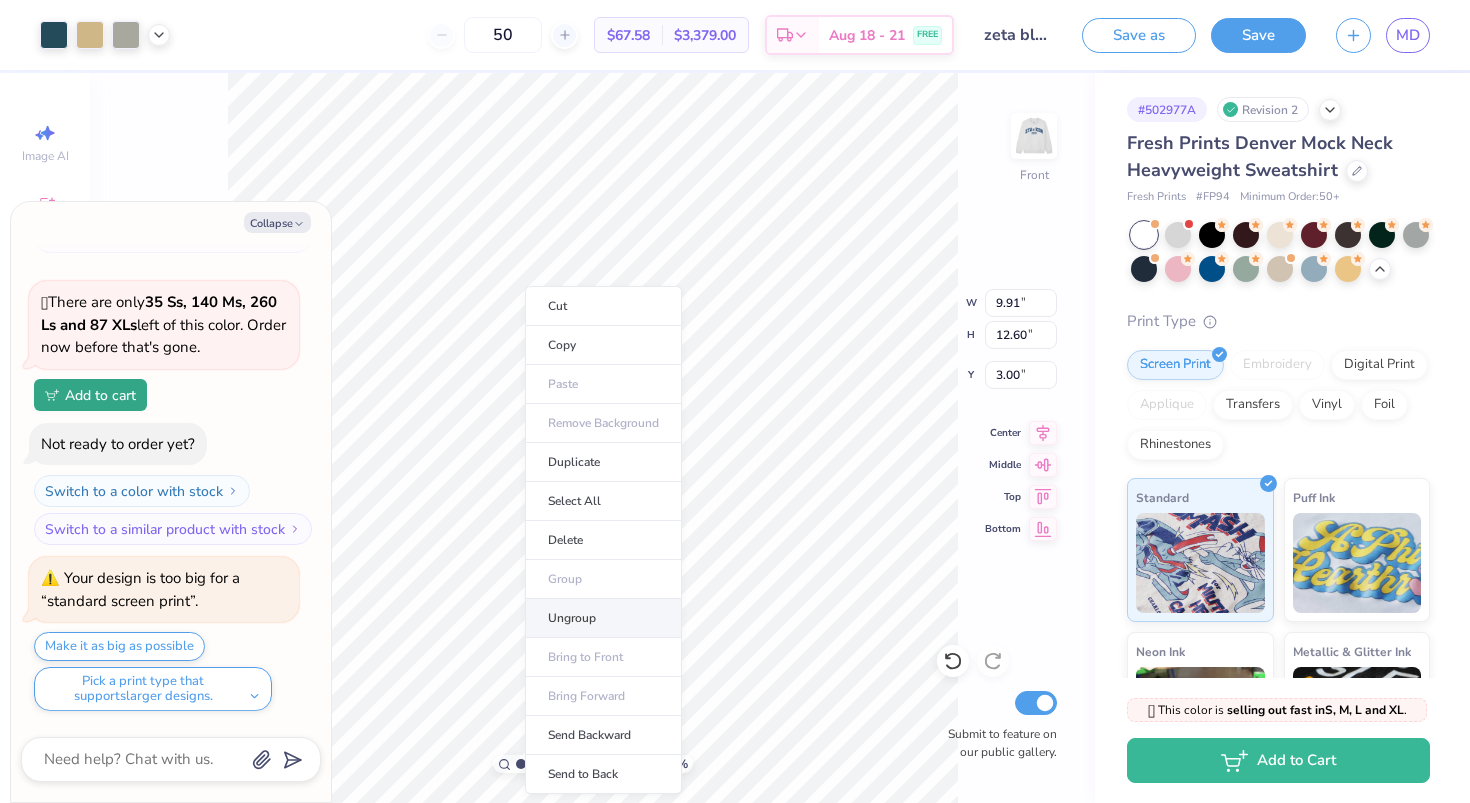 click on "Ungroup" at bounding box center [603, 618] 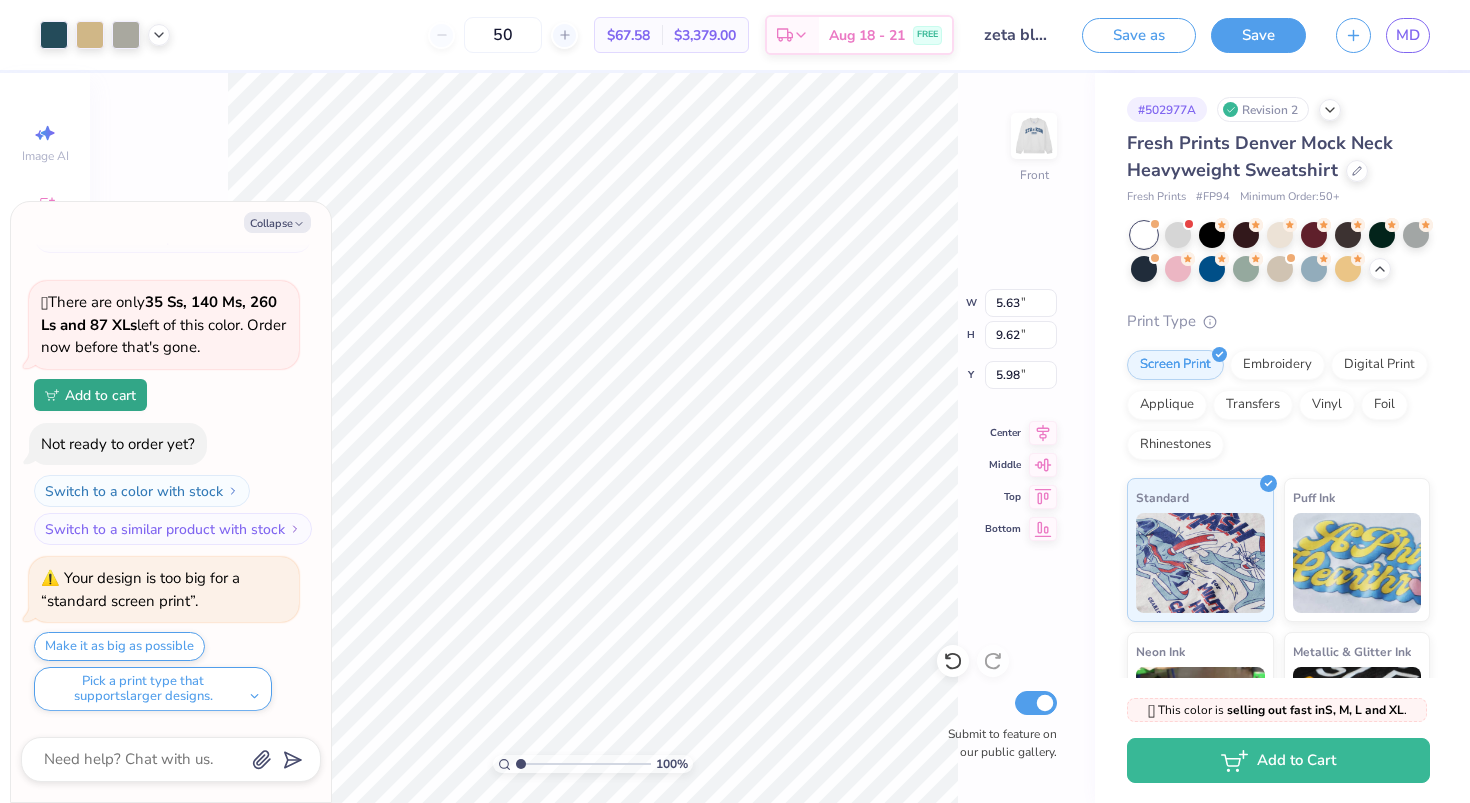 type on "x" 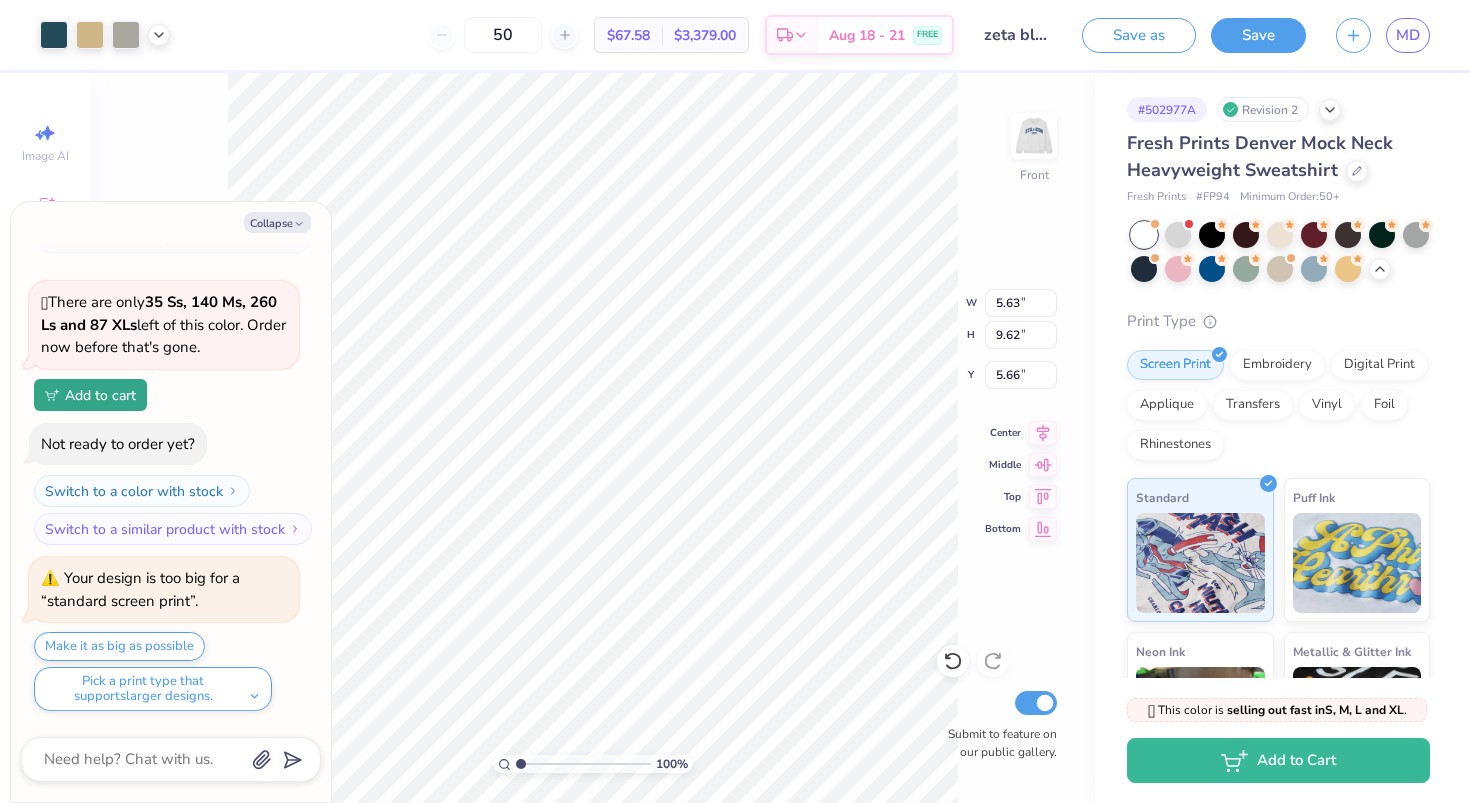 type on "x" 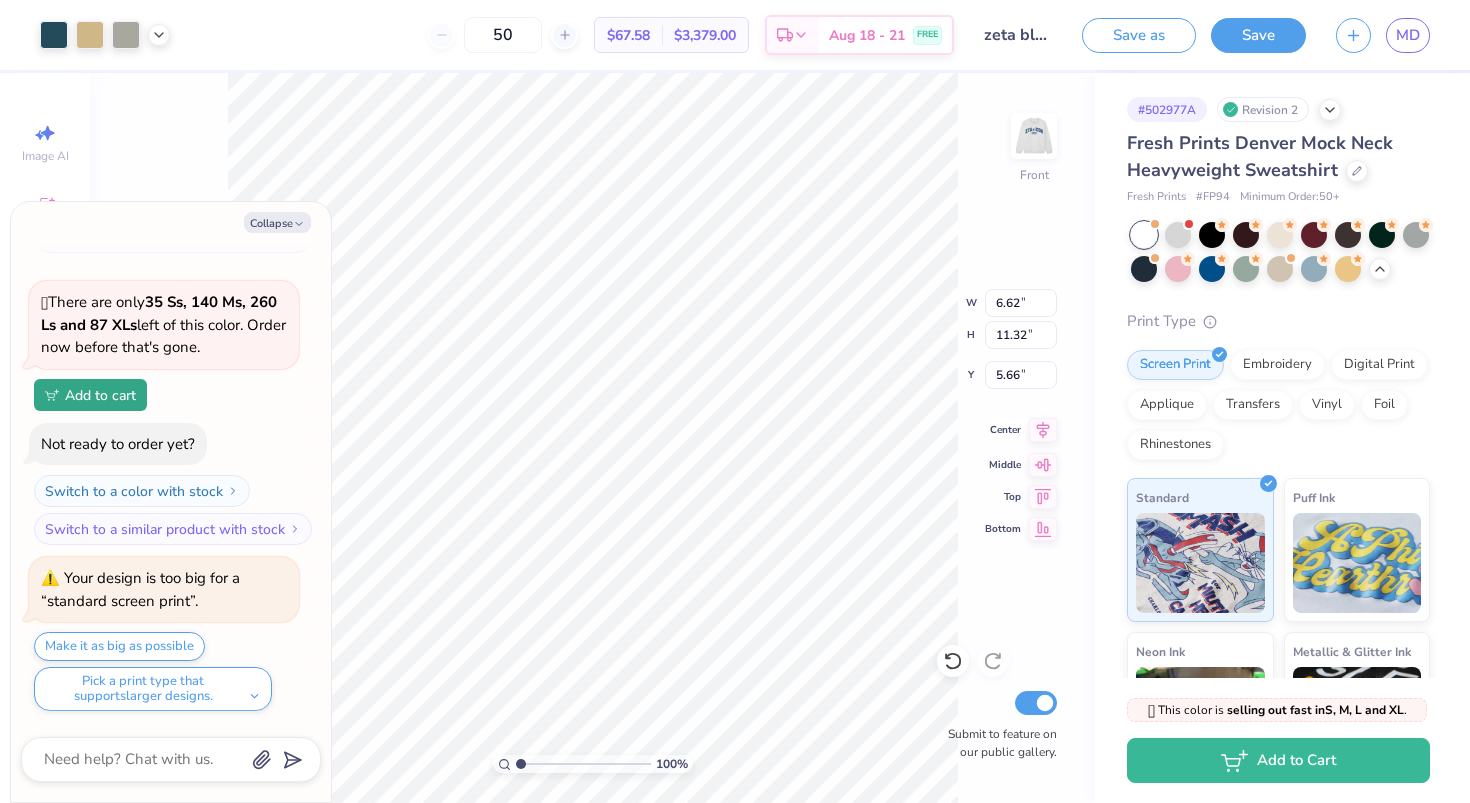 click 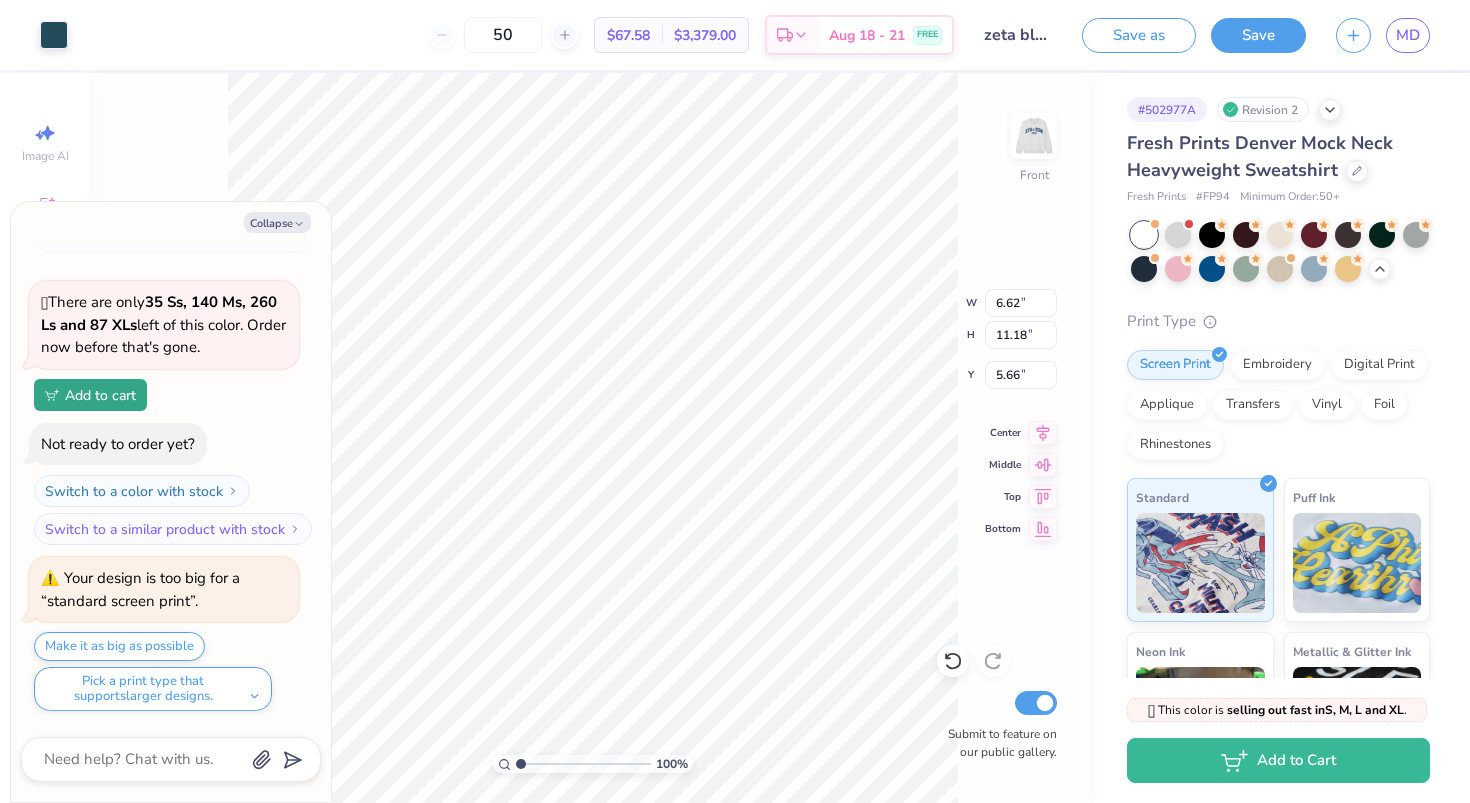 type on "x" 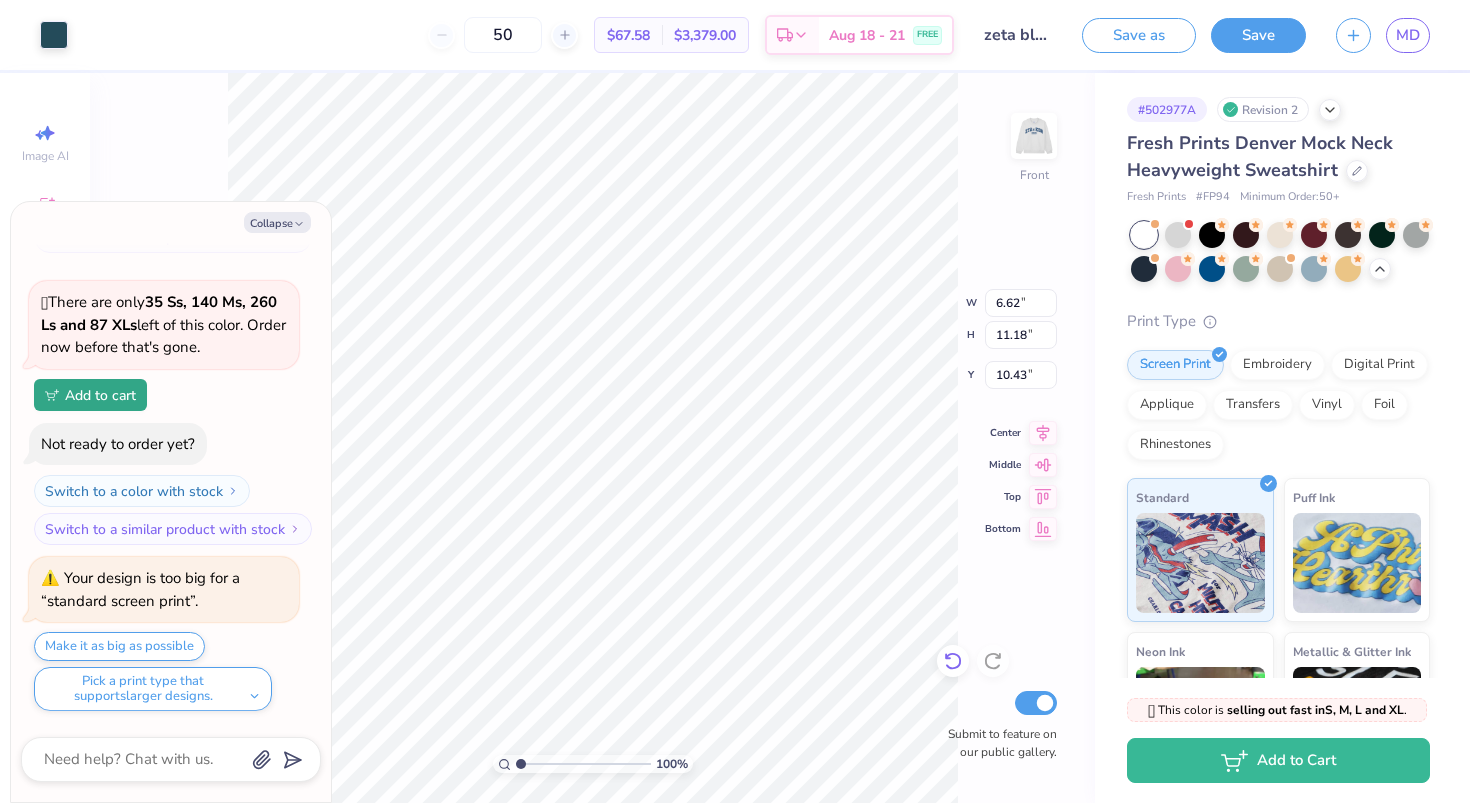 click 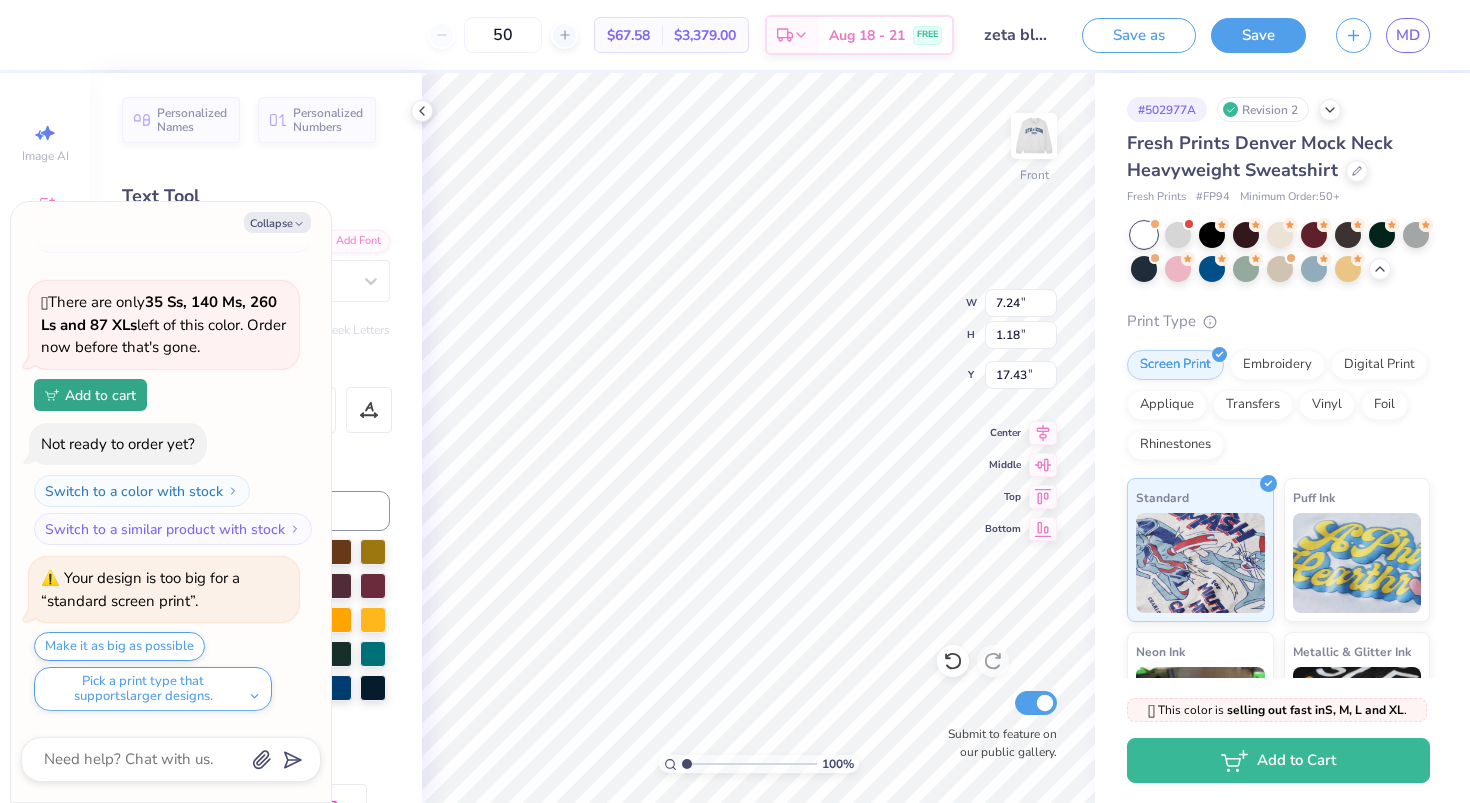 type on "x" 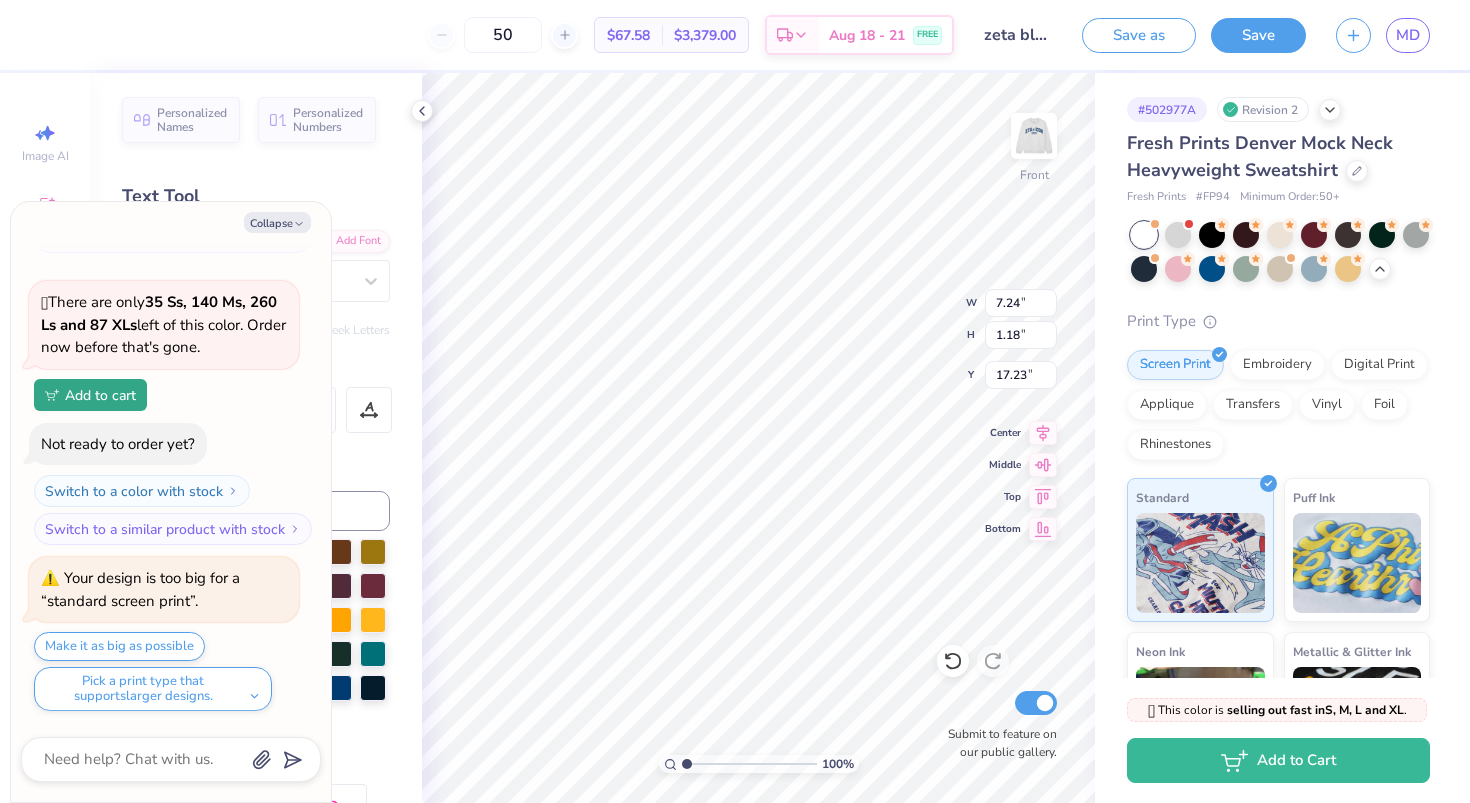 type on "x" 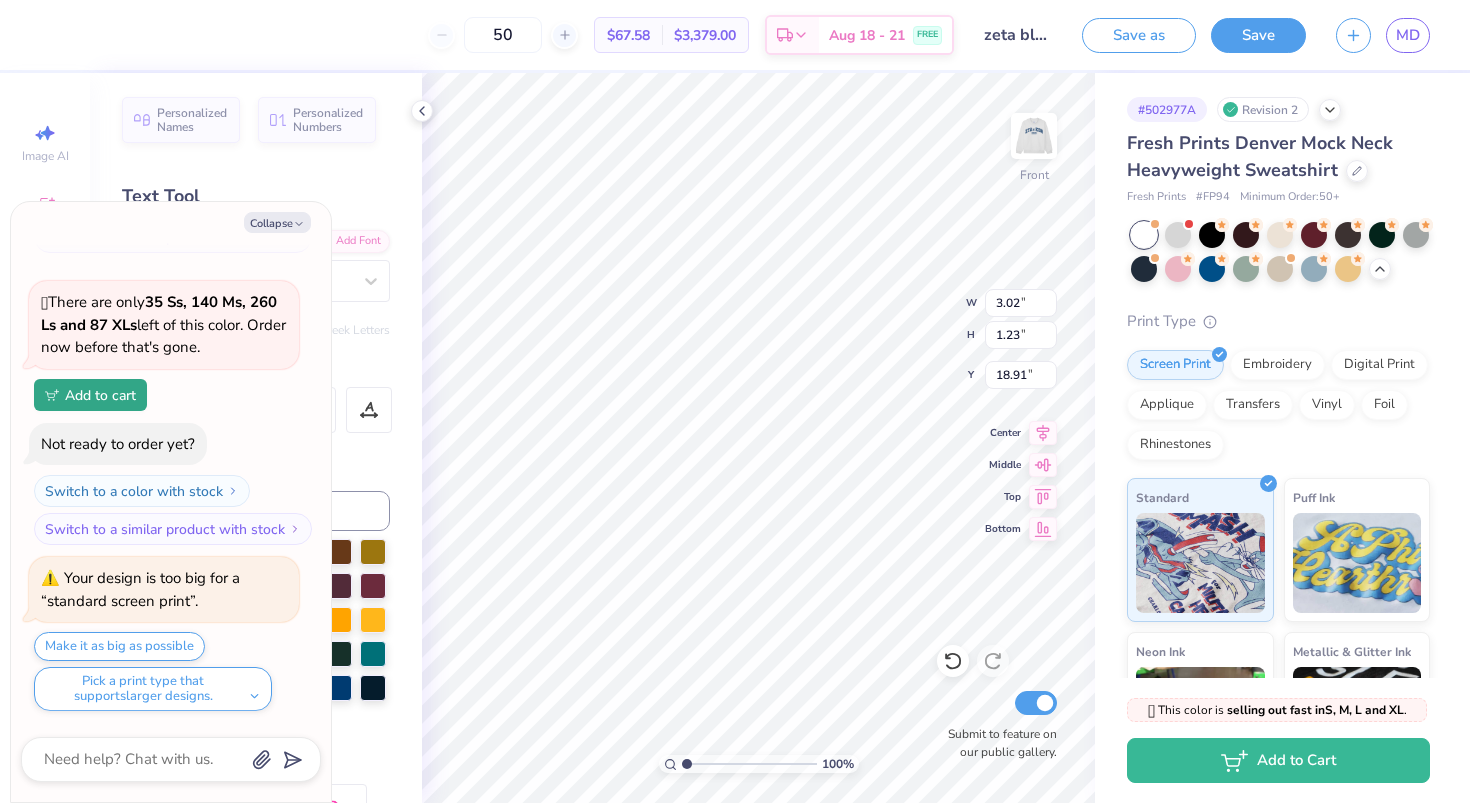 type on "x" 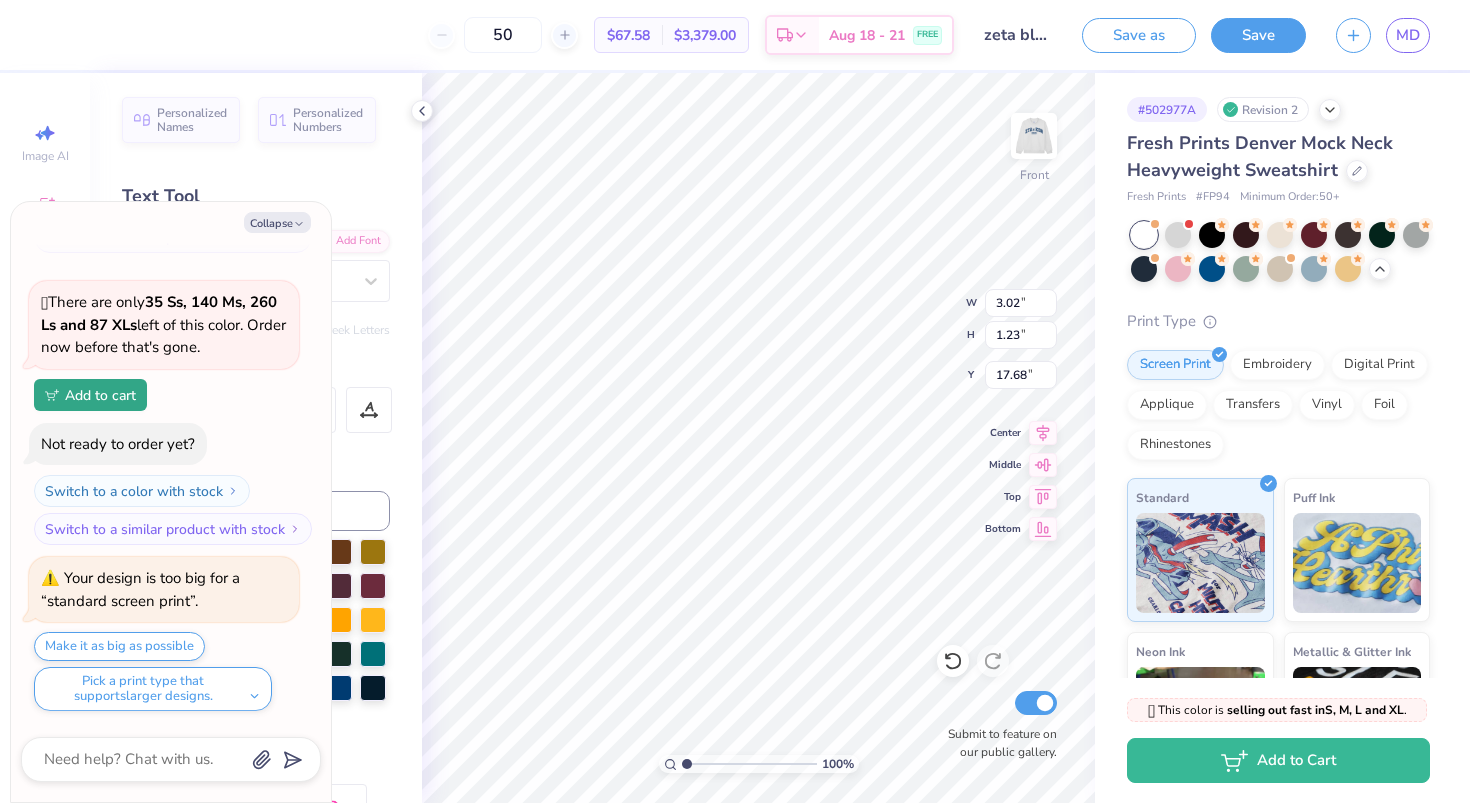 type on "x" 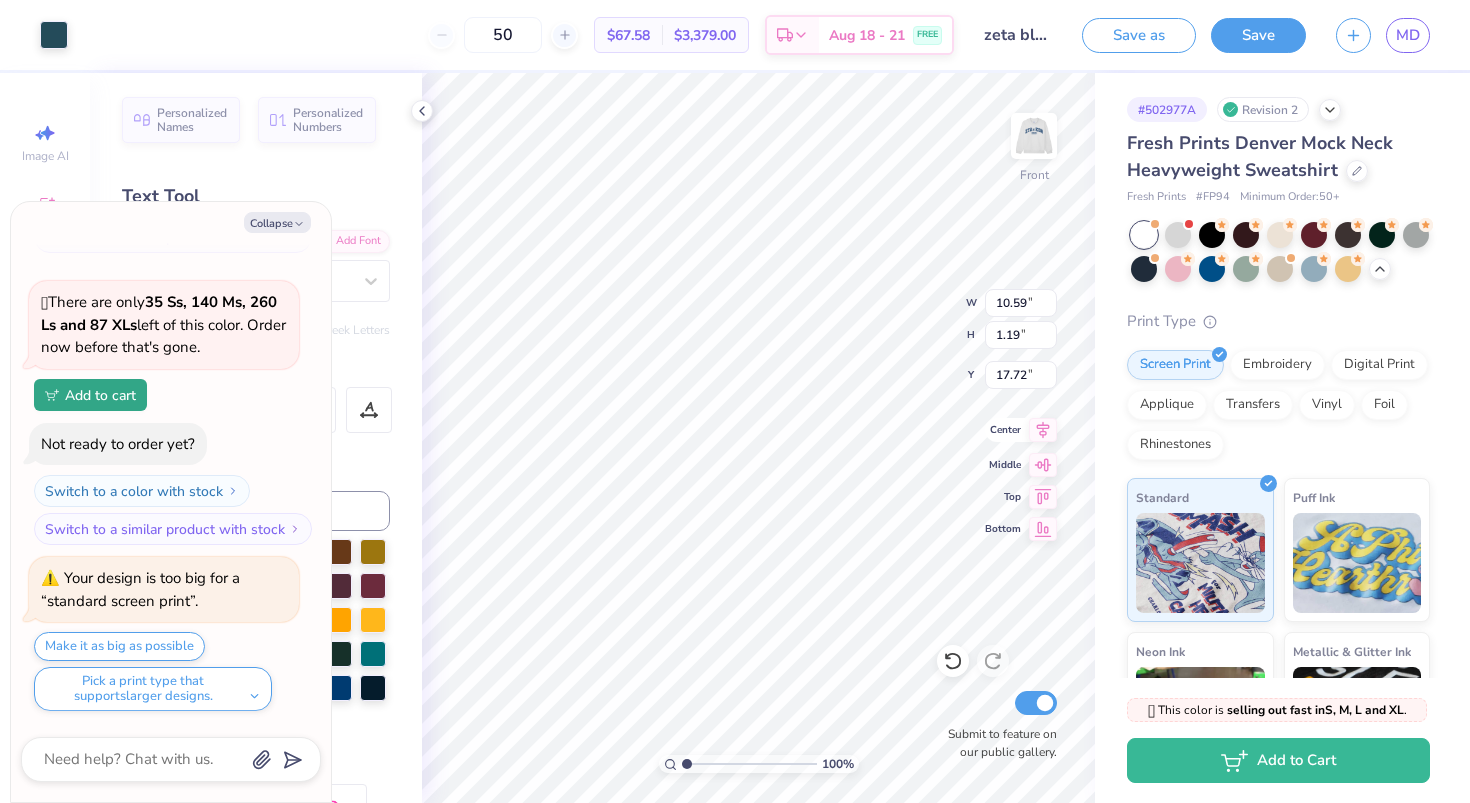click 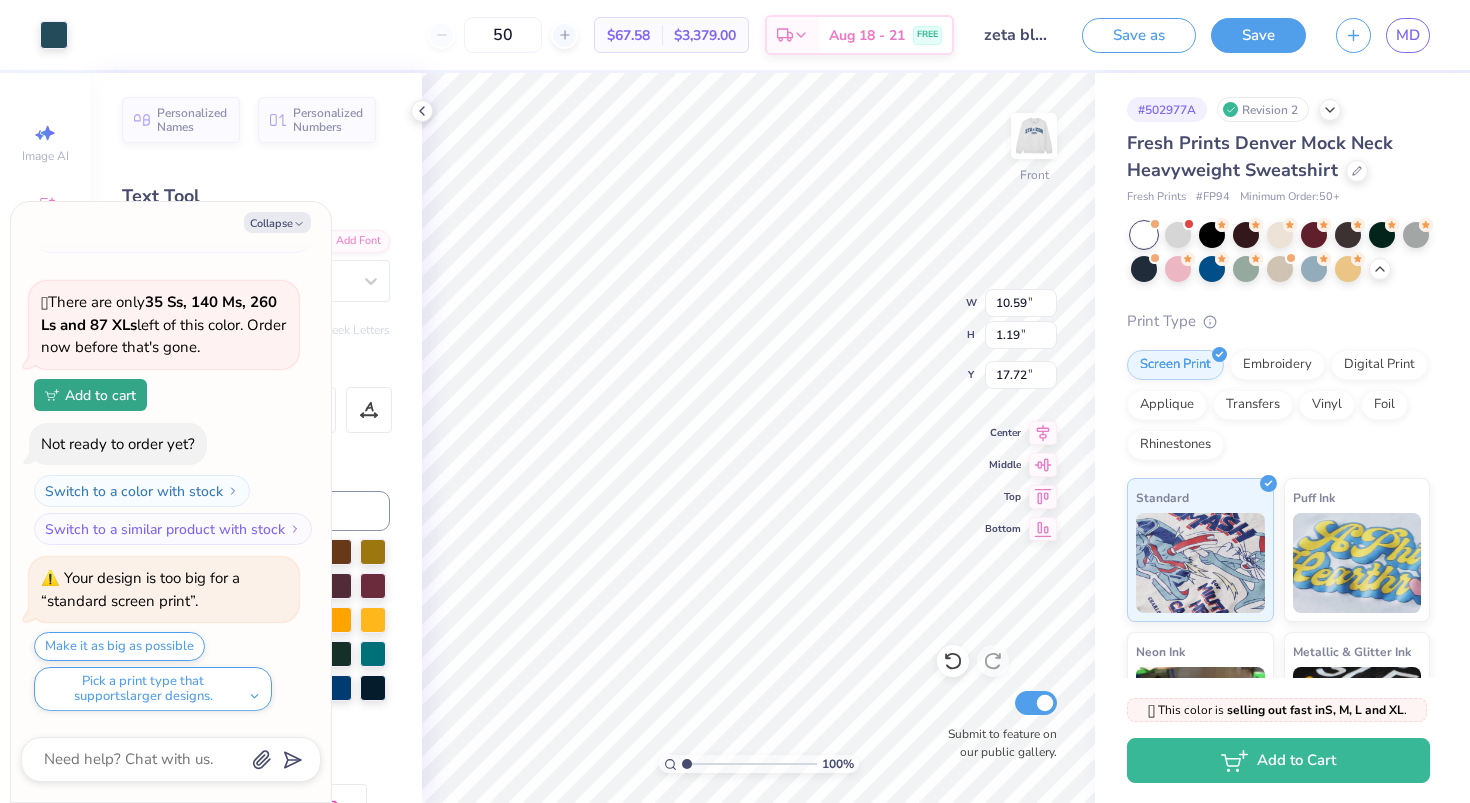 type on "x" 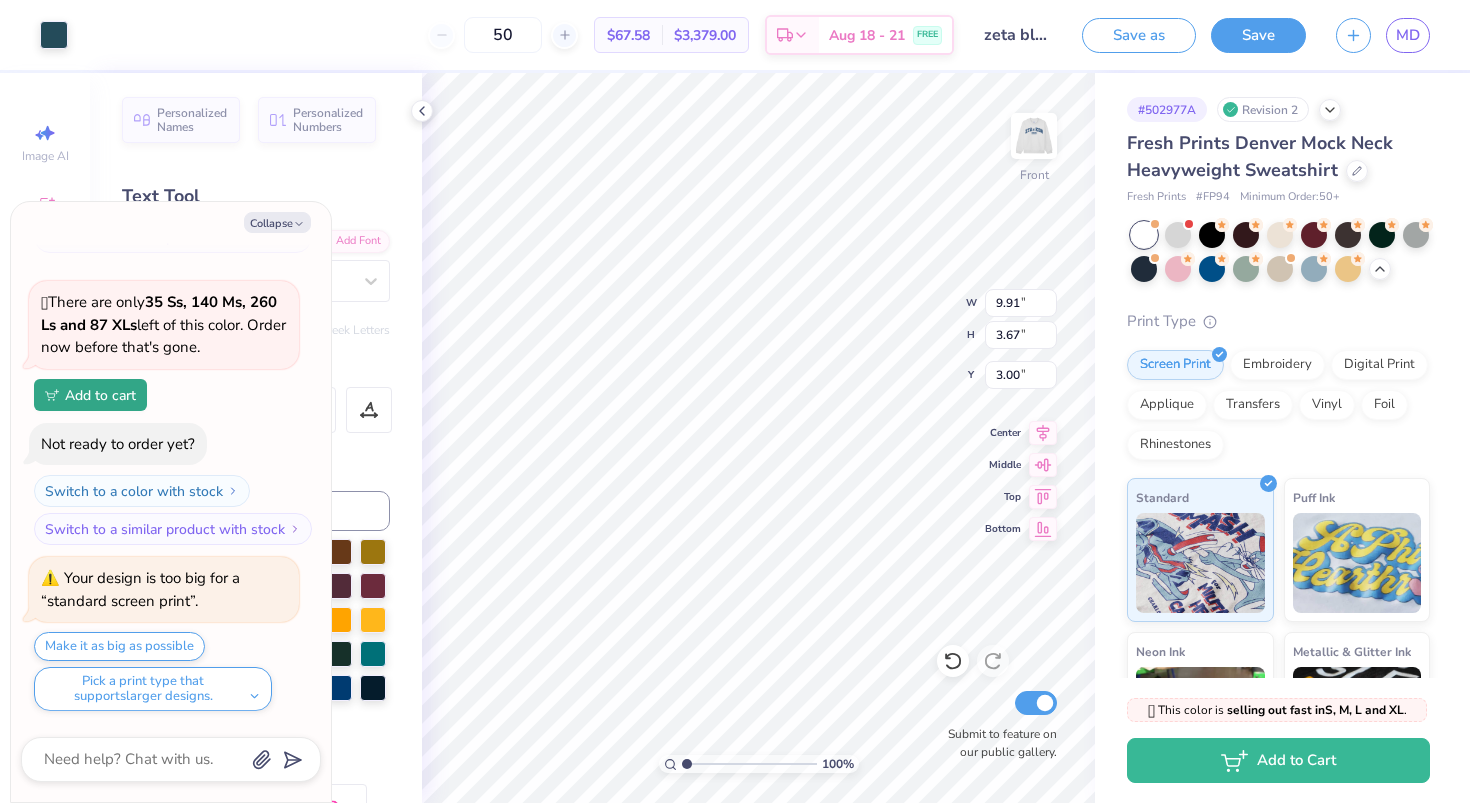 type on "x" 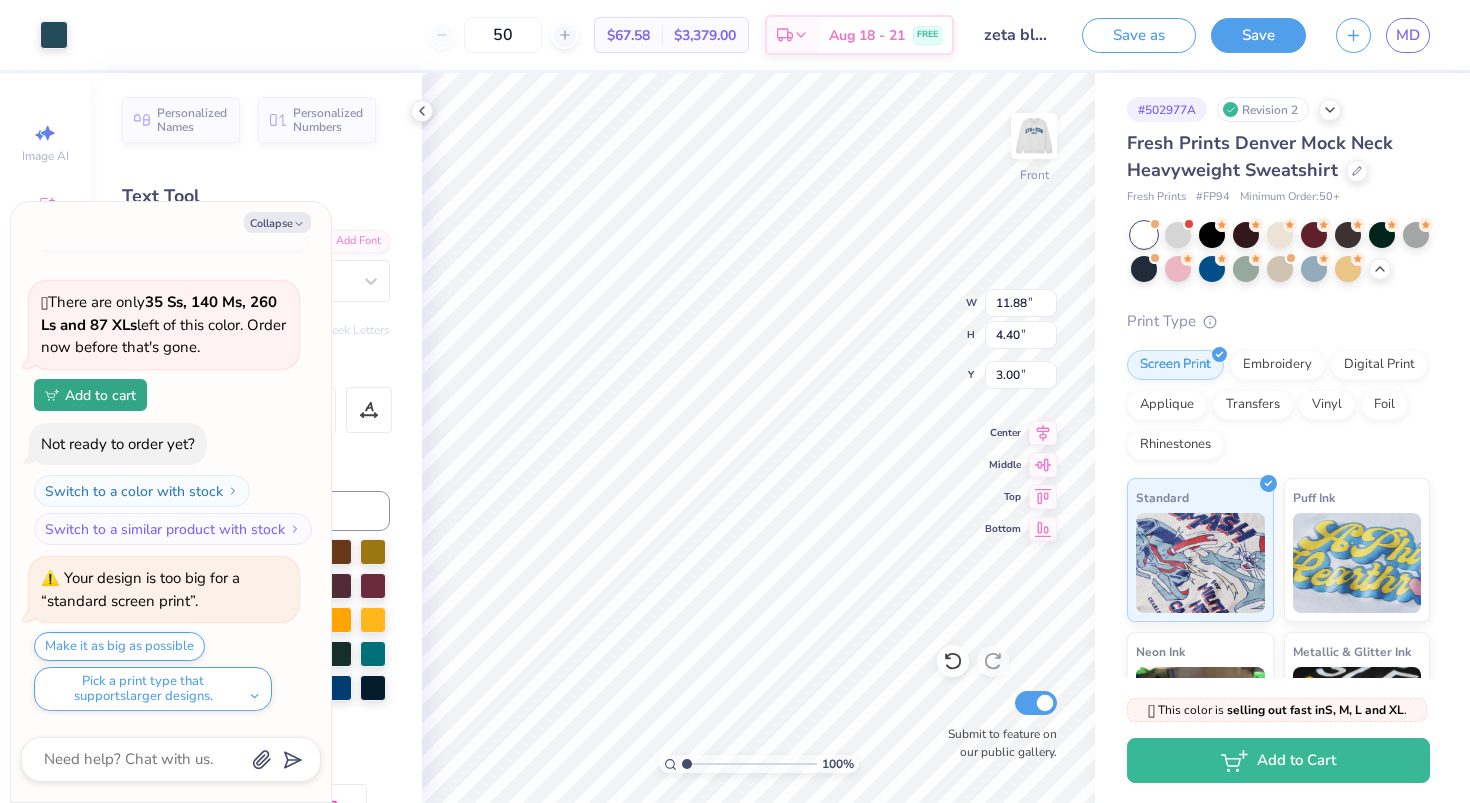 type on "x" 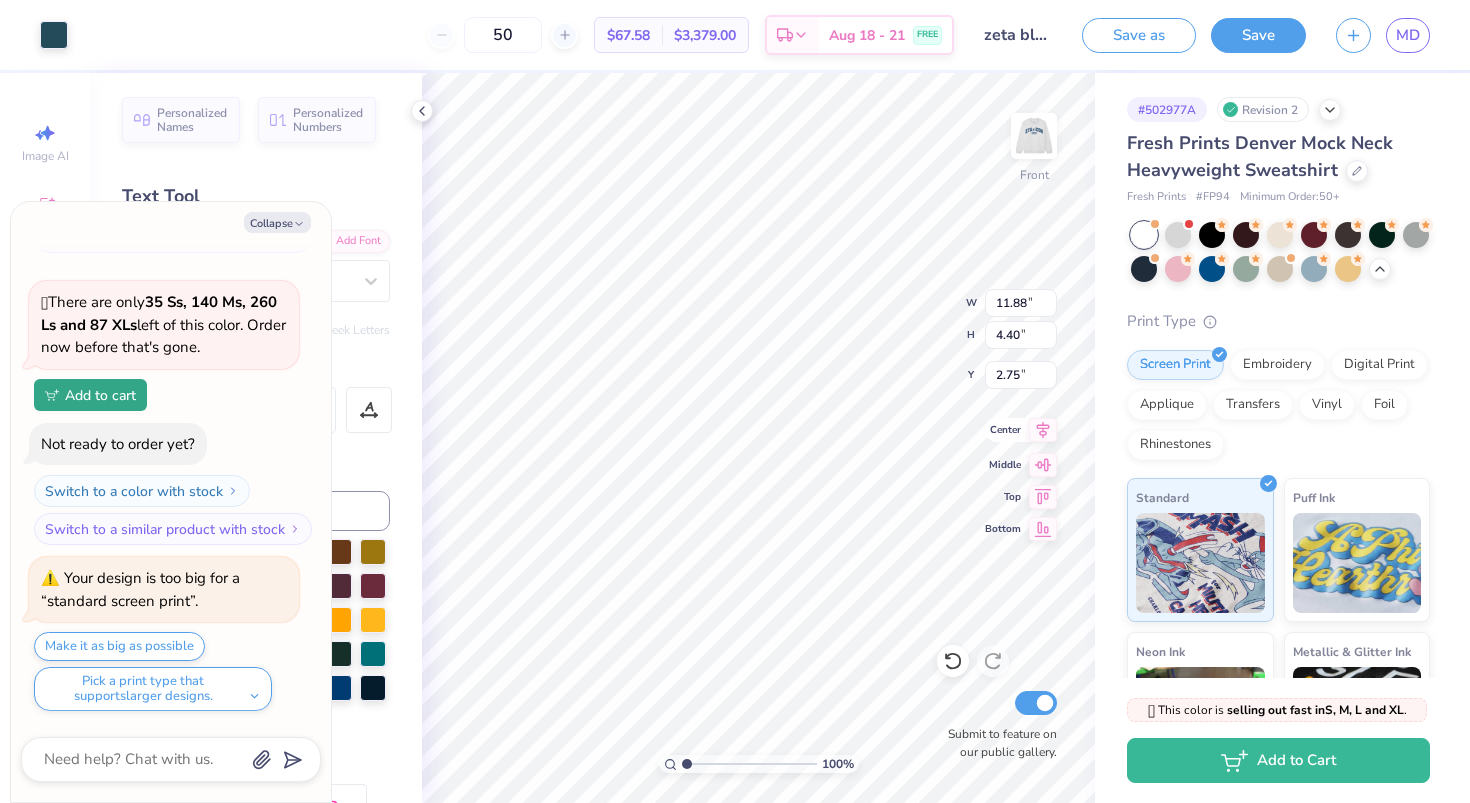 click 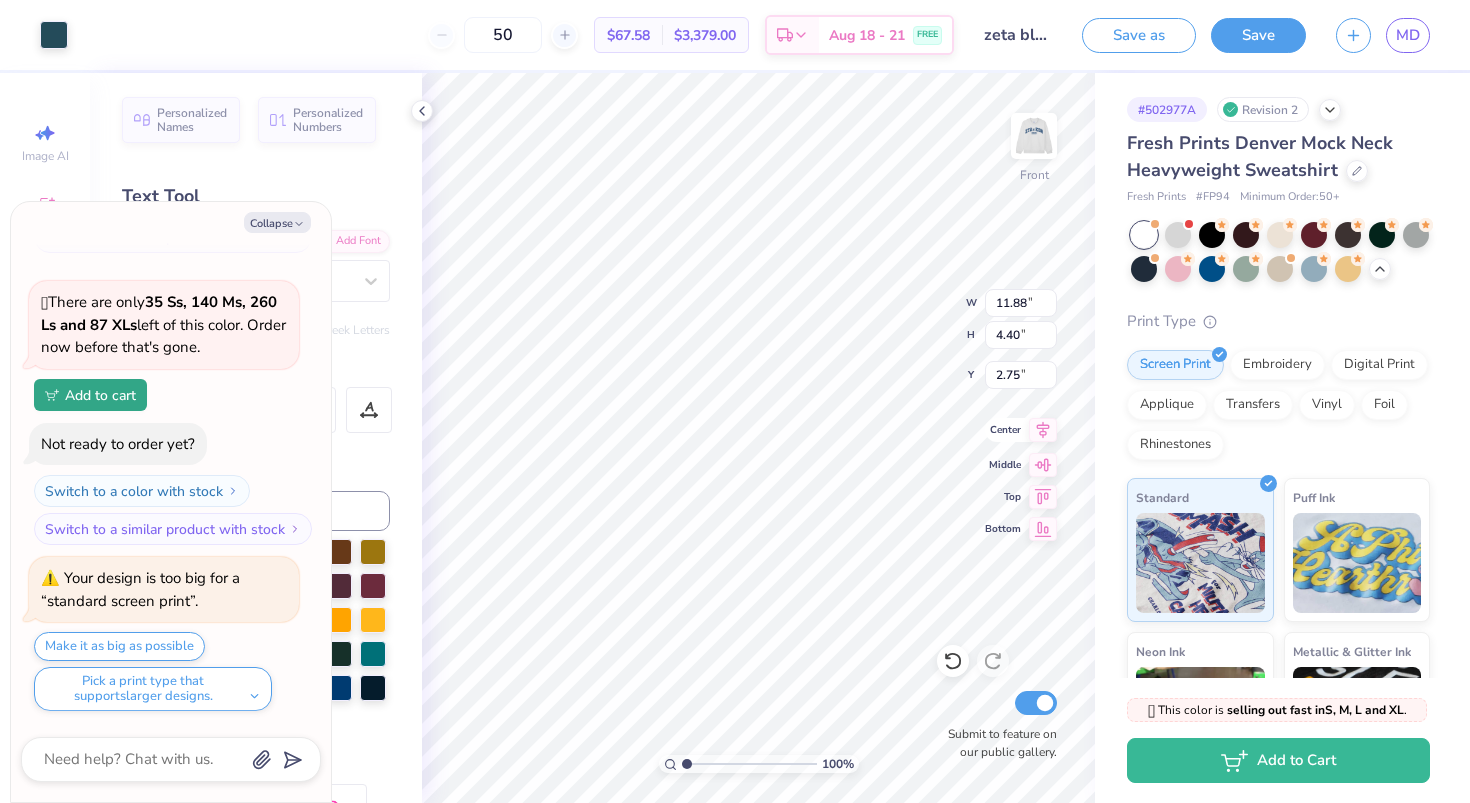 type on "x" 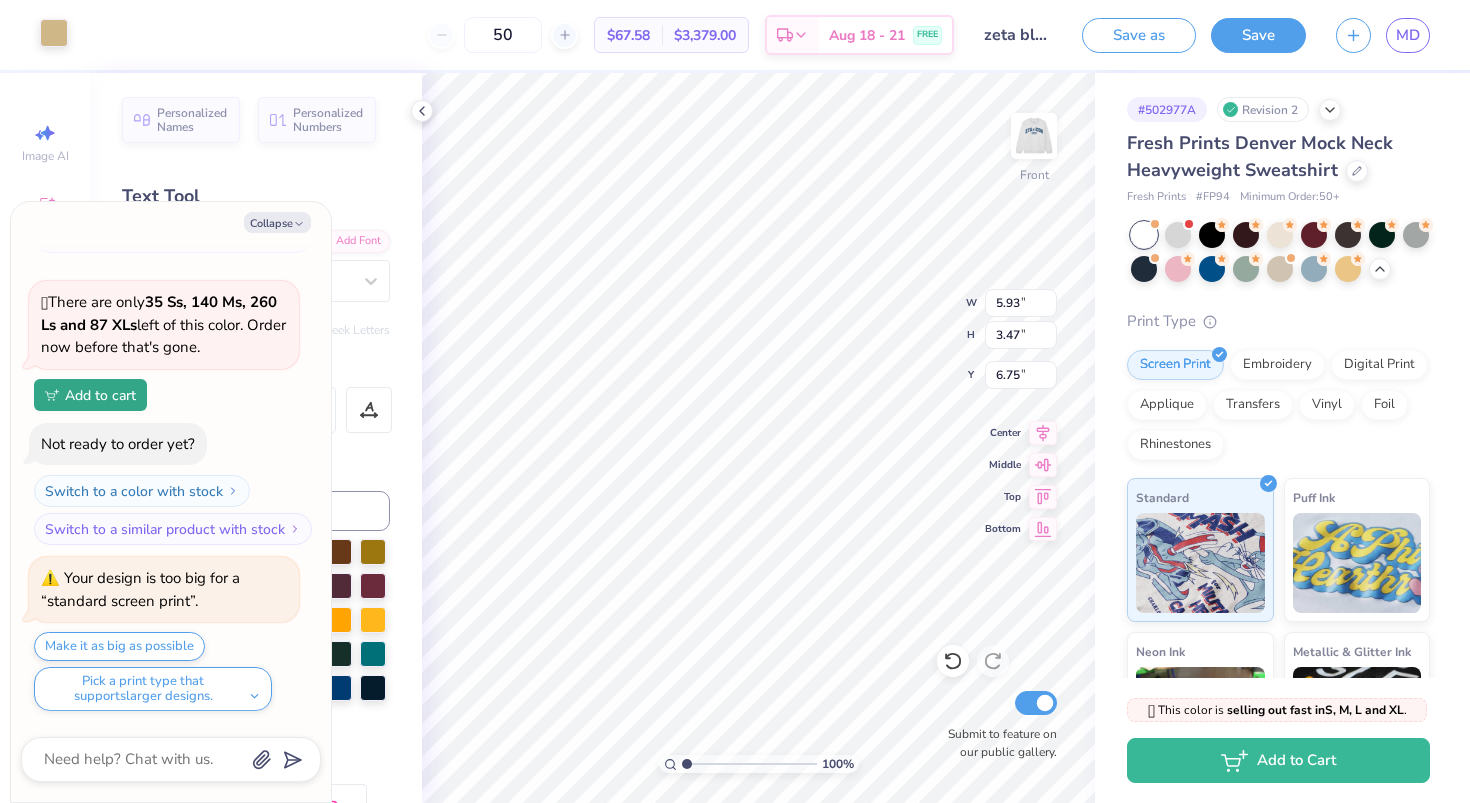 click at bounding box center [54, 33] 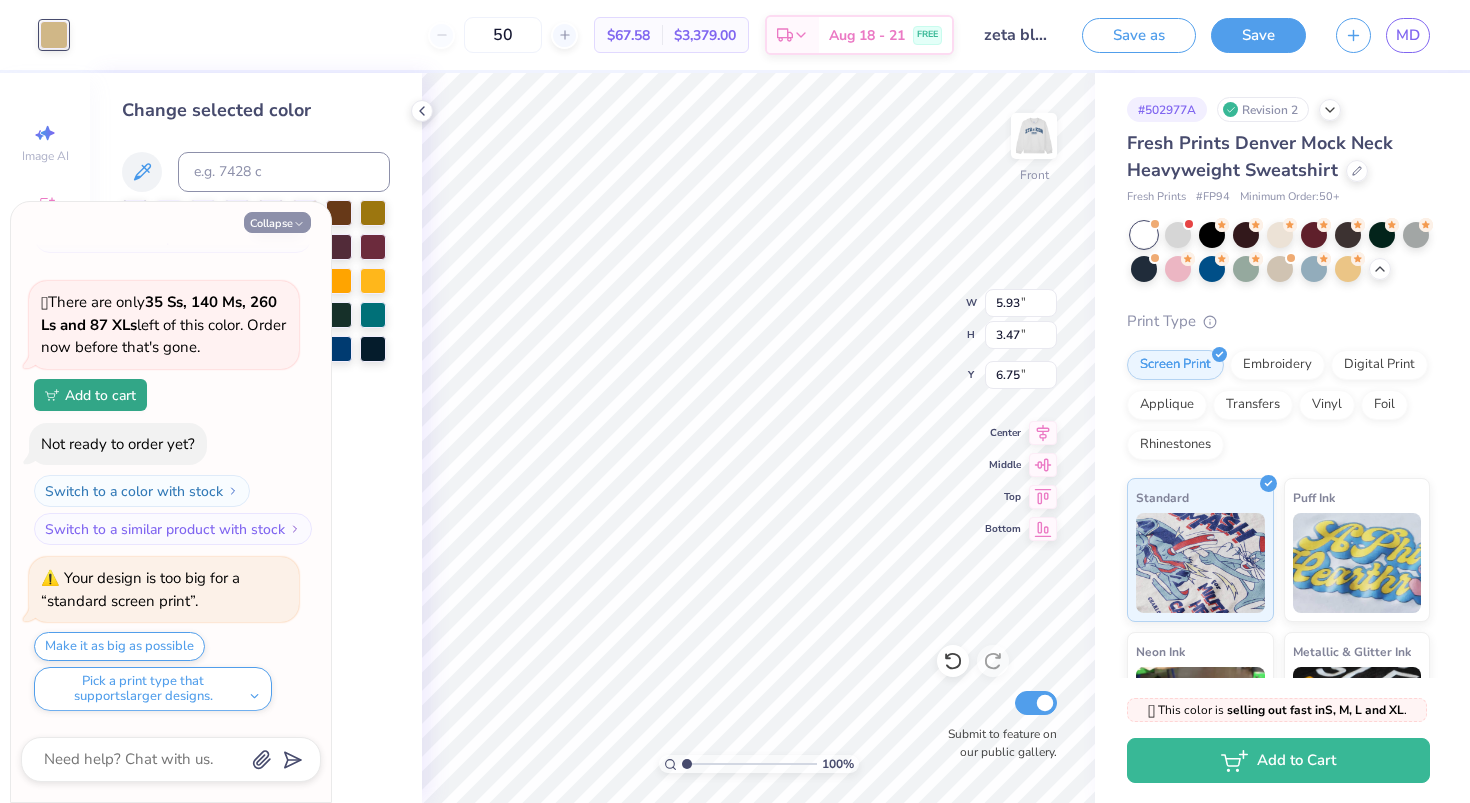 click on "Collapse" at bounding box center (277, 222) 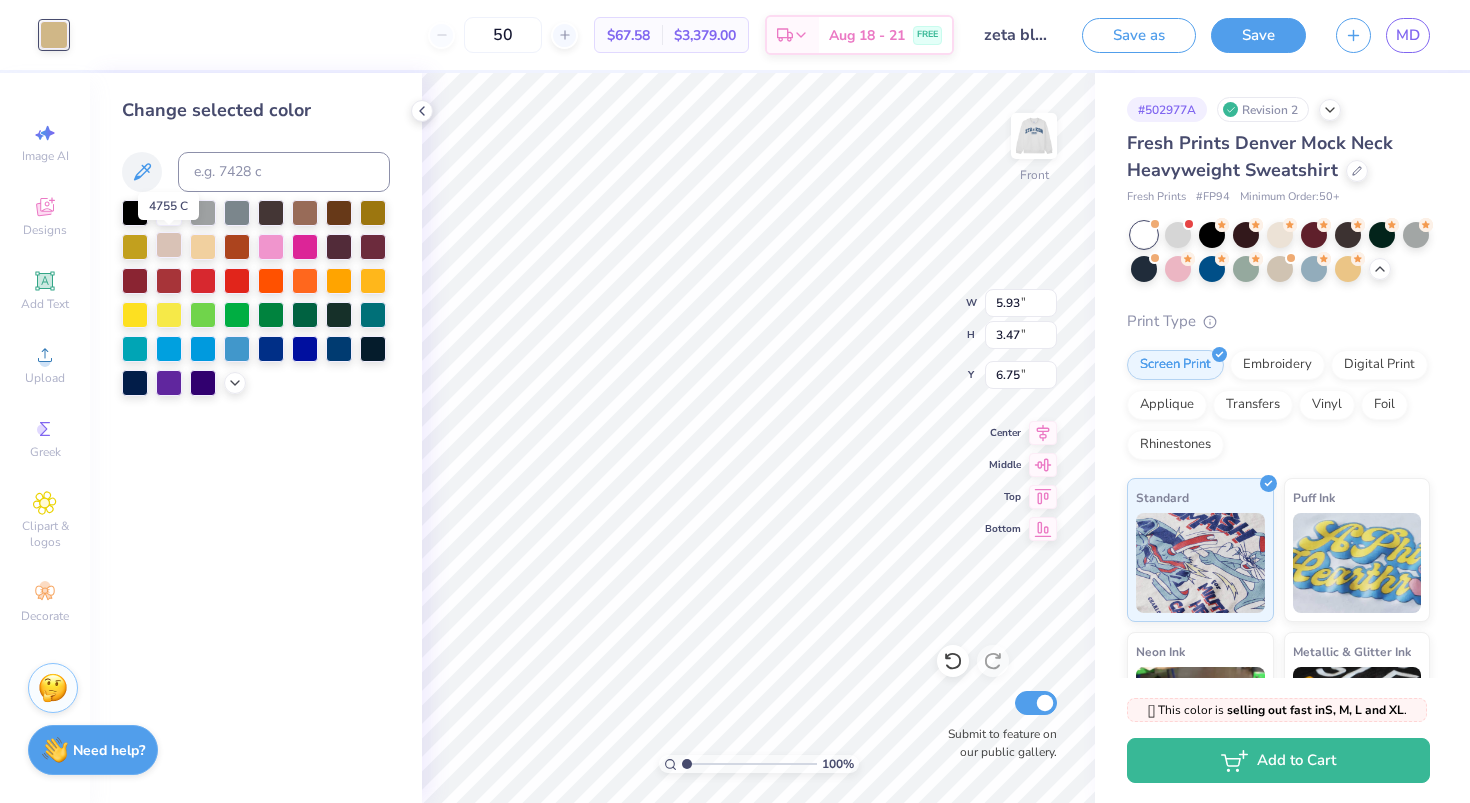 click at bounding box center (169, 245) 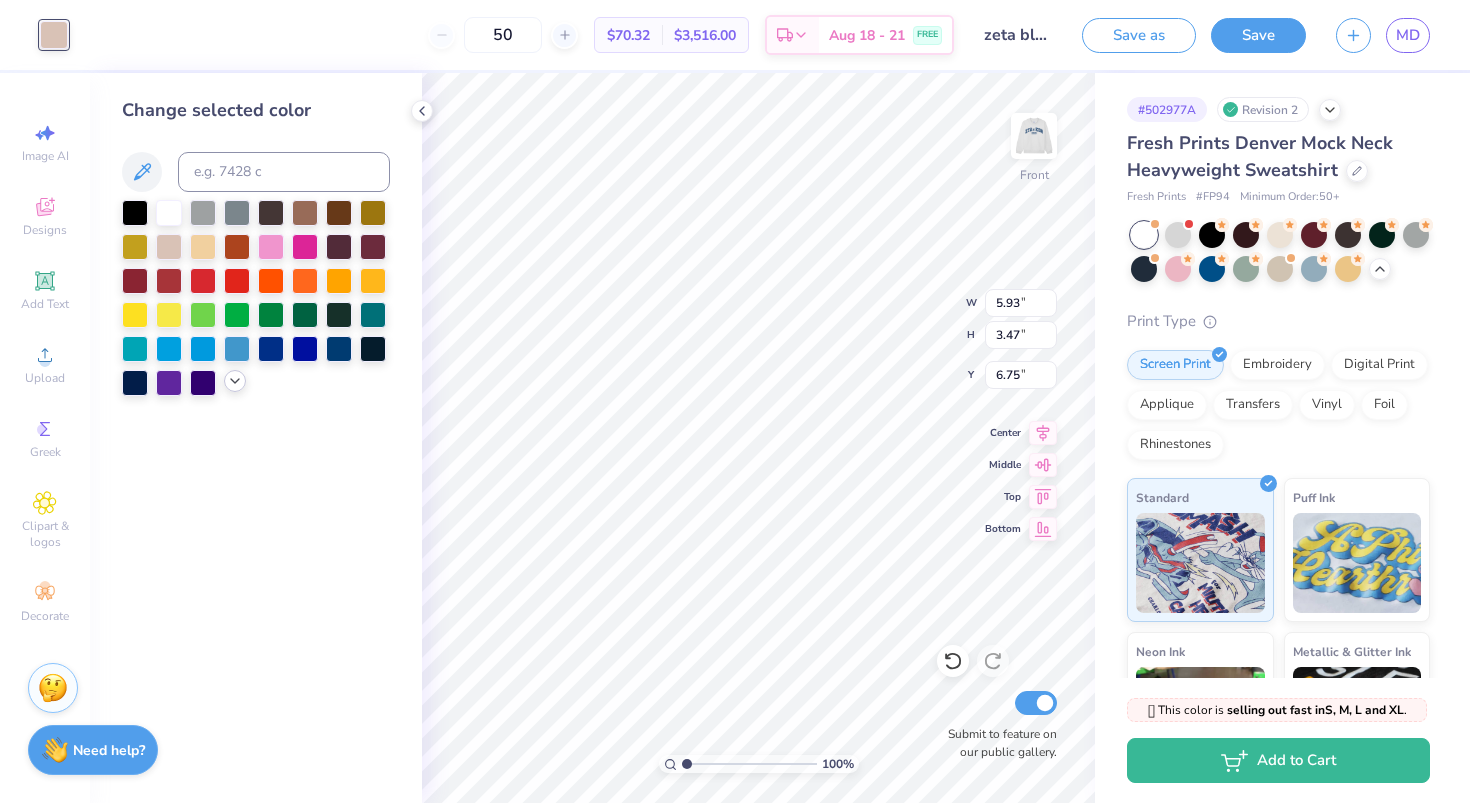 click 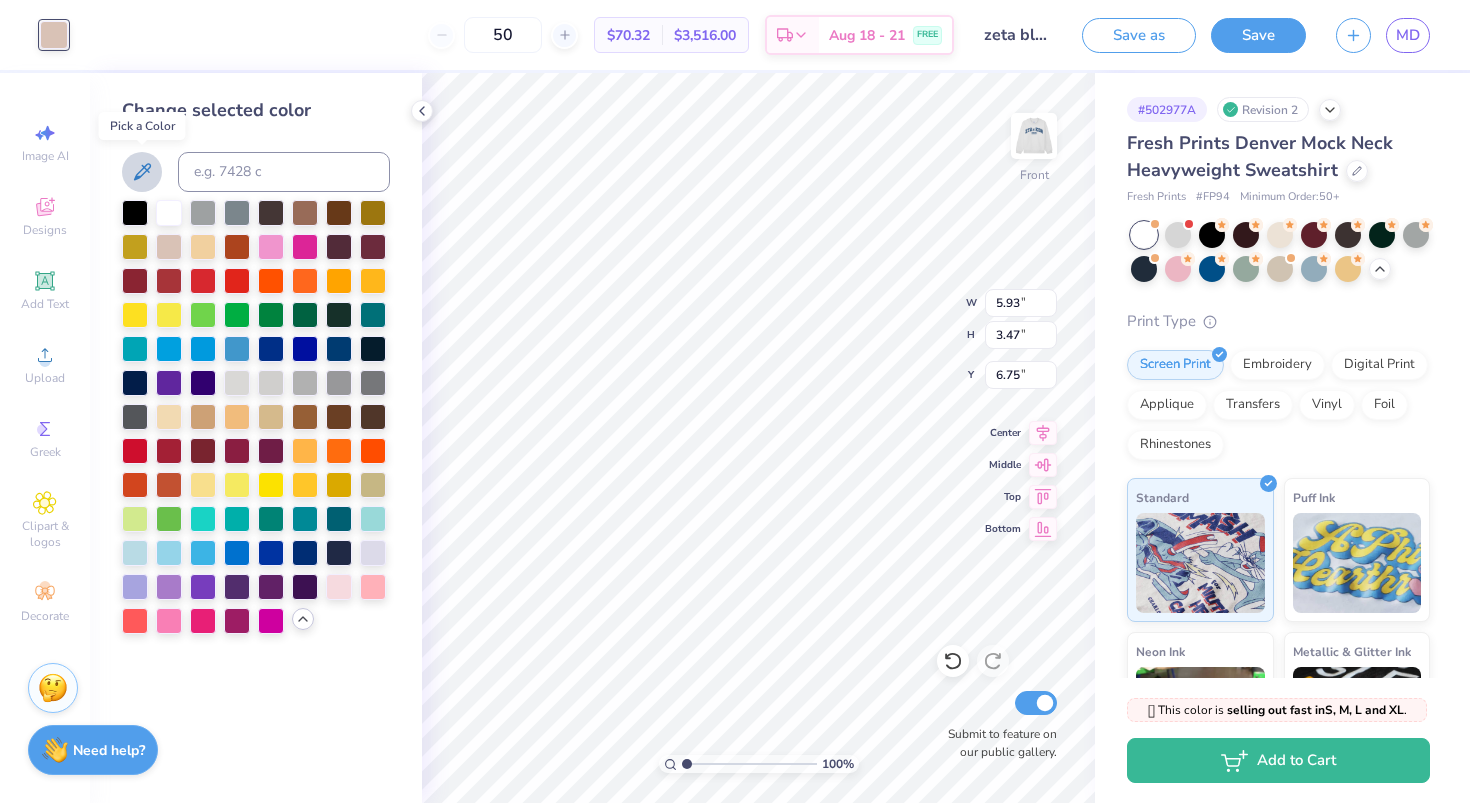 click 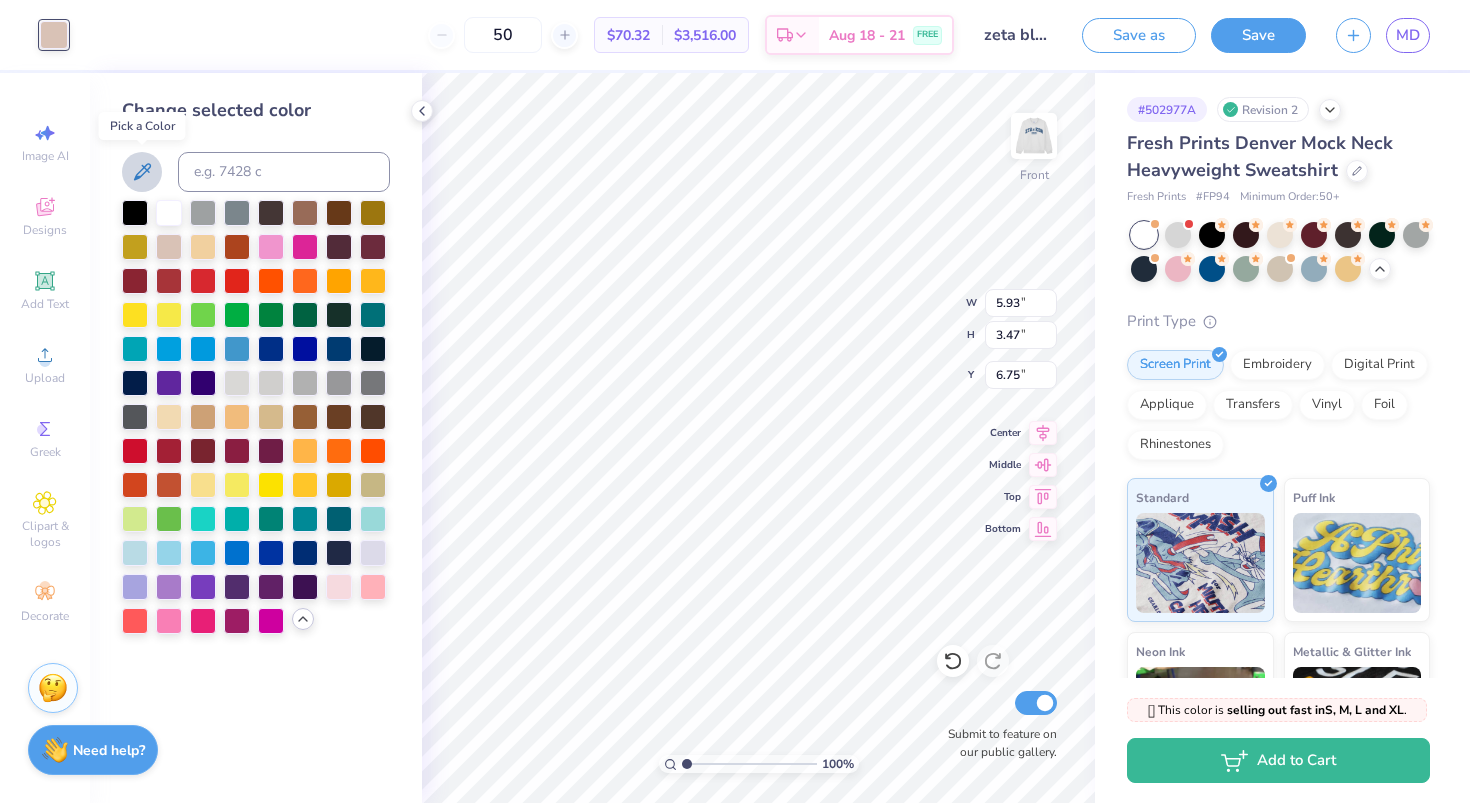 click 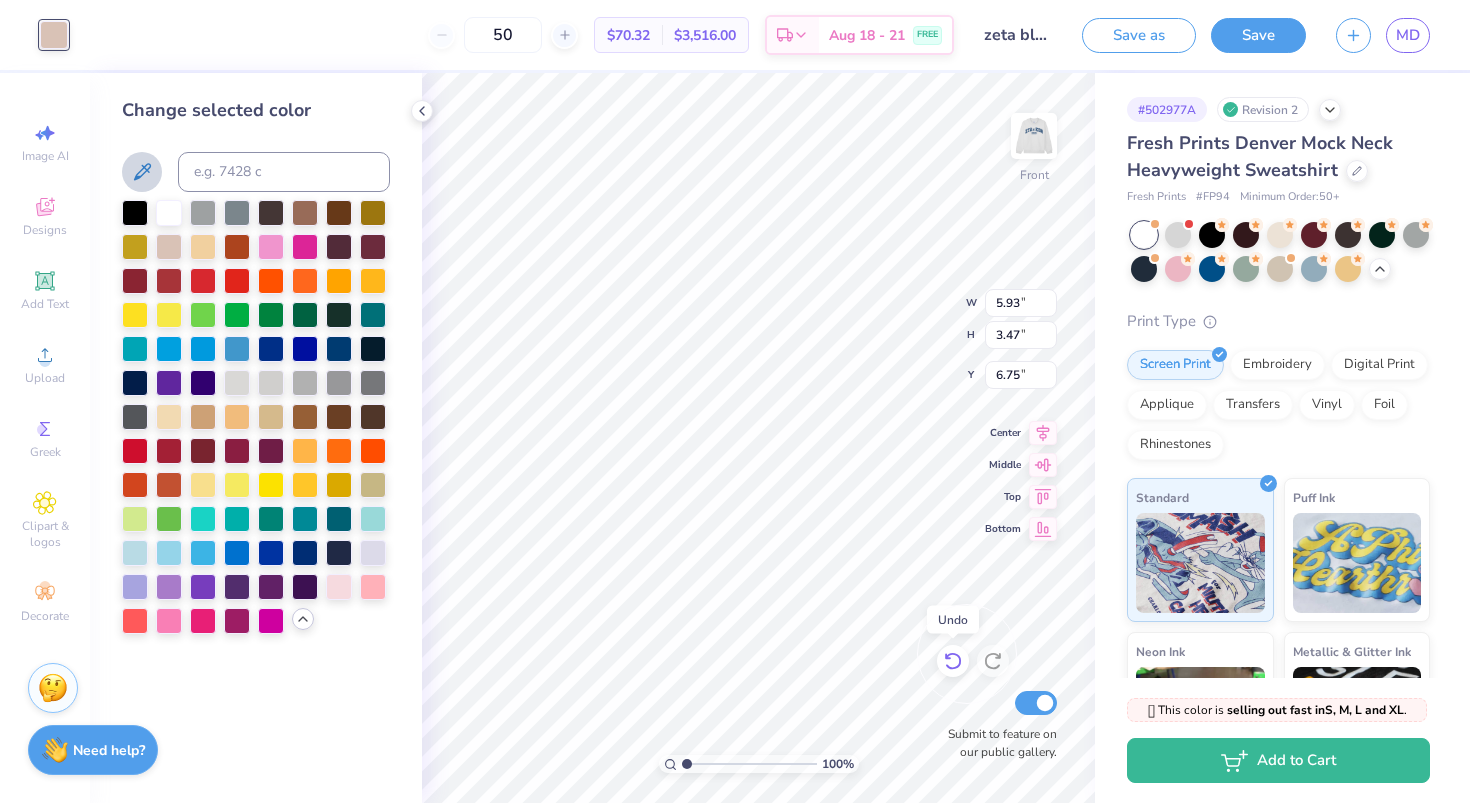 click 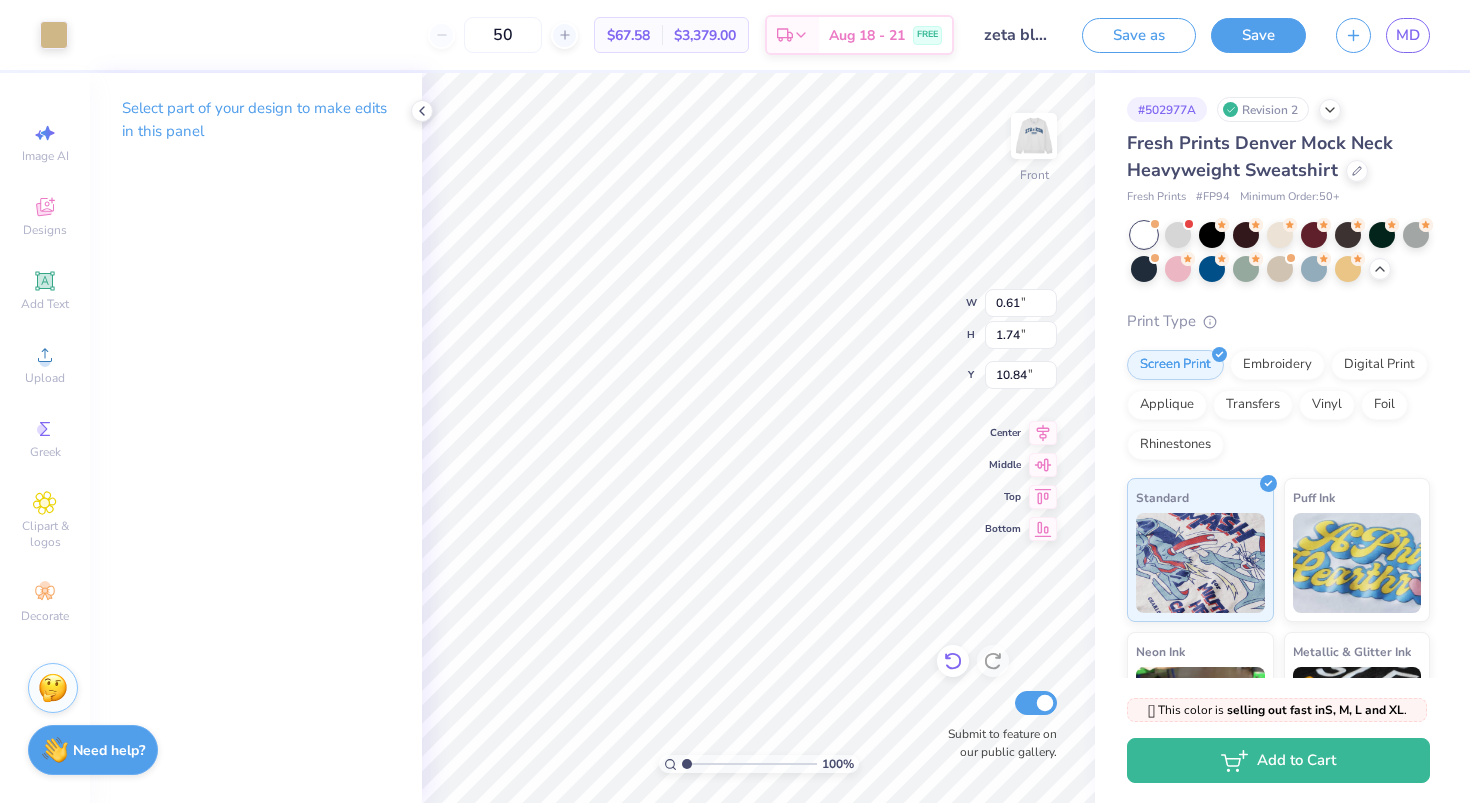type on "10.84" 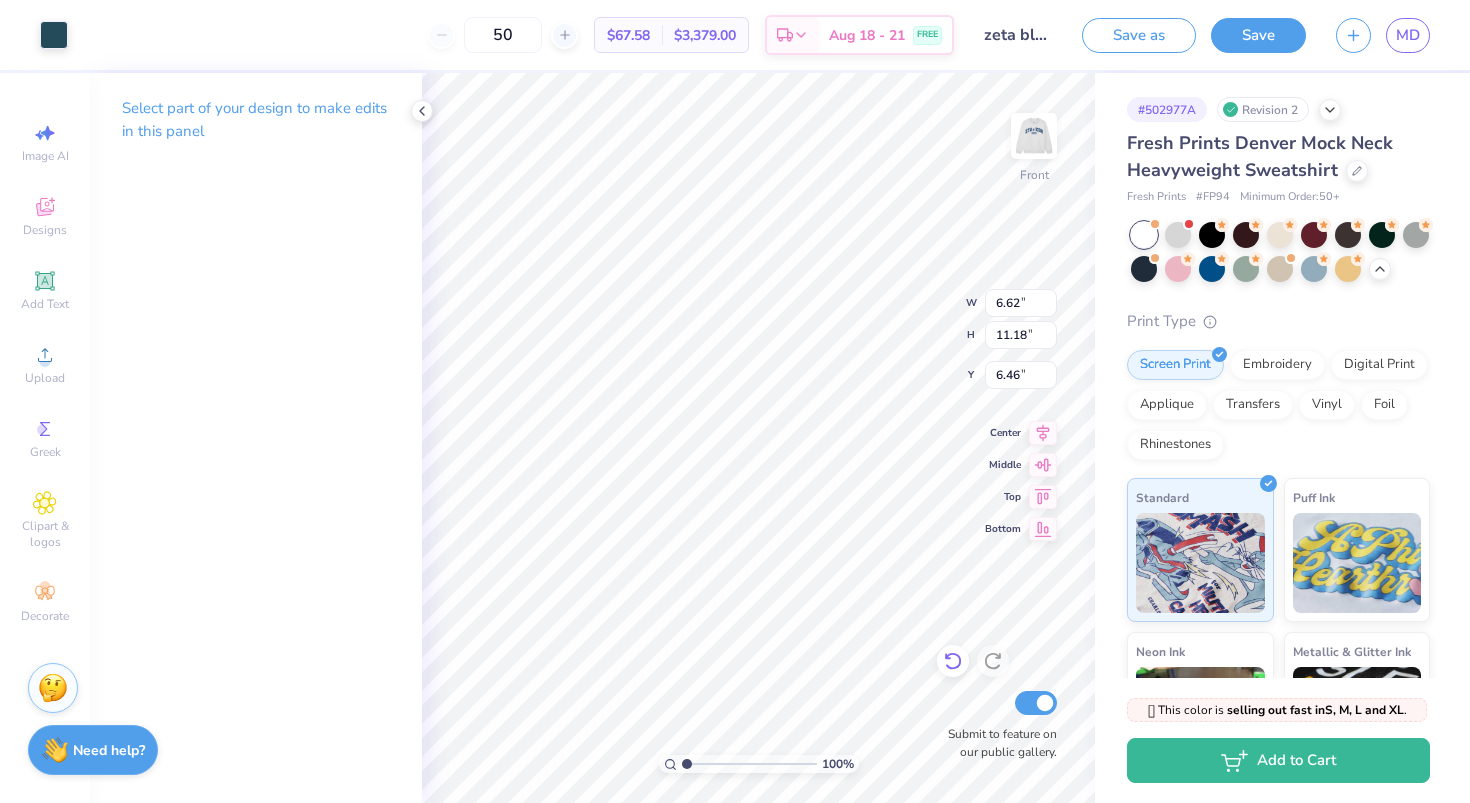 type on "0.61" 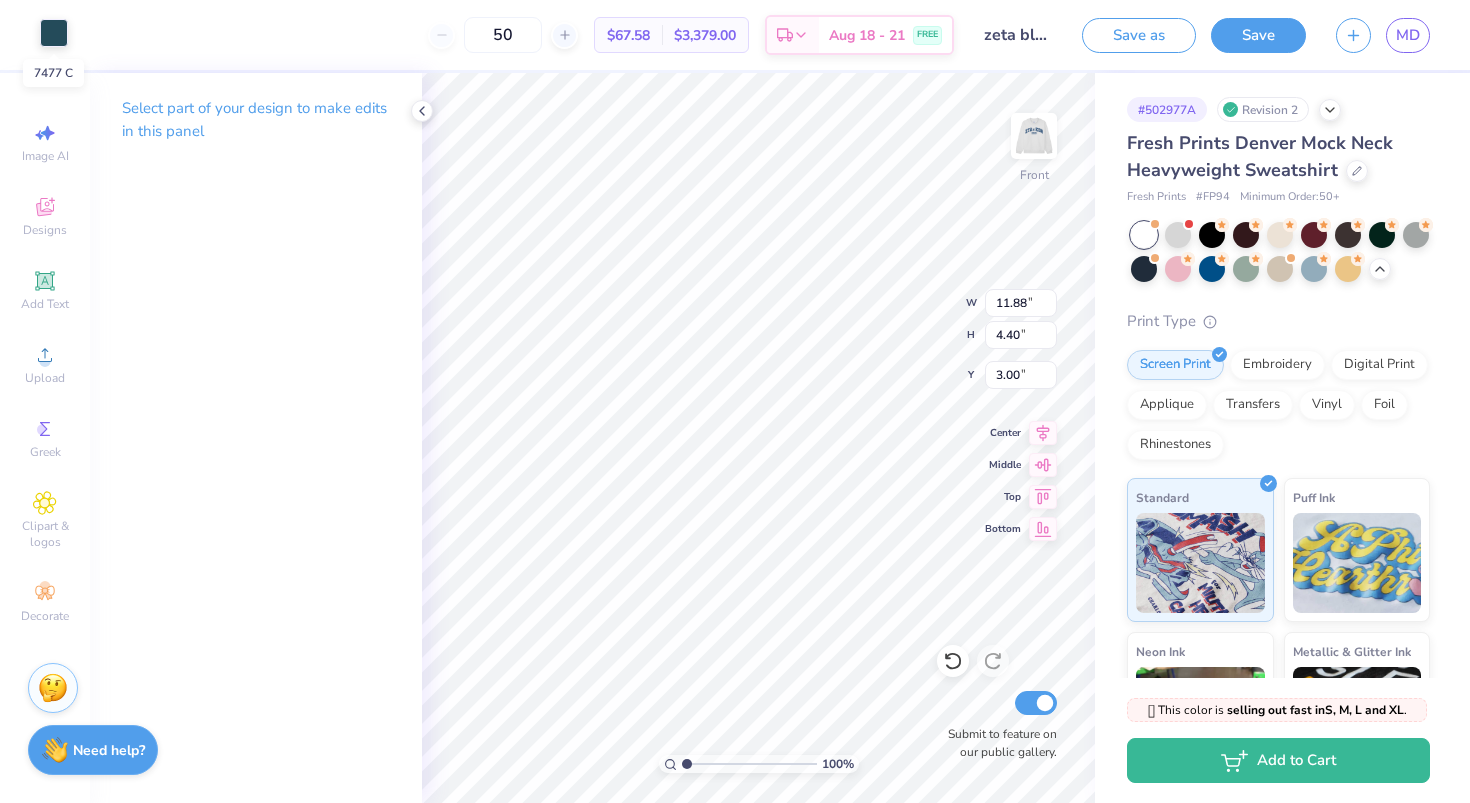 click at bounding box center (54, 33) 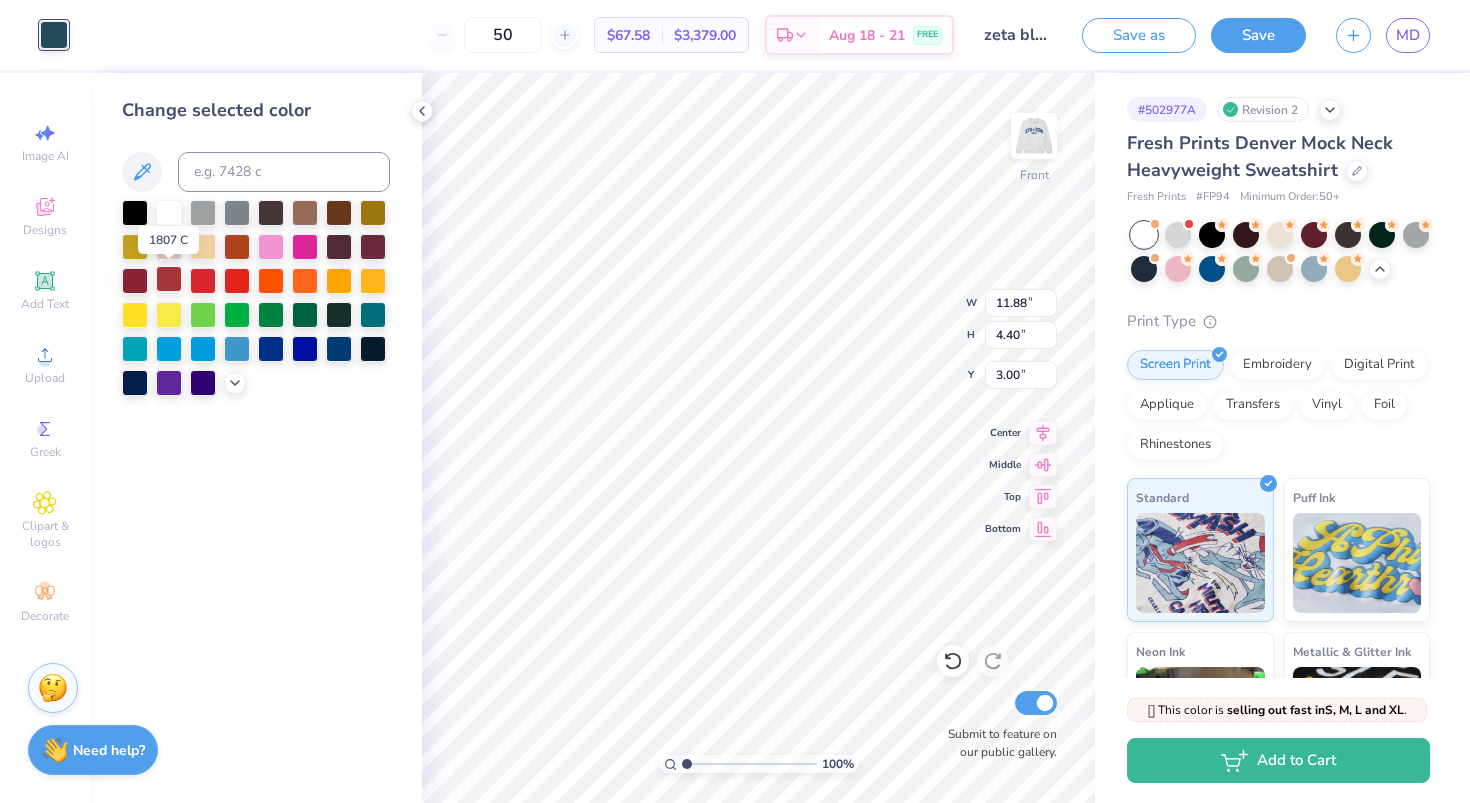 click at bounding box center (169, 279) 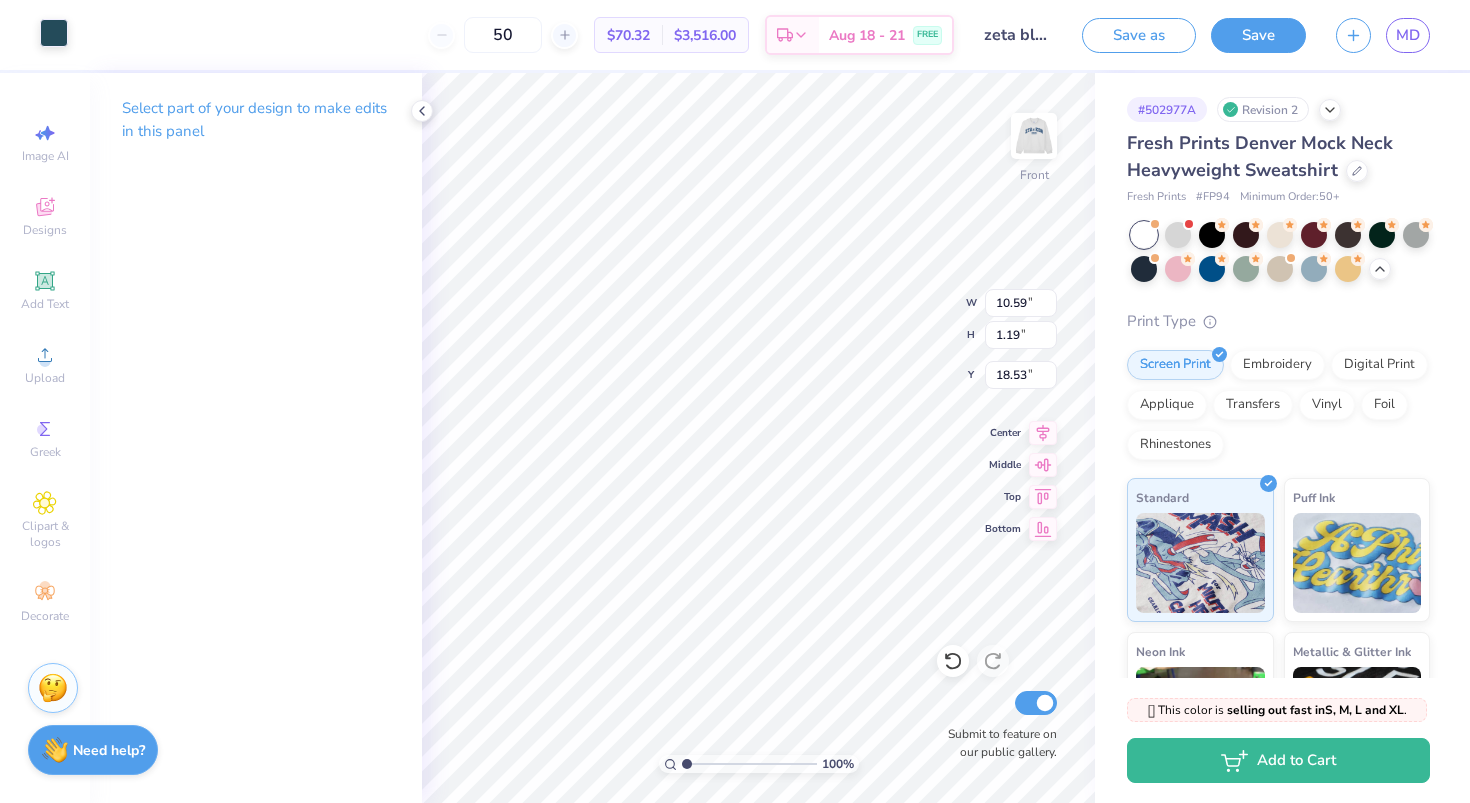 click at bounding box center [54, 33] 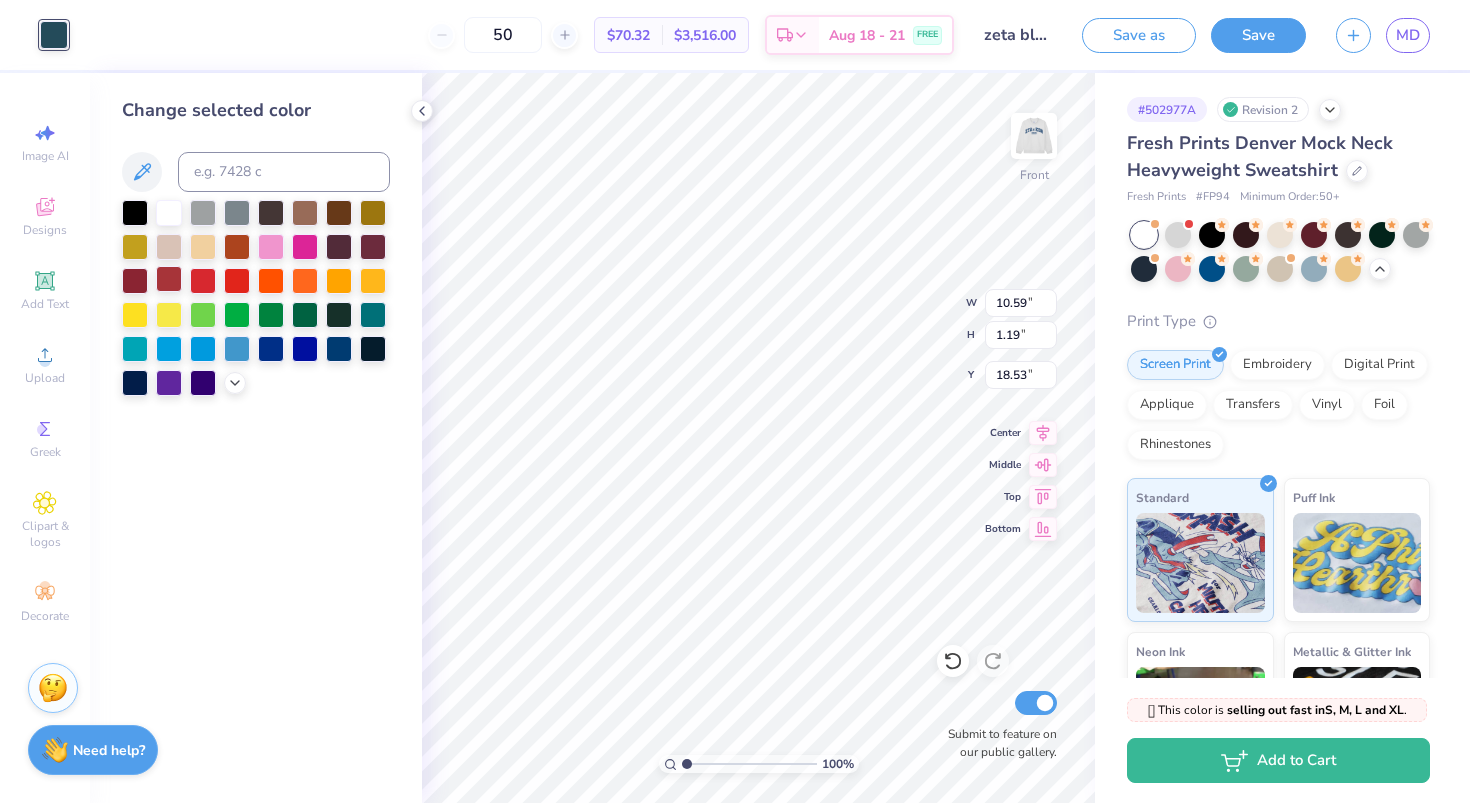 click at bounding box center [169, 279] 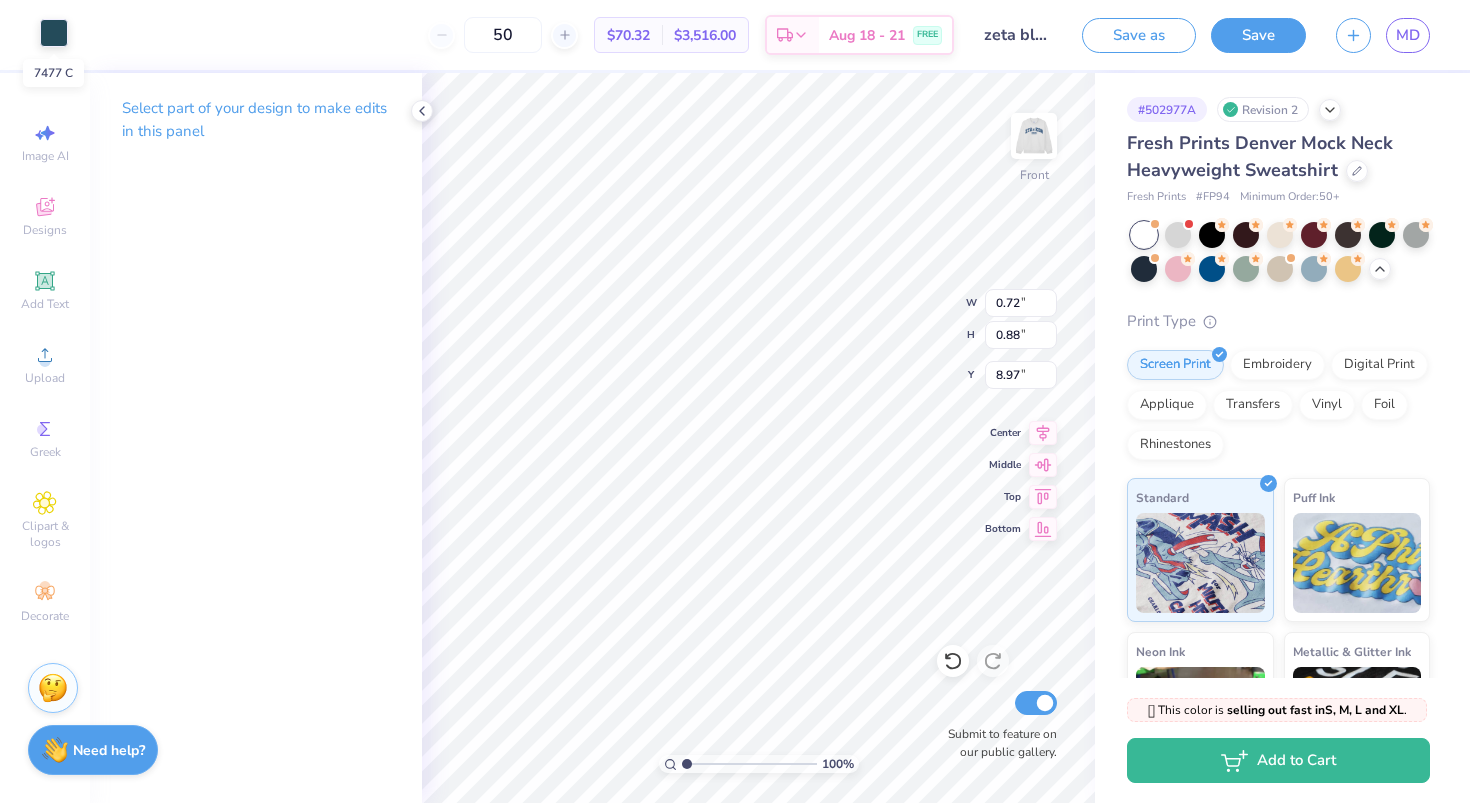 click at bounding box center (54, 33) 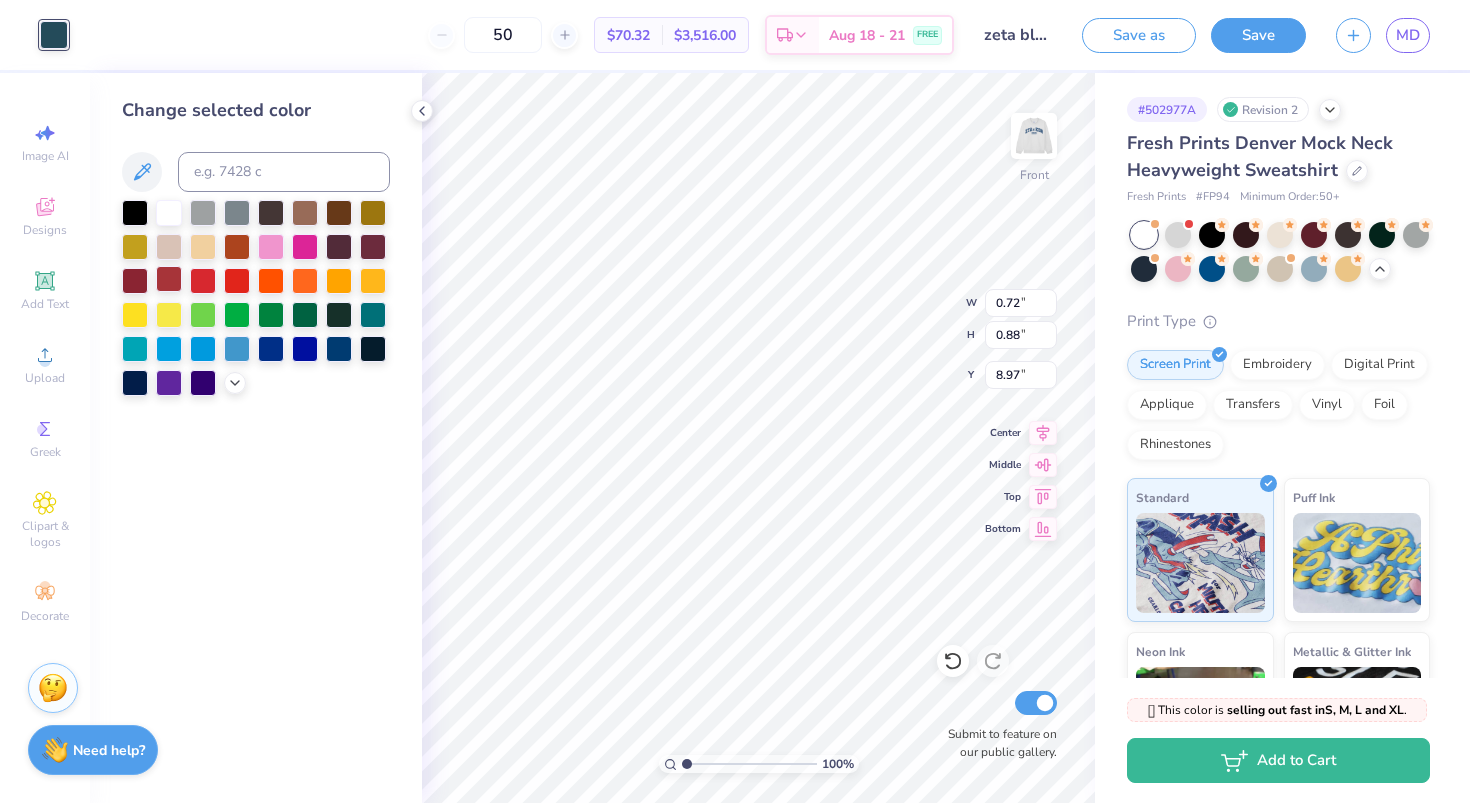 click at bounding box center [169, 279] 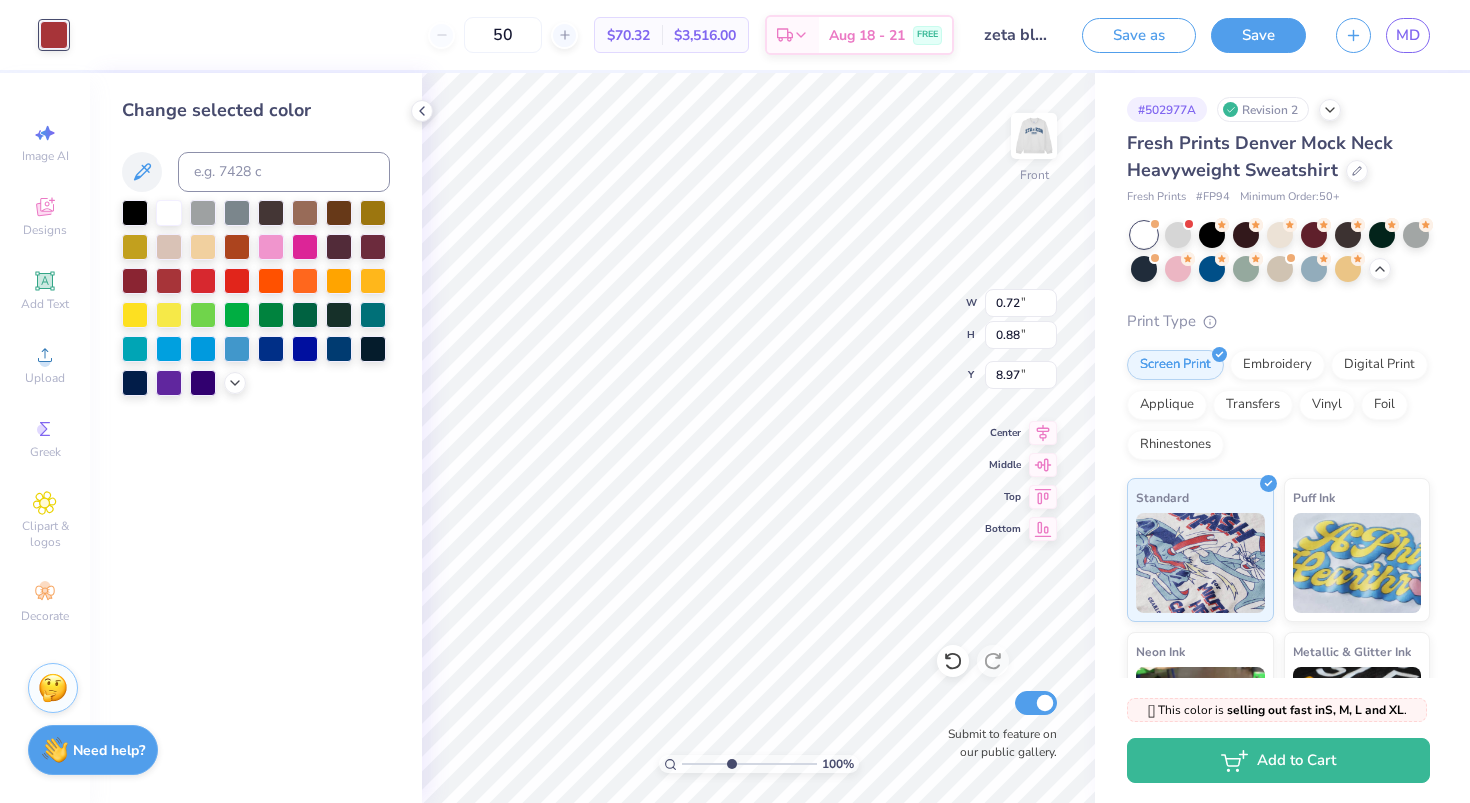 type on "4.25" 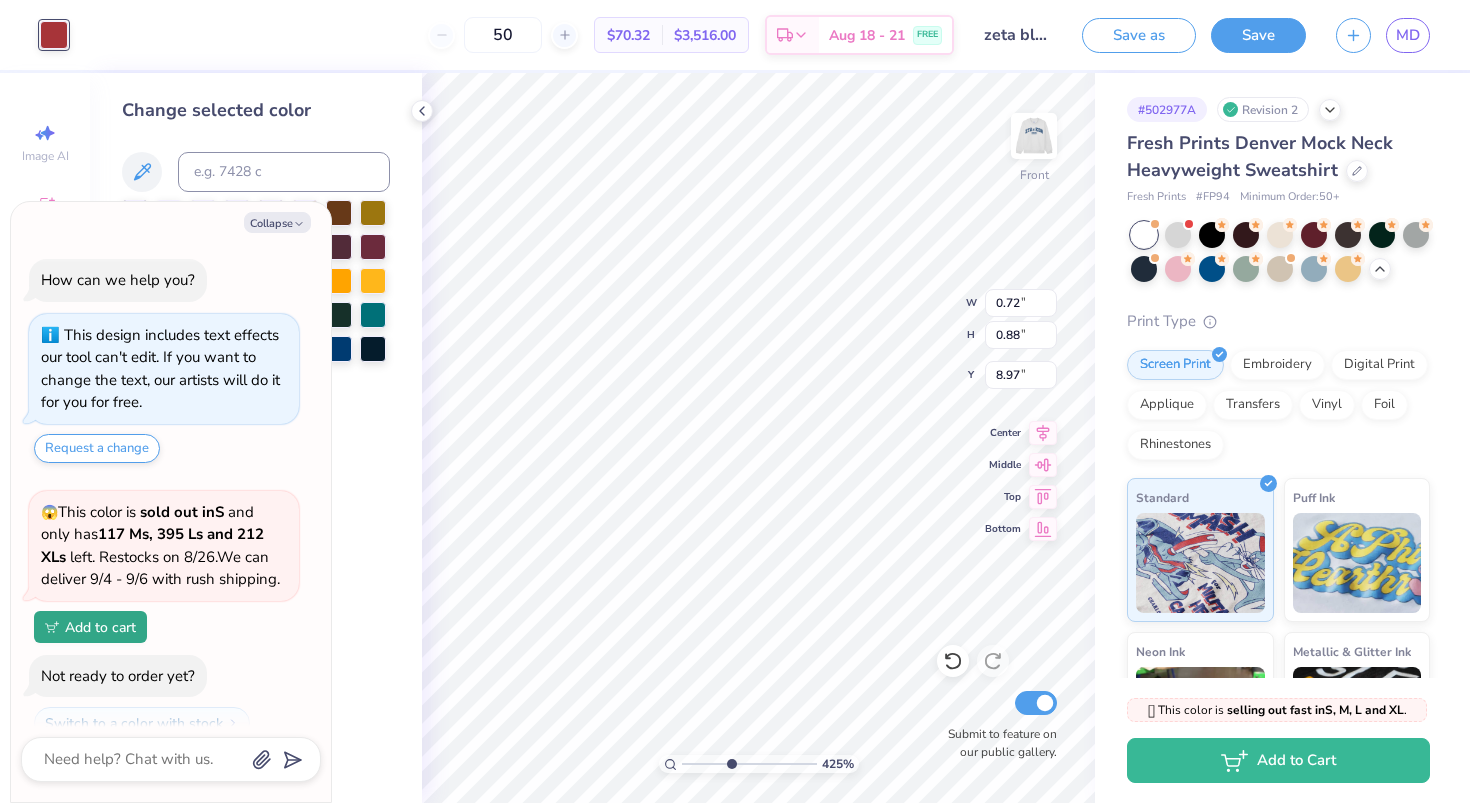 scroll, scrollTop: 646, scrollLeft: 0, axis: vertical 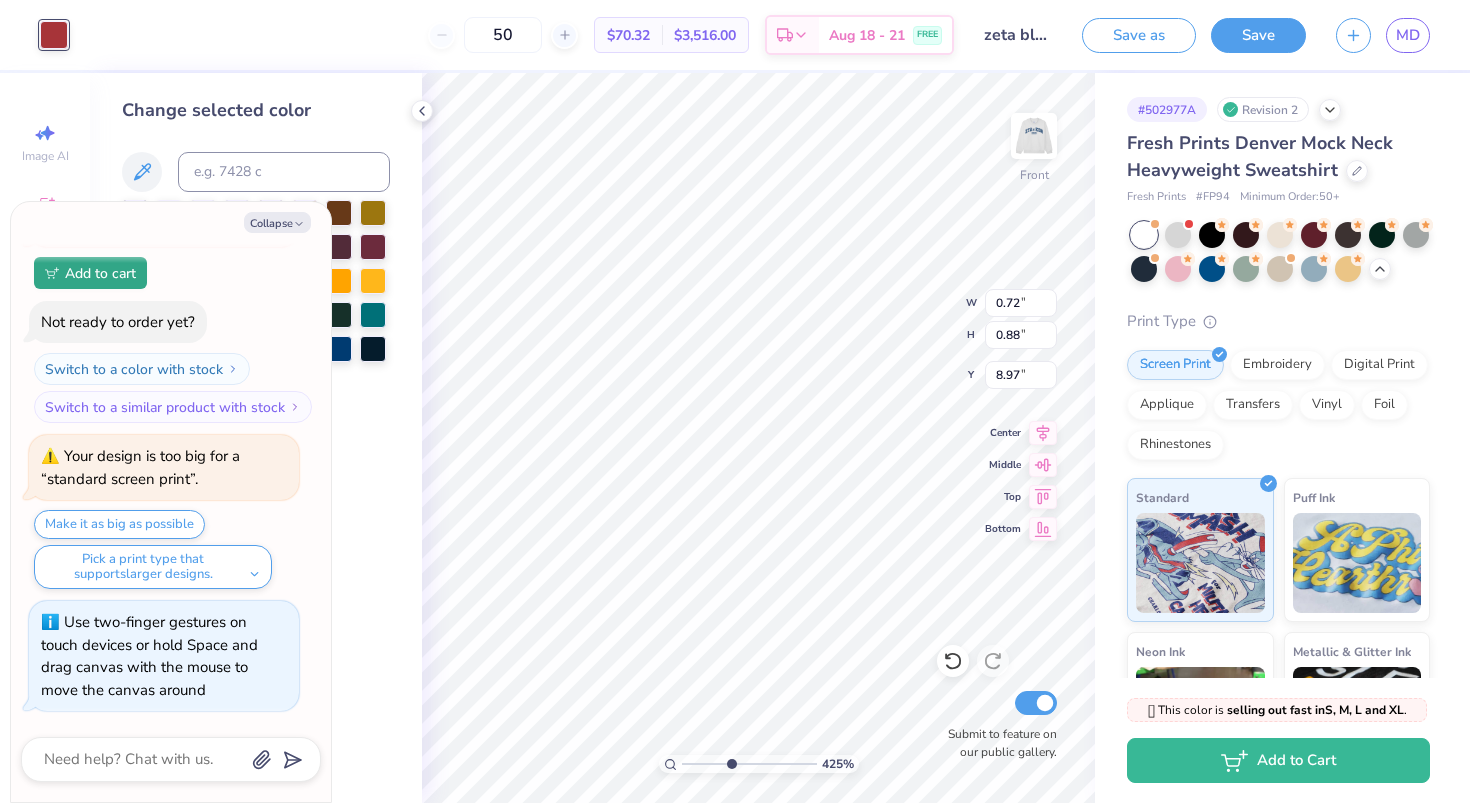 type on "x" 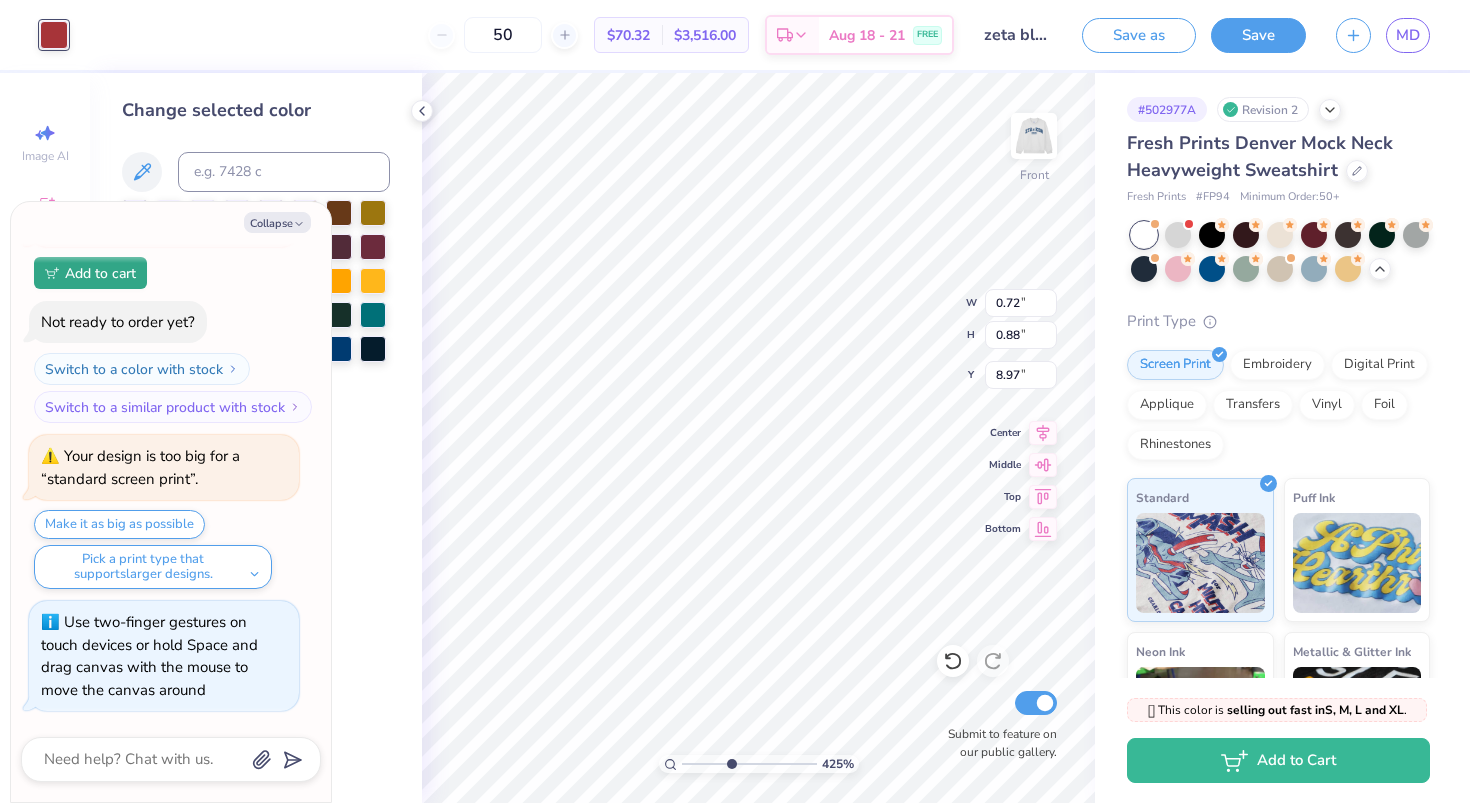 type on "0.53" 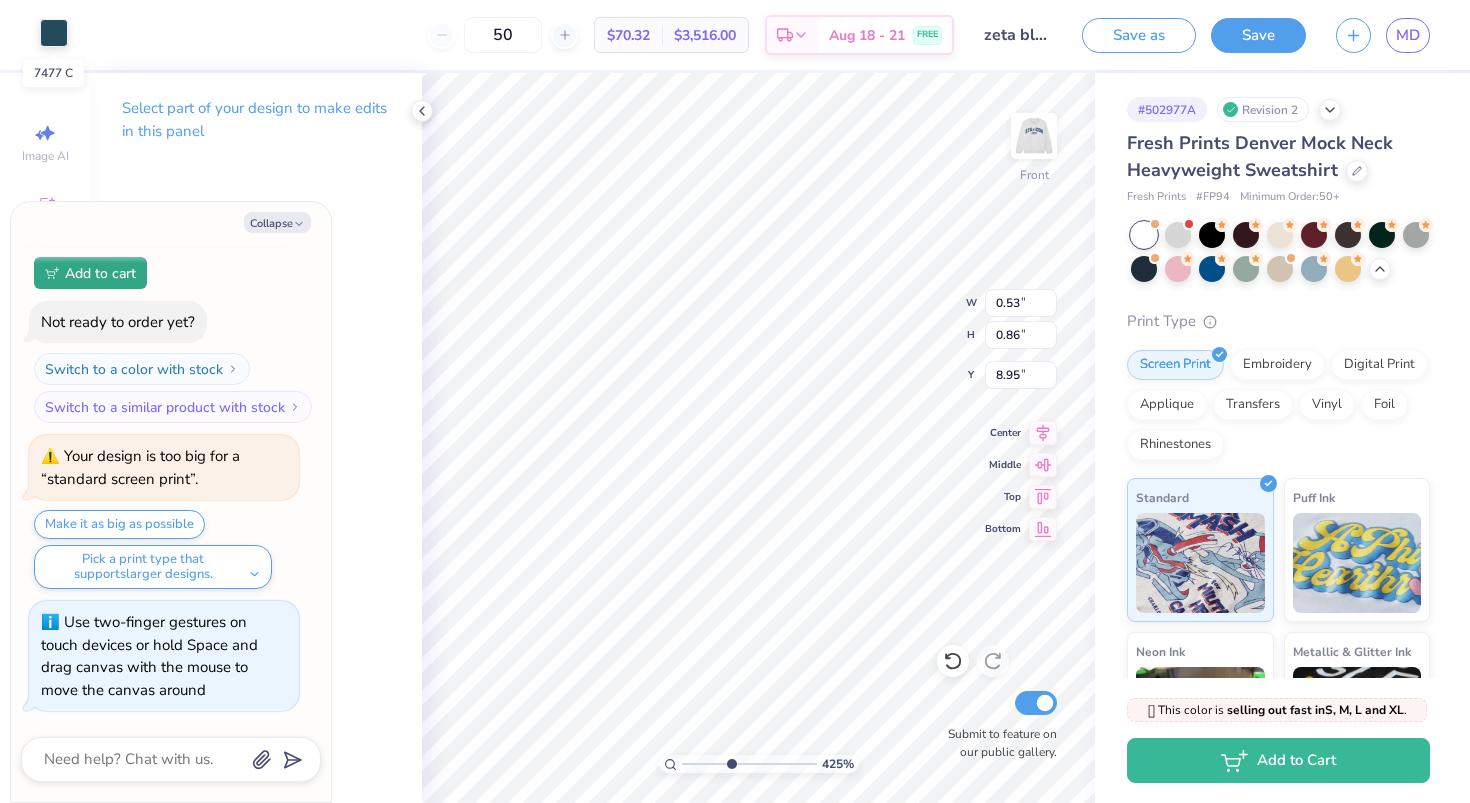click at bounding box center [54, 33] 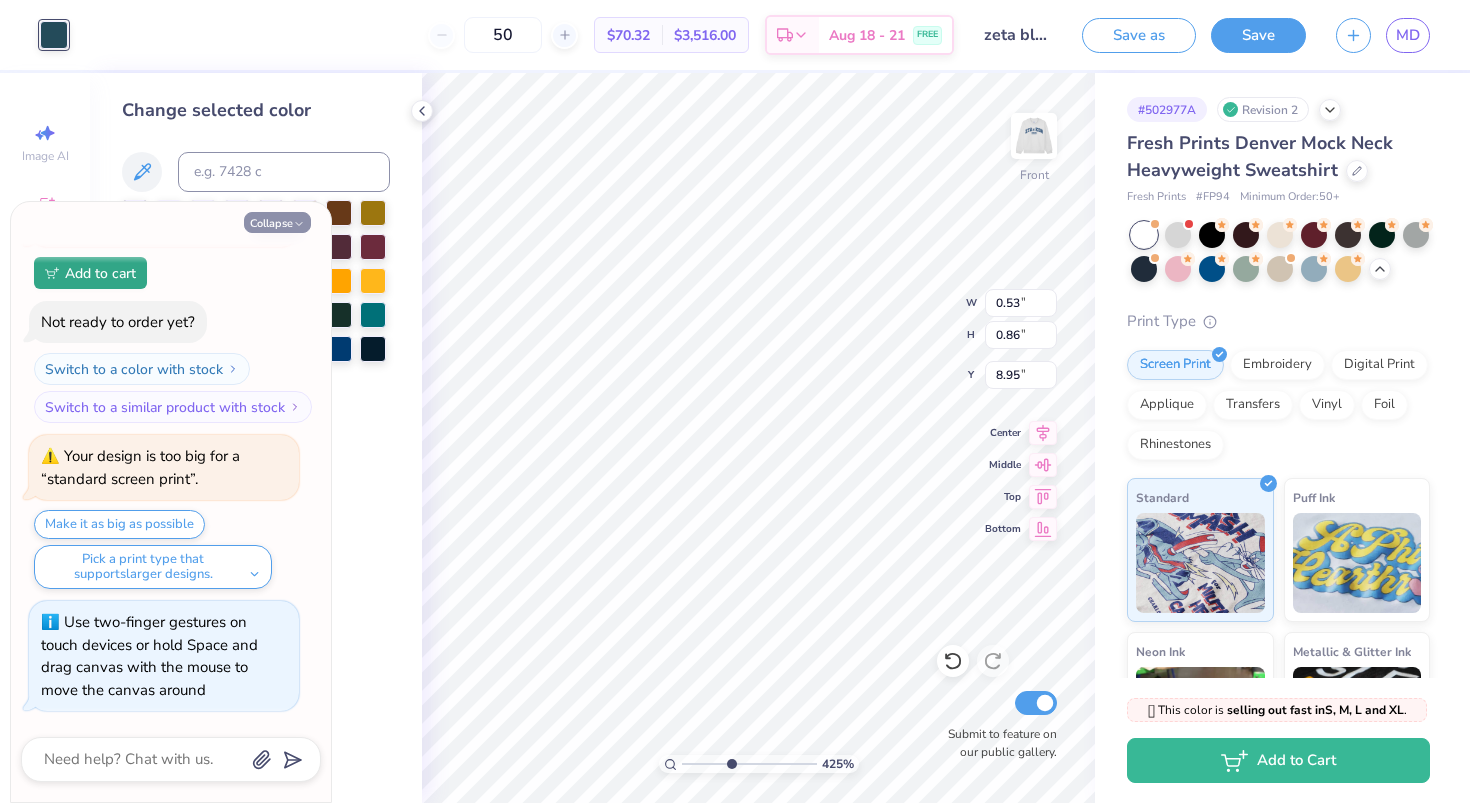 click on "Collapse" at bounding box center (277, 222) 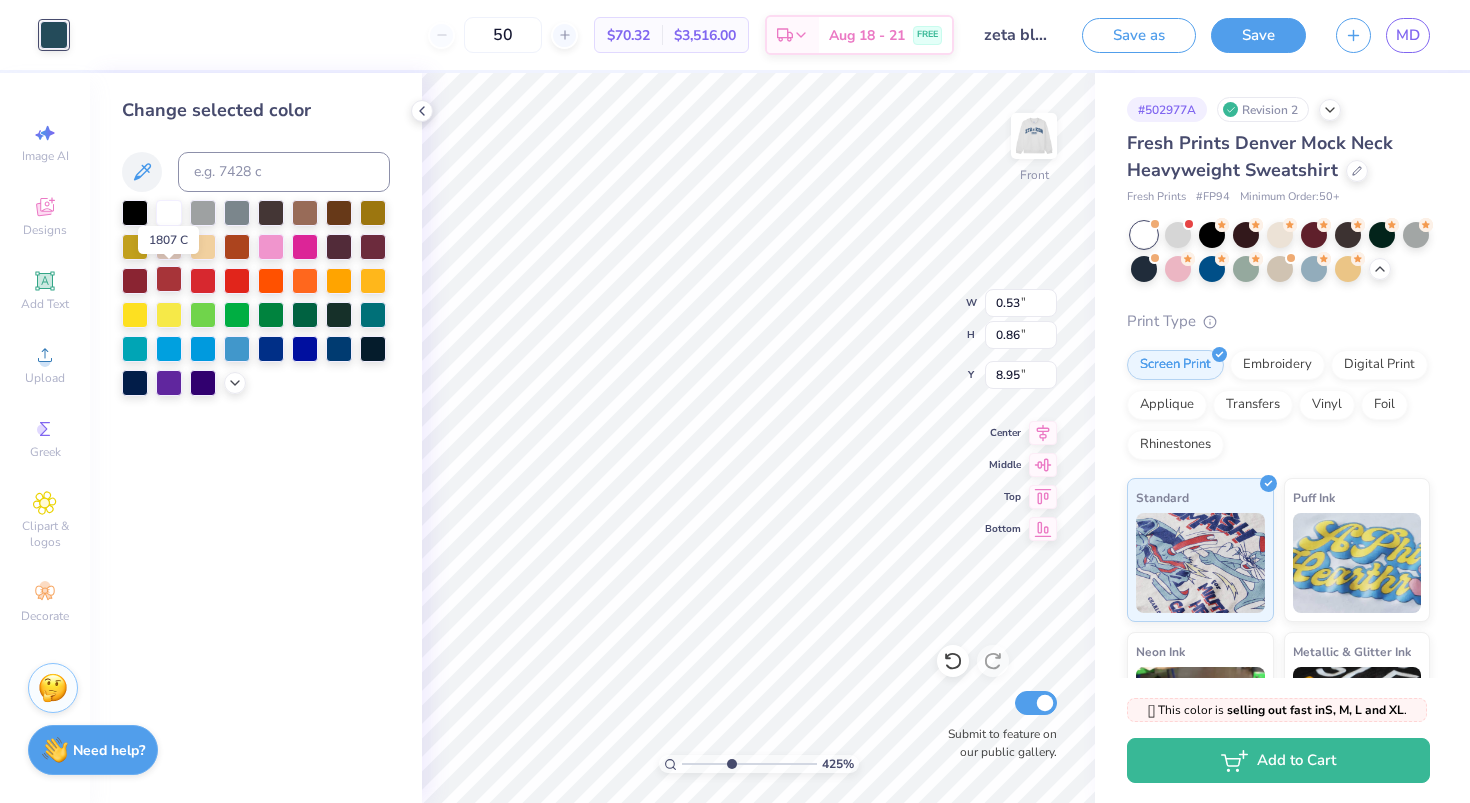click at bounding box center (169, 279) 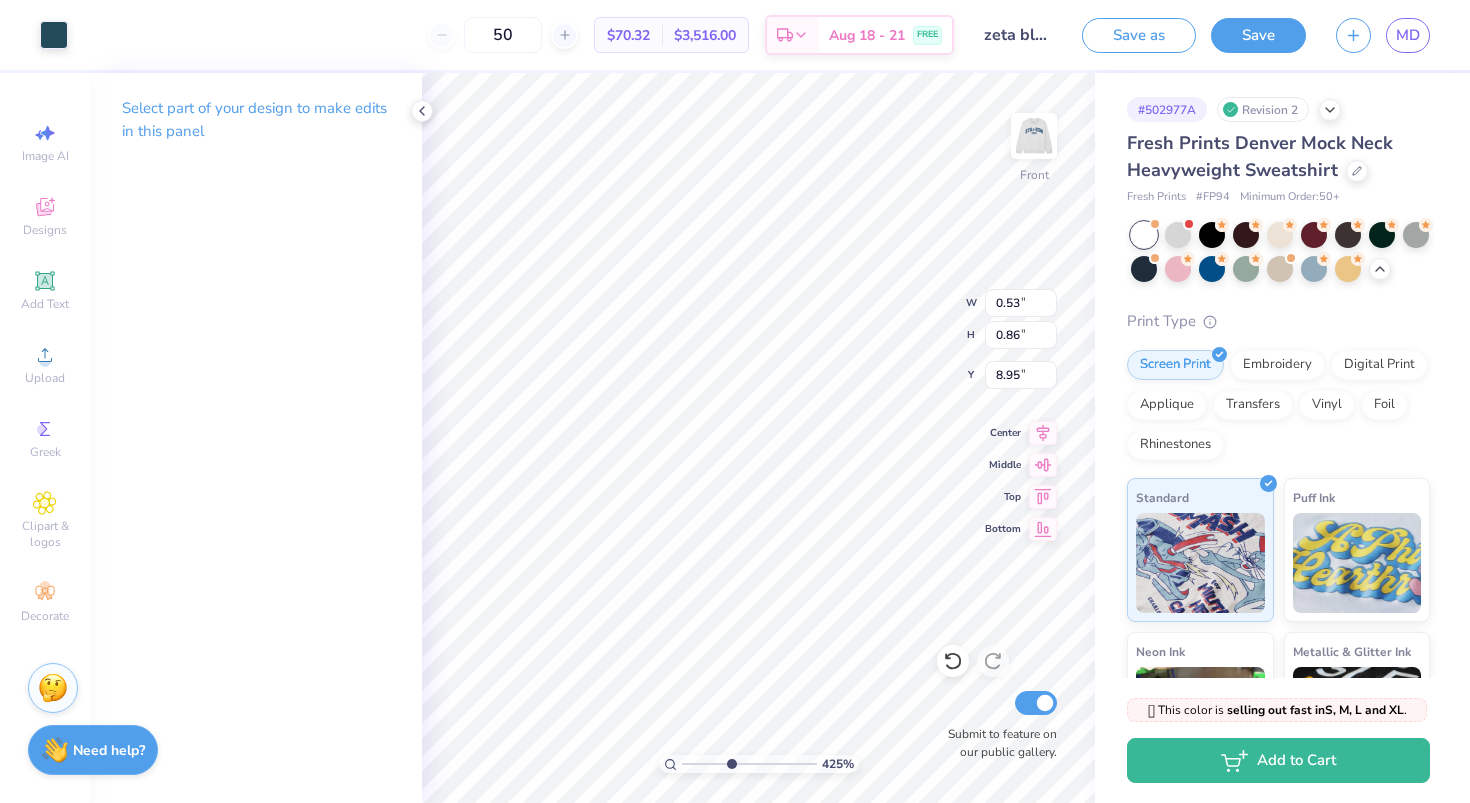 type on "0.89" 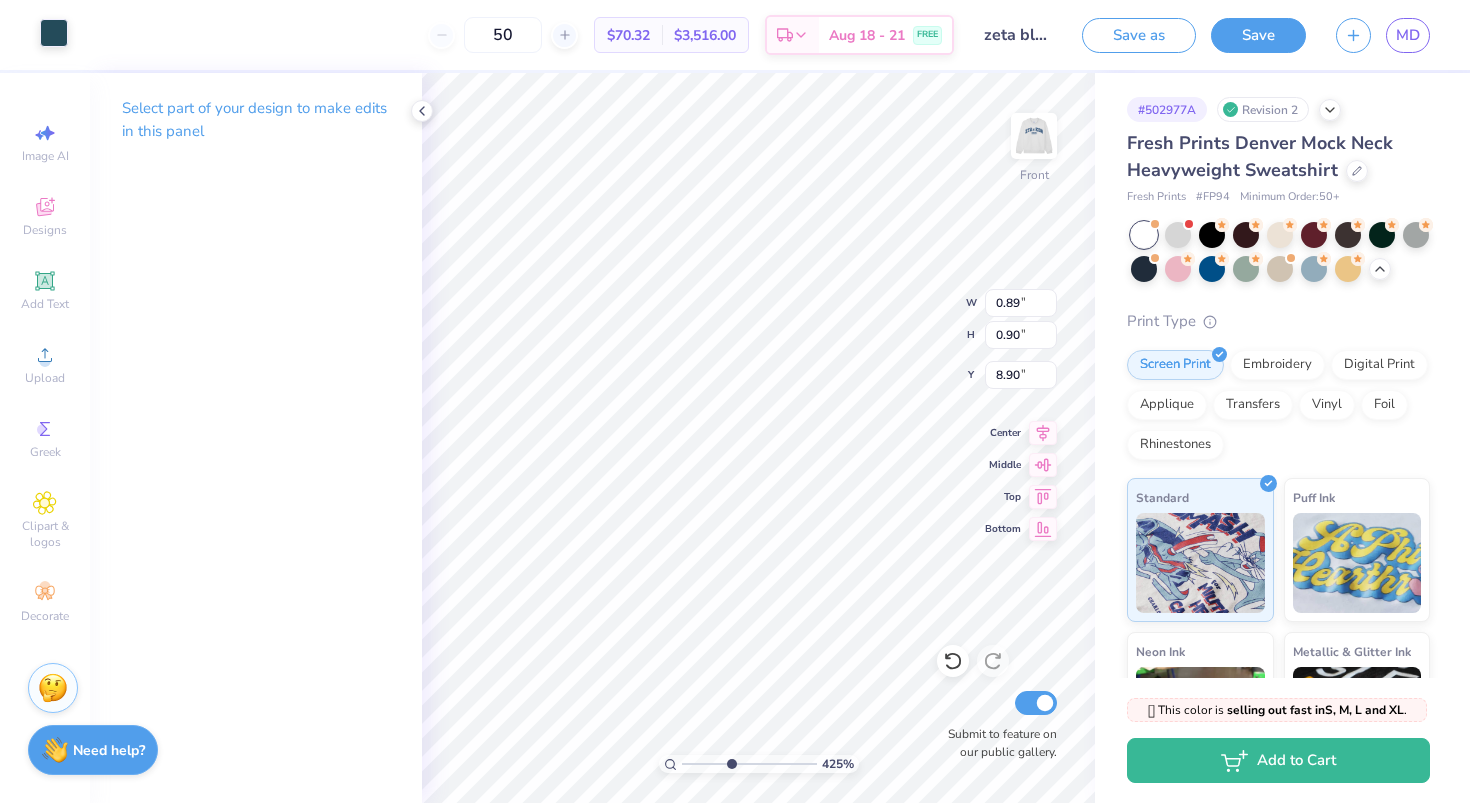 click at bounding box center (54, 33) 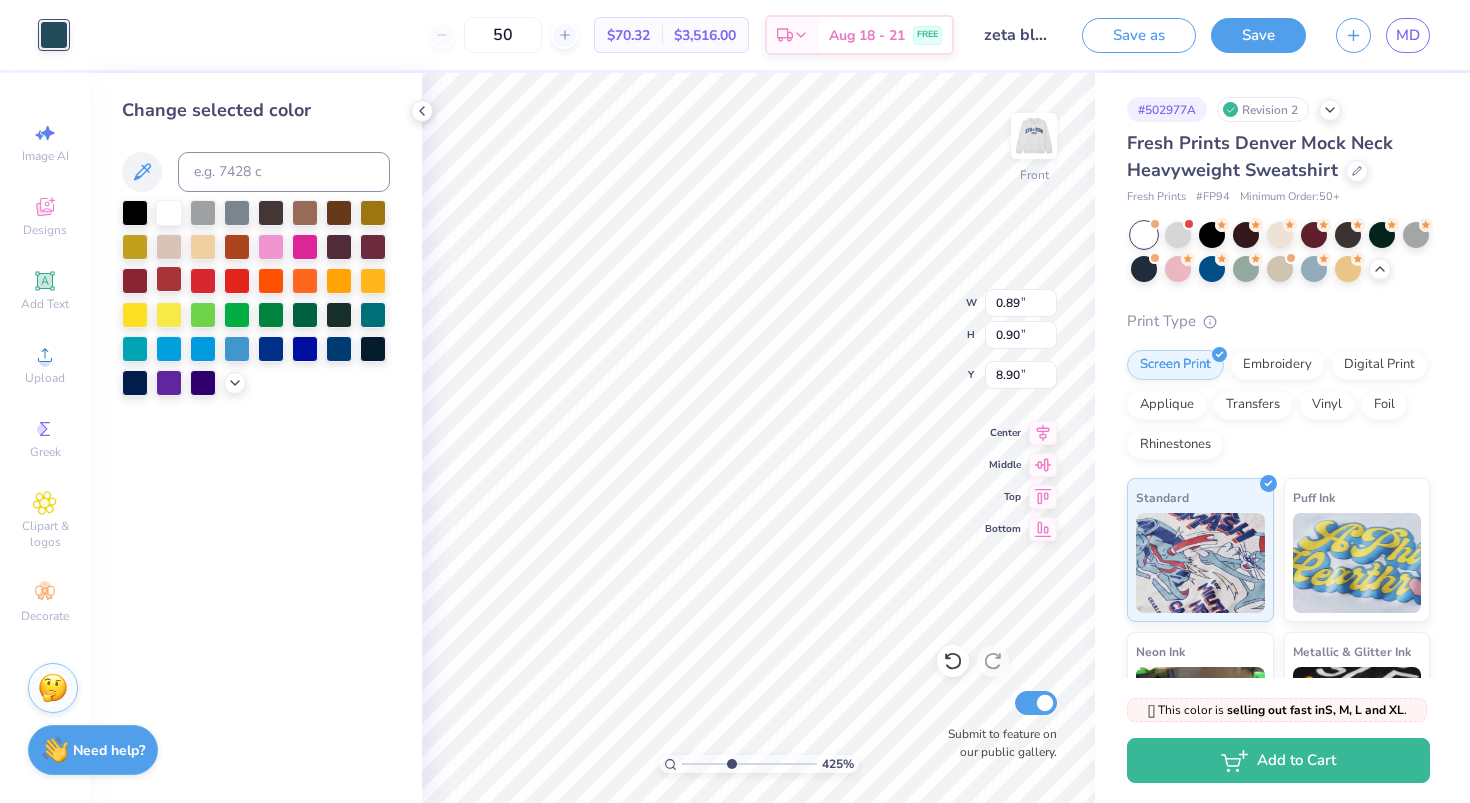 click at bounding box center [169, 279] 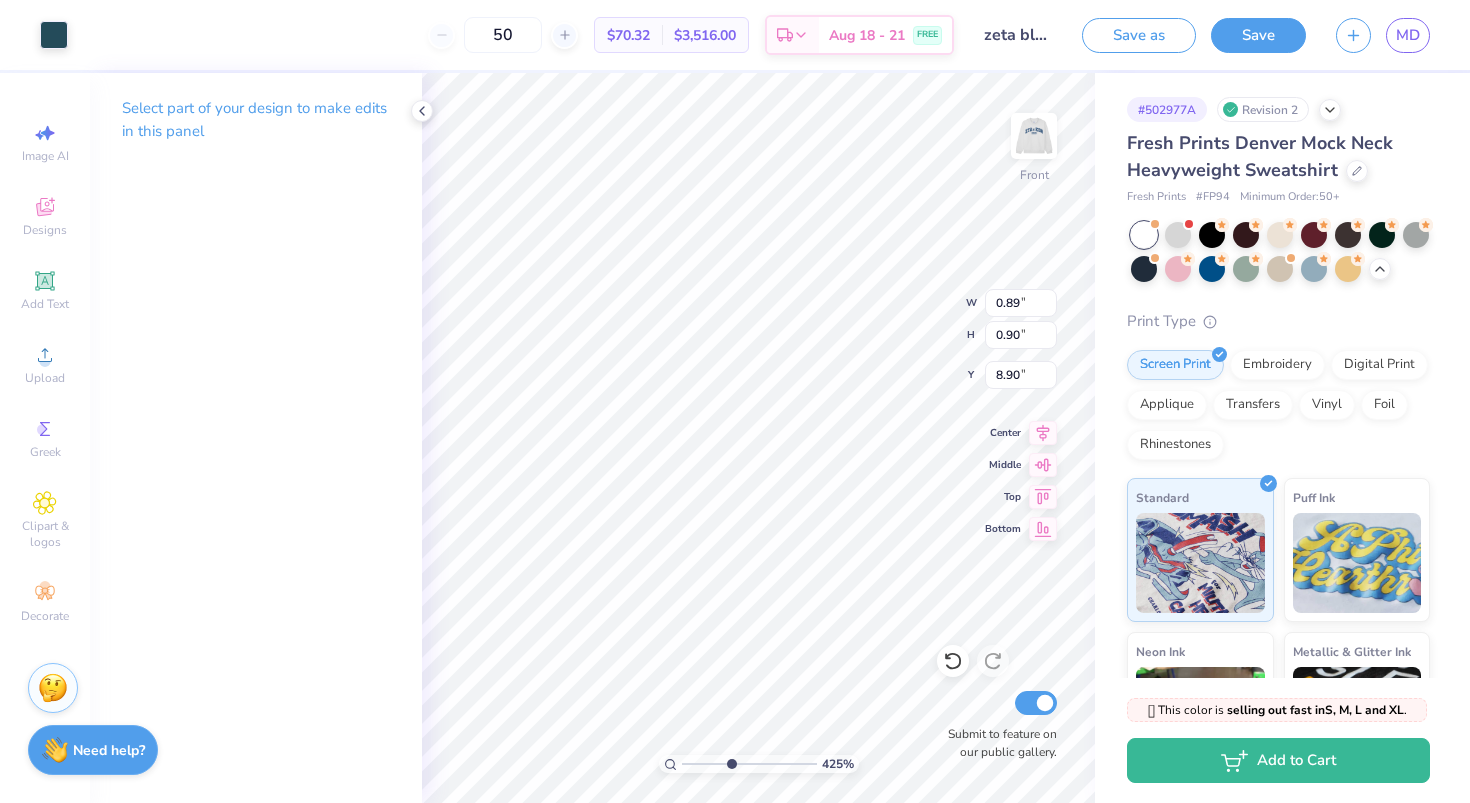 type on "0.76" 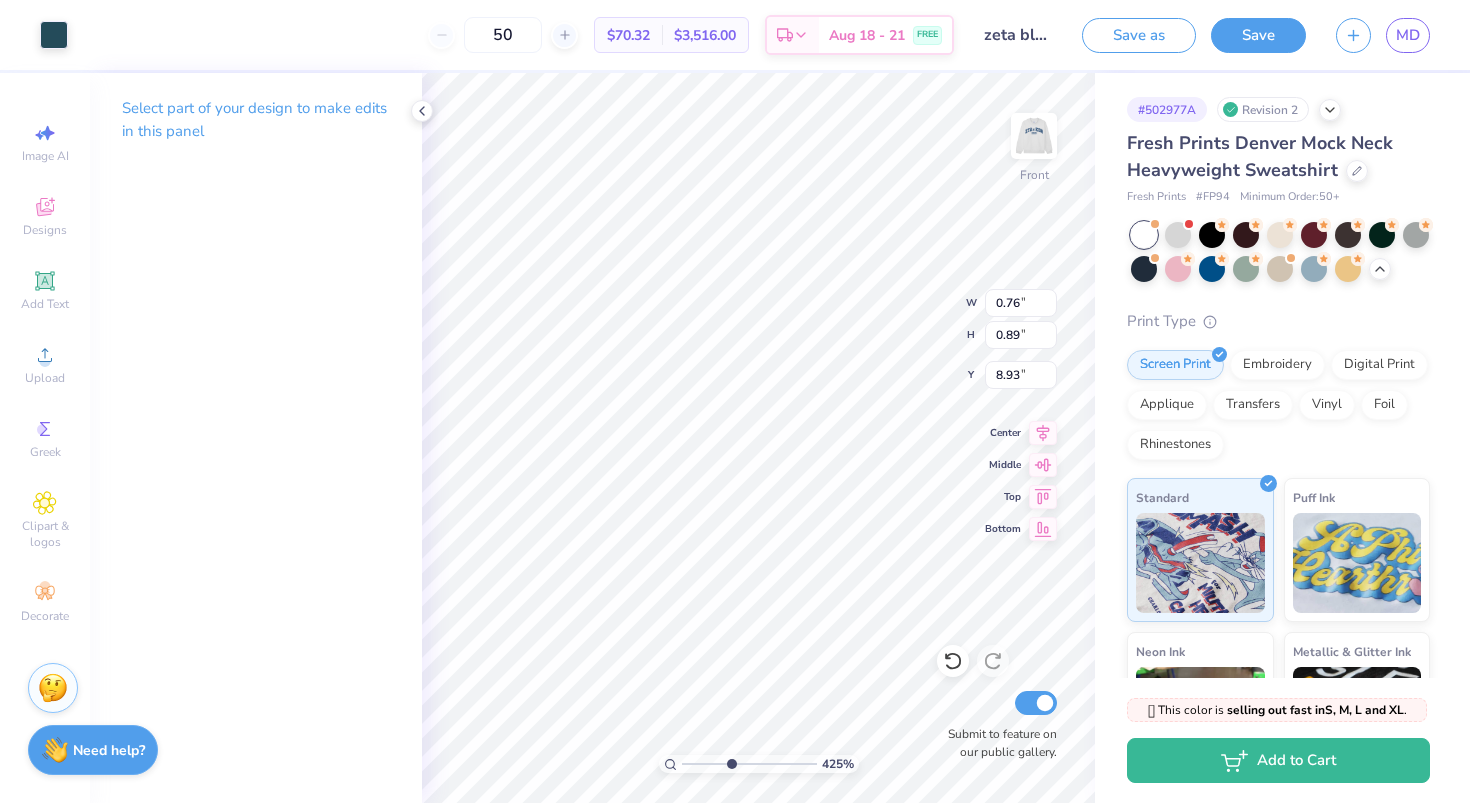 click on "Art colors" at bounding box center [34, 35] 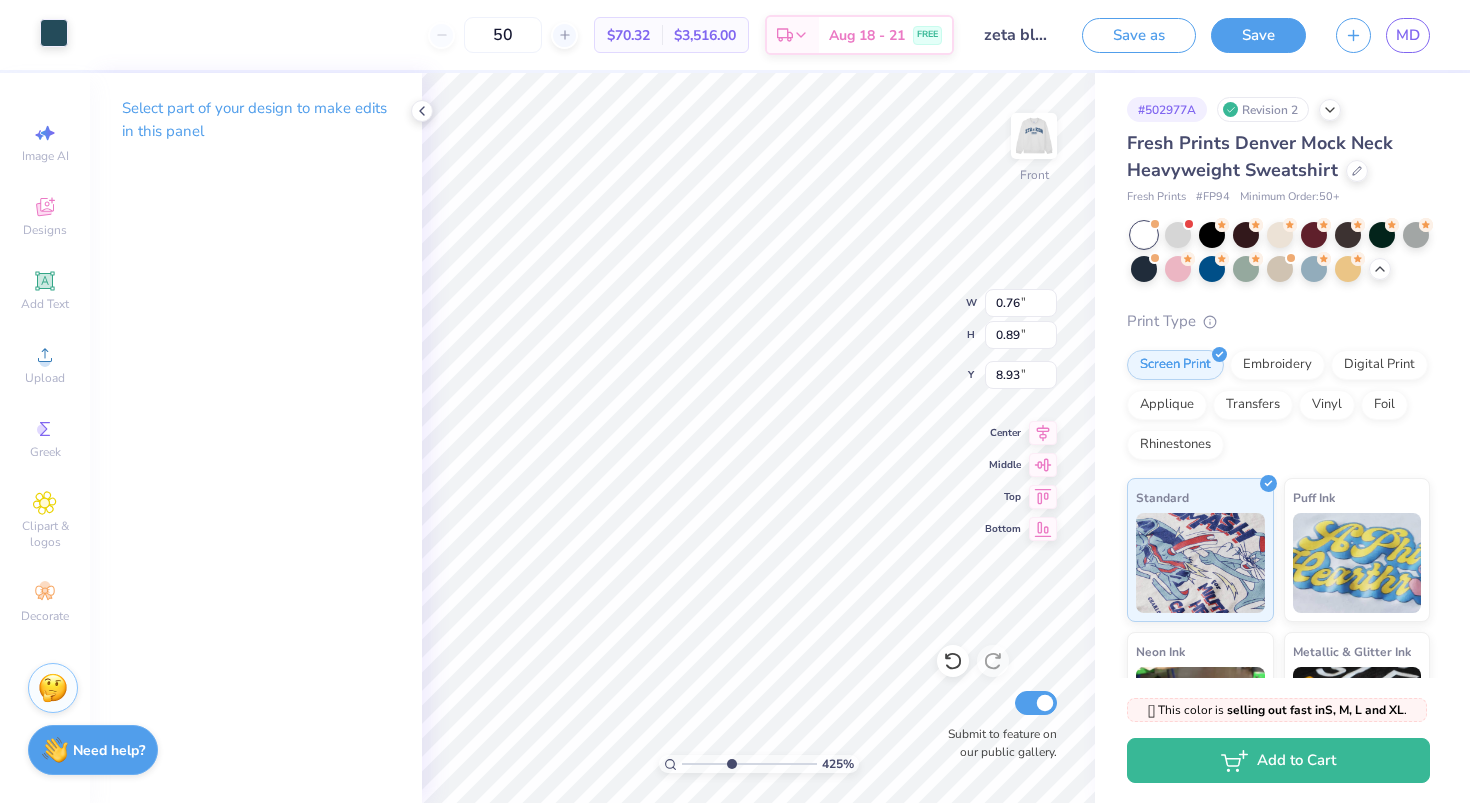 click at bounding box center [54, 33] 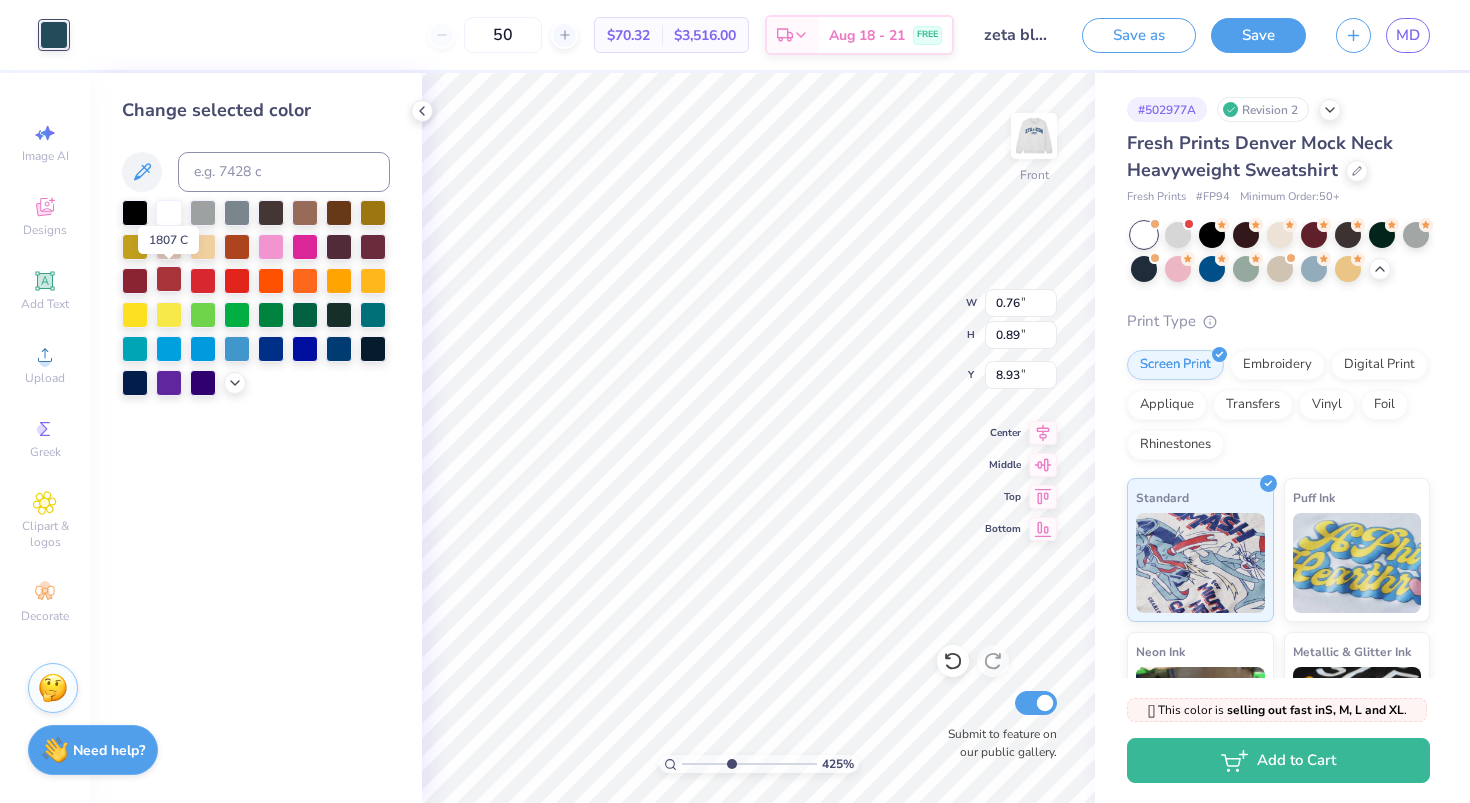 click at bounding box center [169, 279] 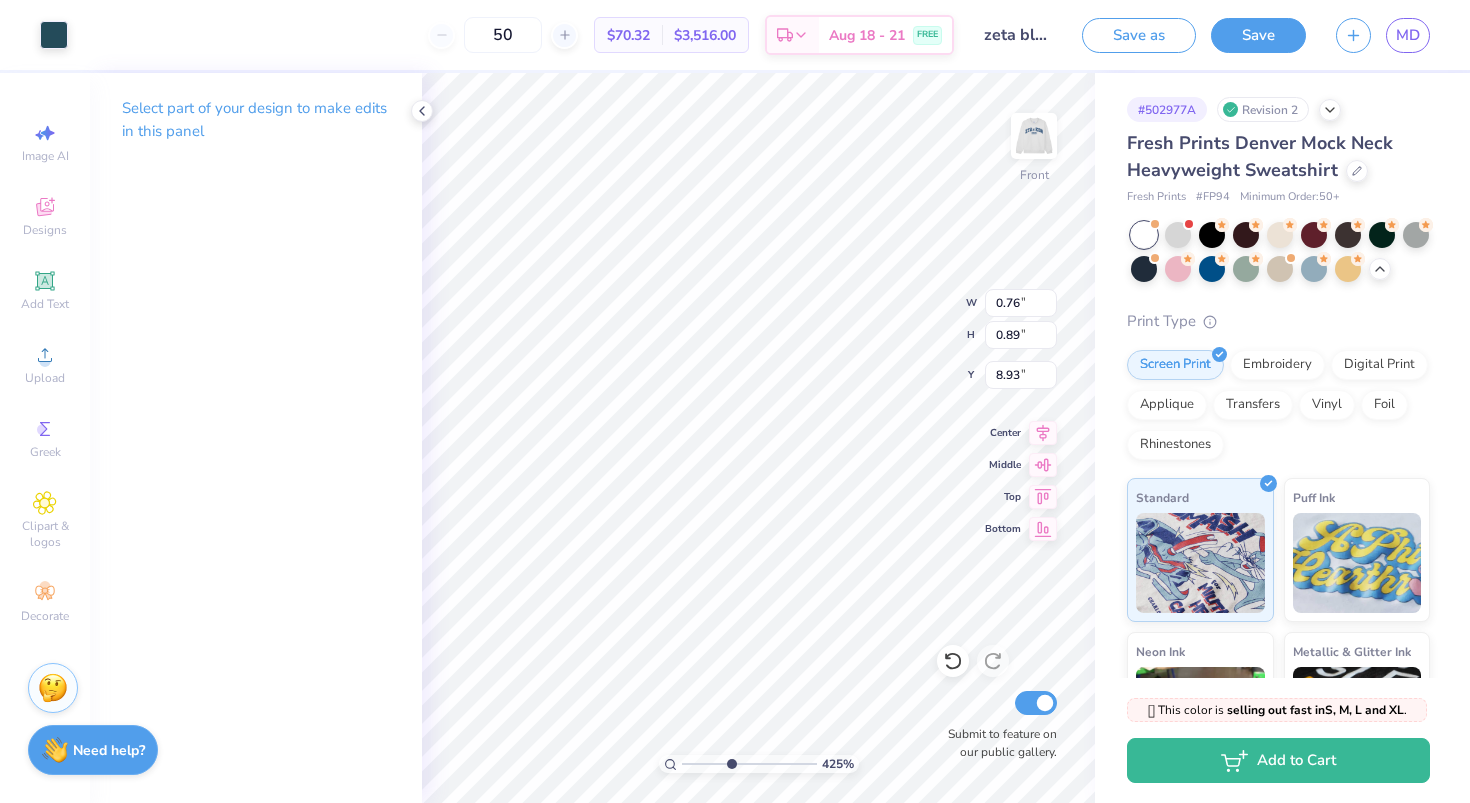 type on "0.79" 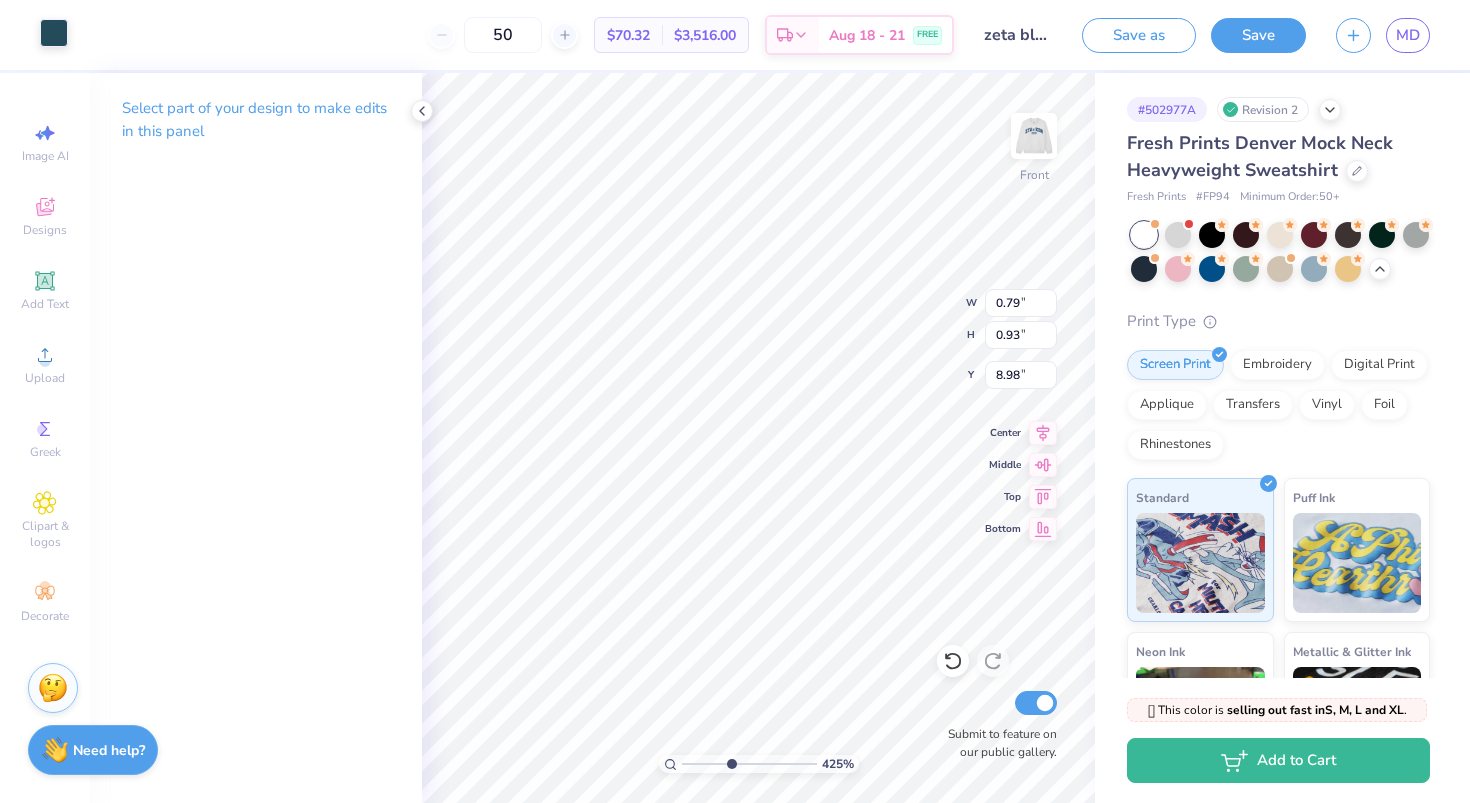 click at bounding box center [54, 33] 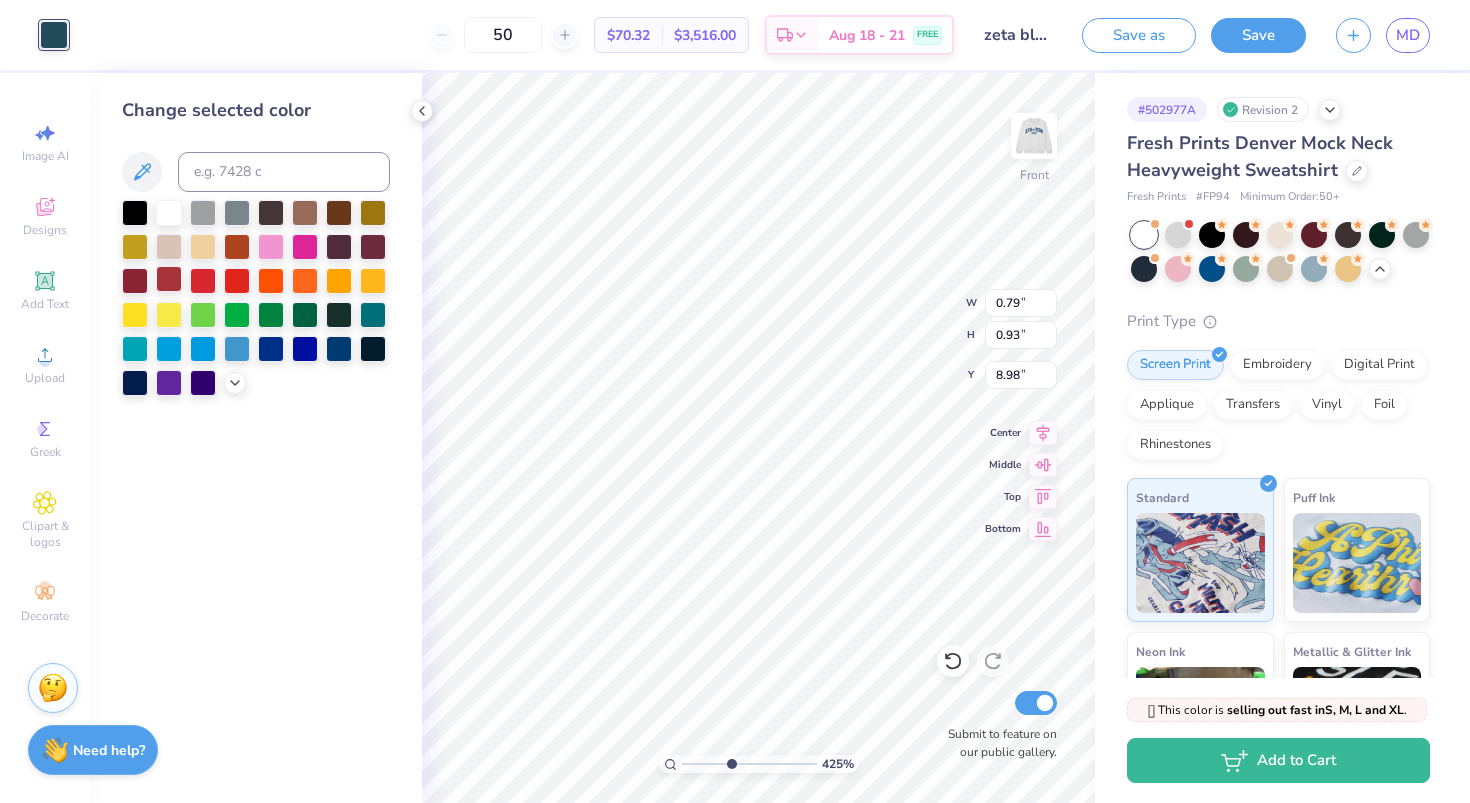 click at bounding box center (169, 279) 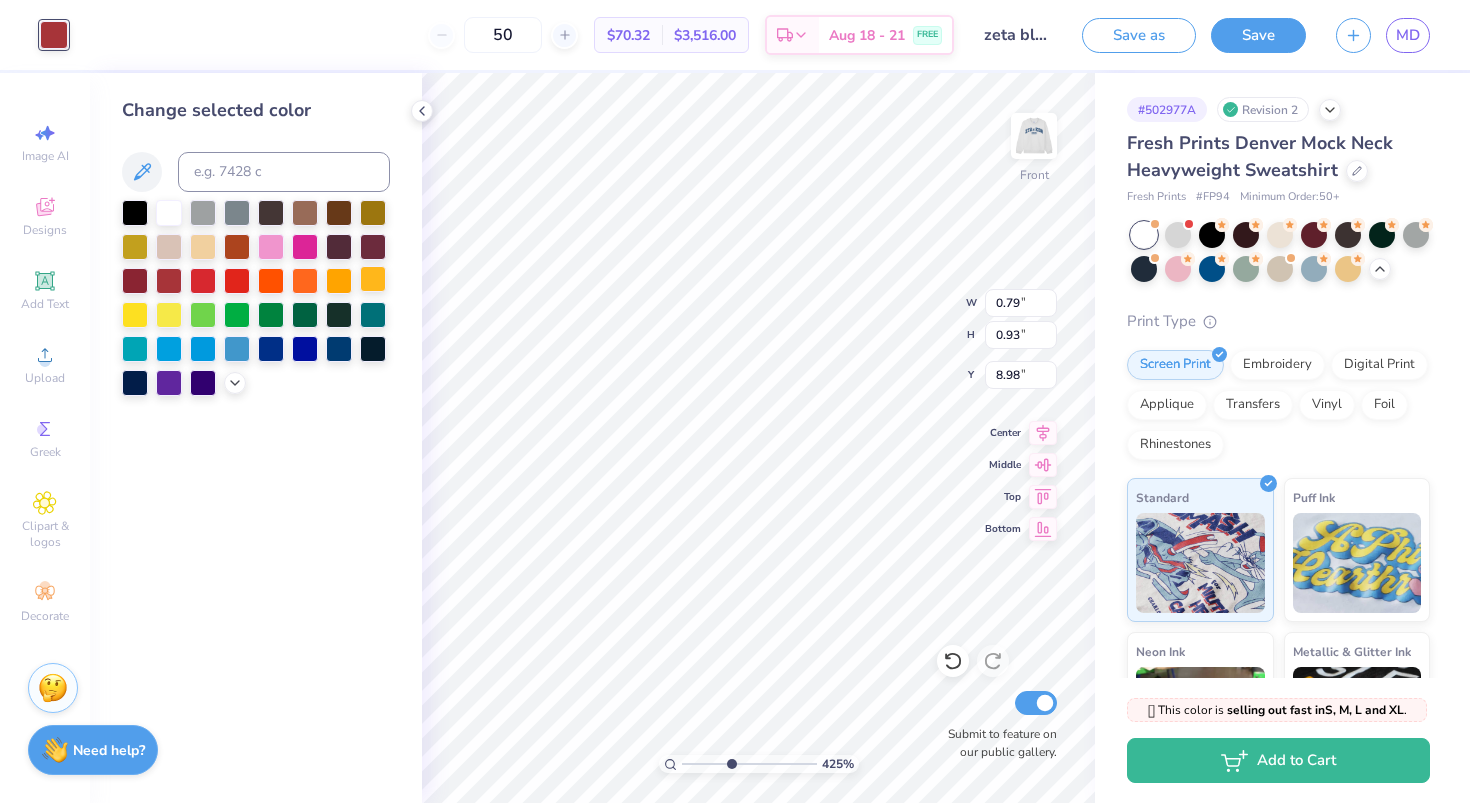 type on "0.51" 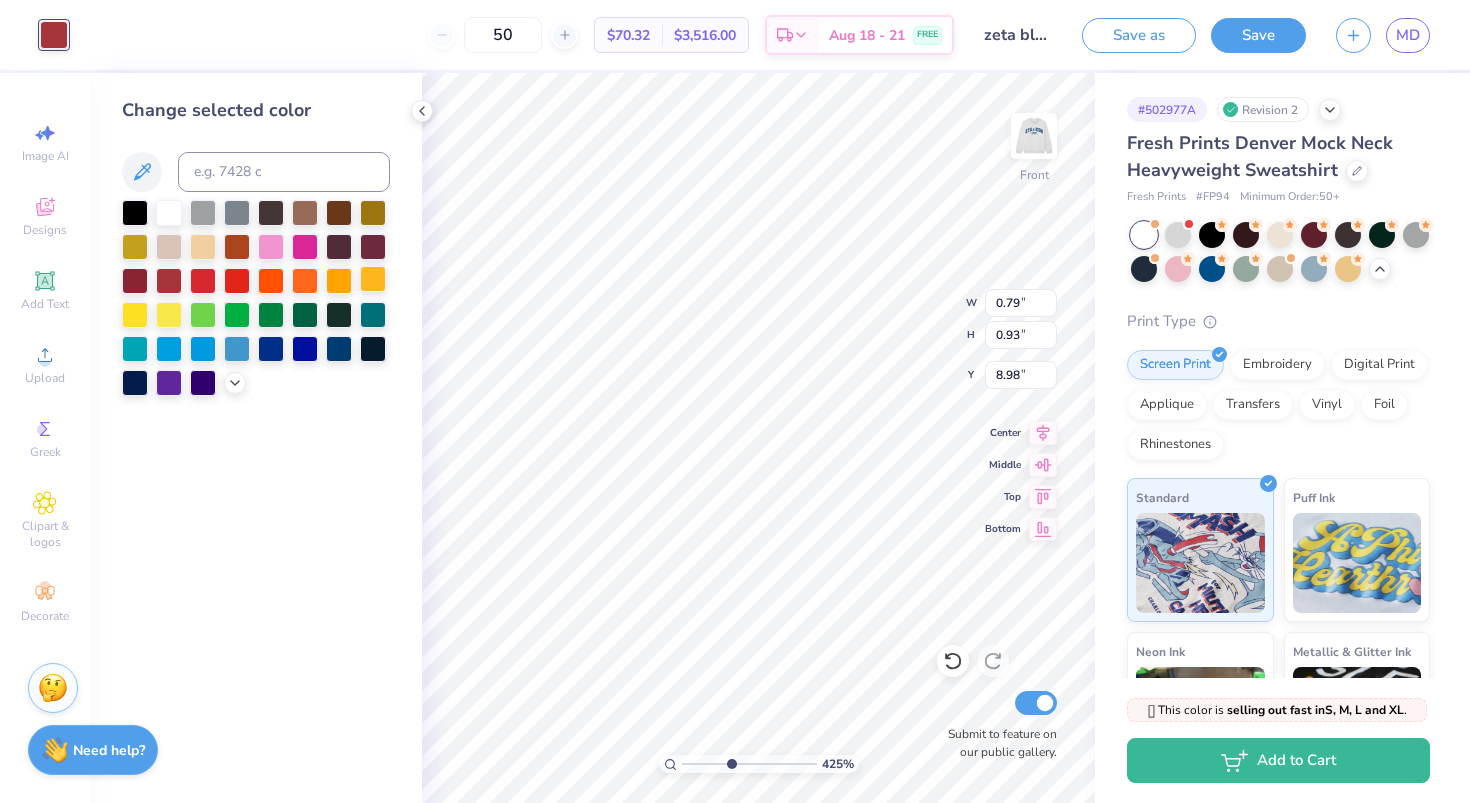 type on "0.89" 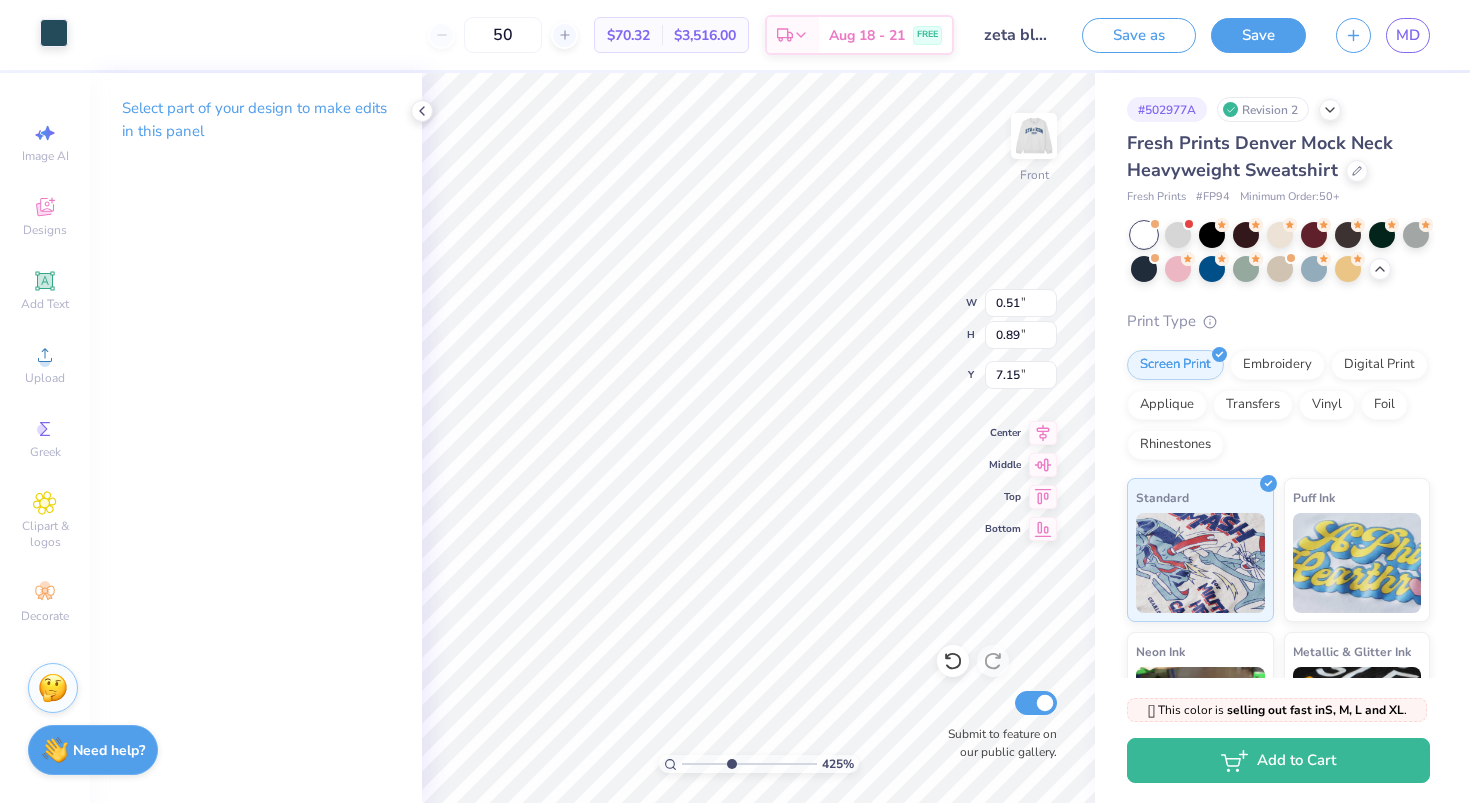 click at bounding box center [54, 33] 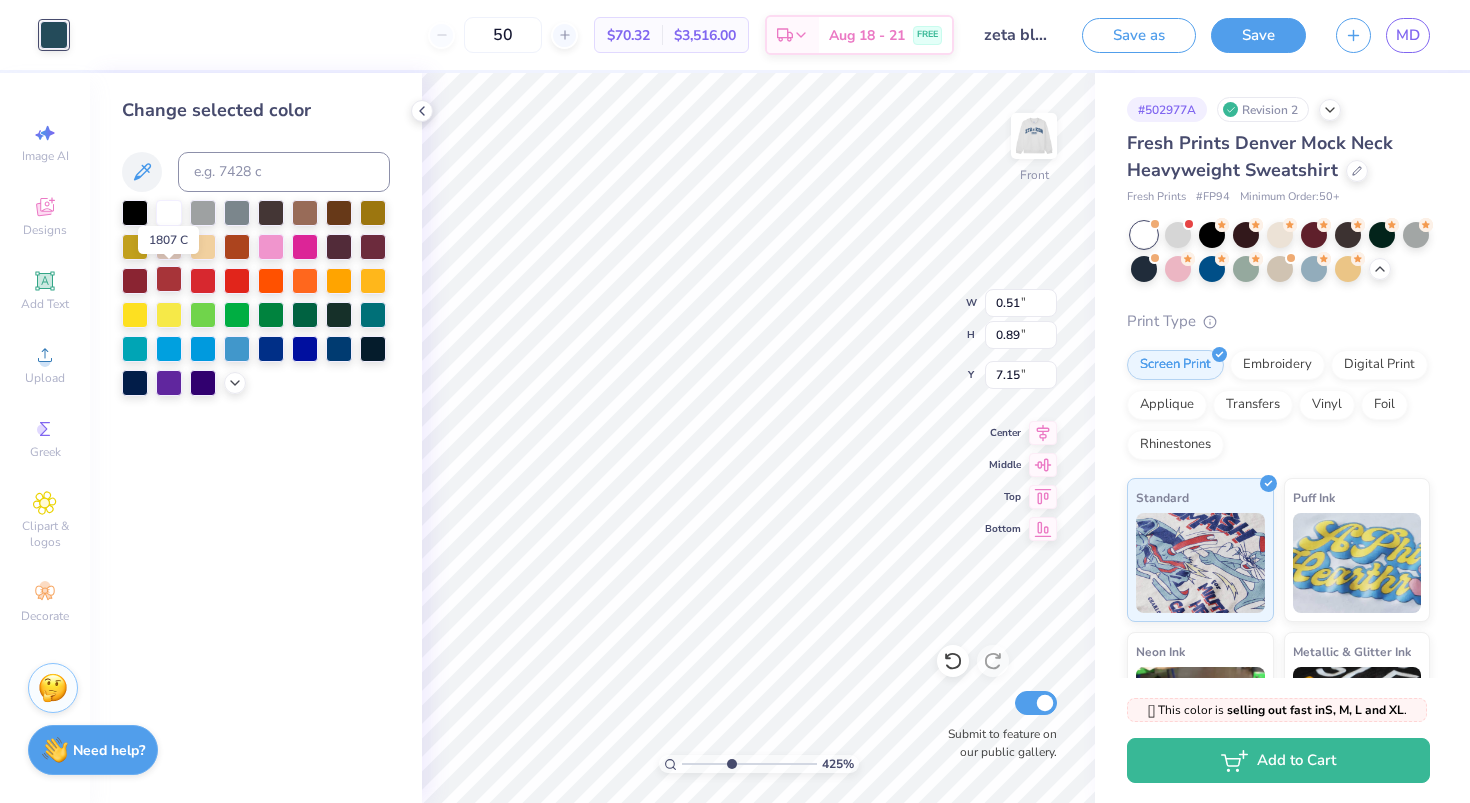 click at bounding box center [169, 279] 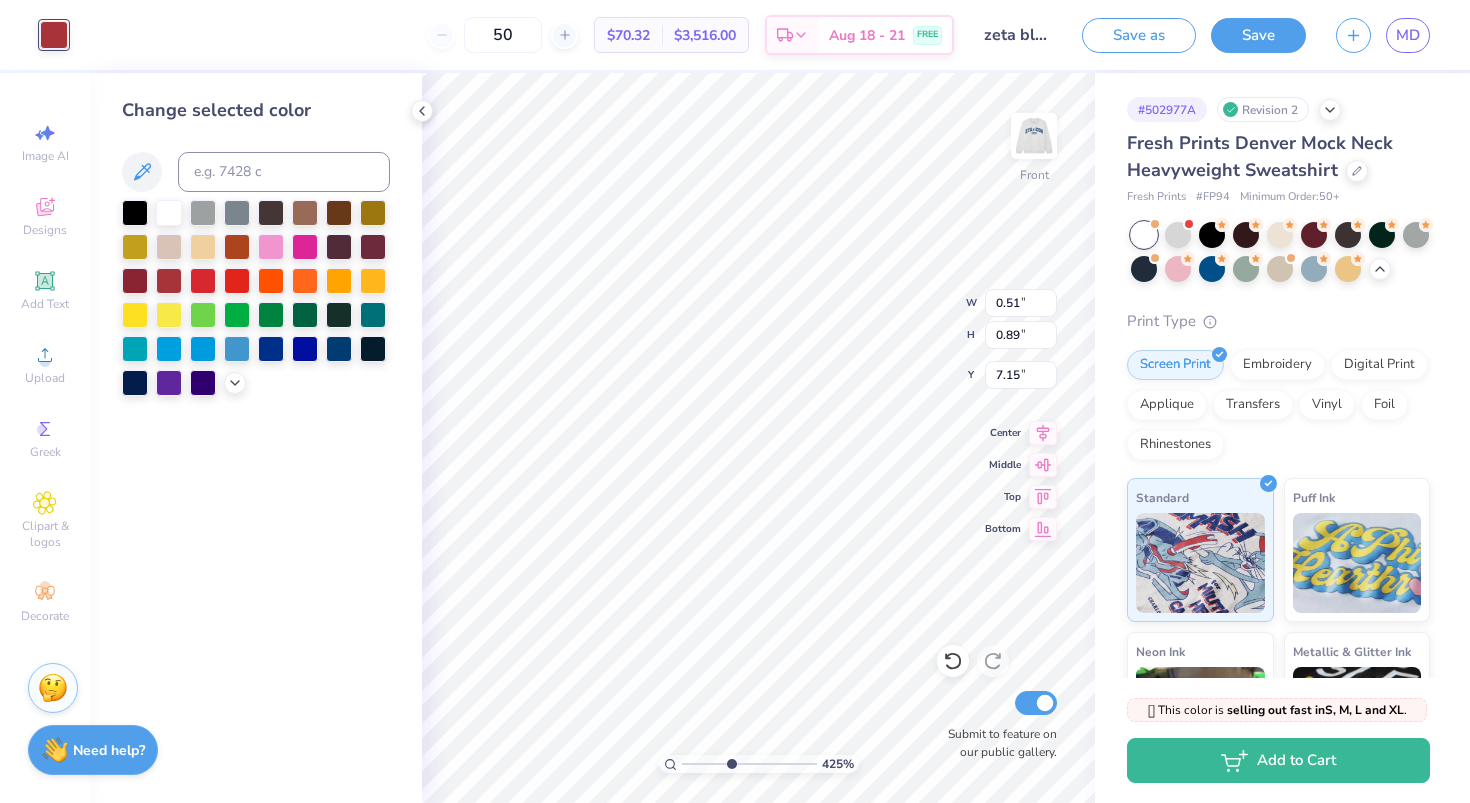 type on "0.57" 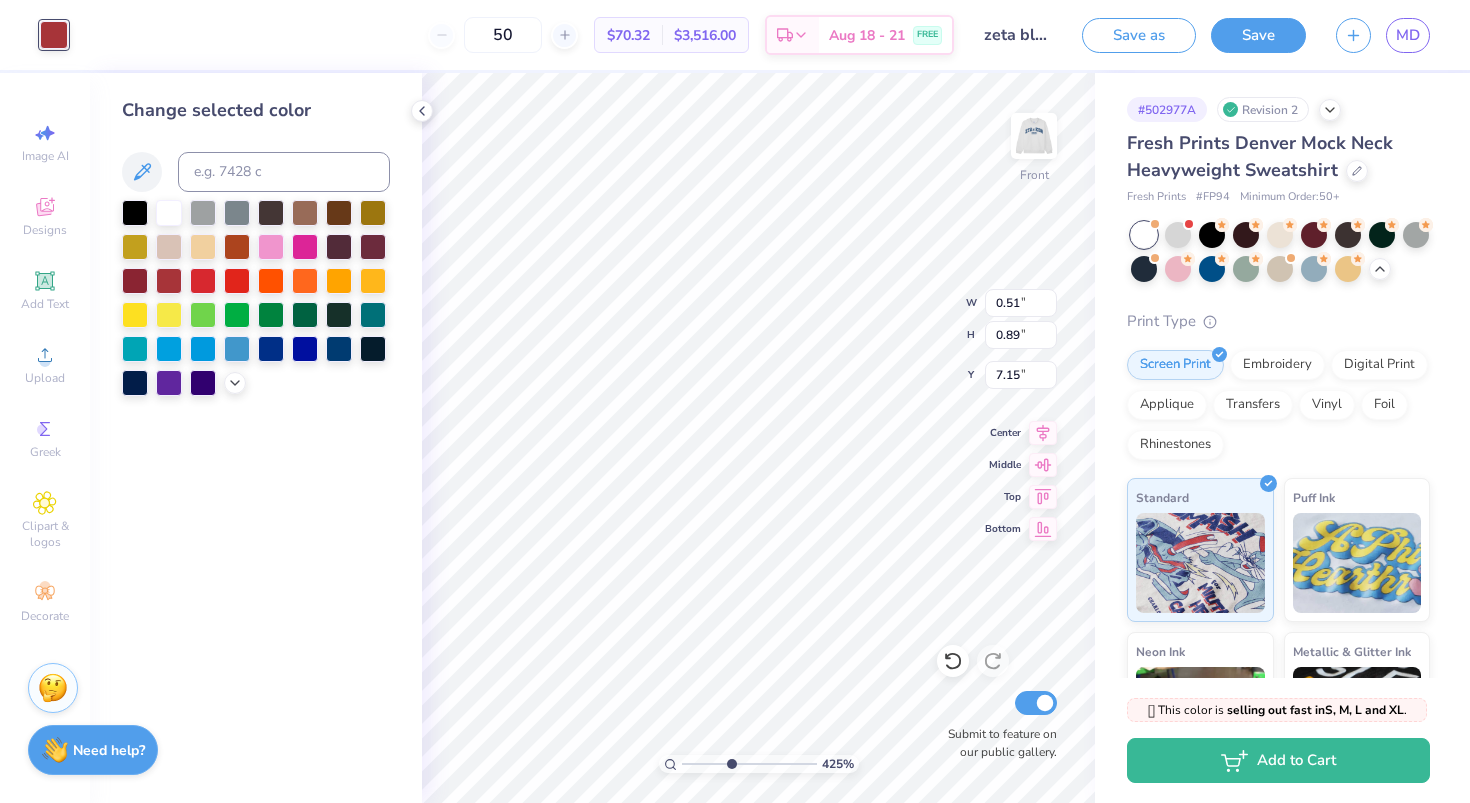 type on "0.85" 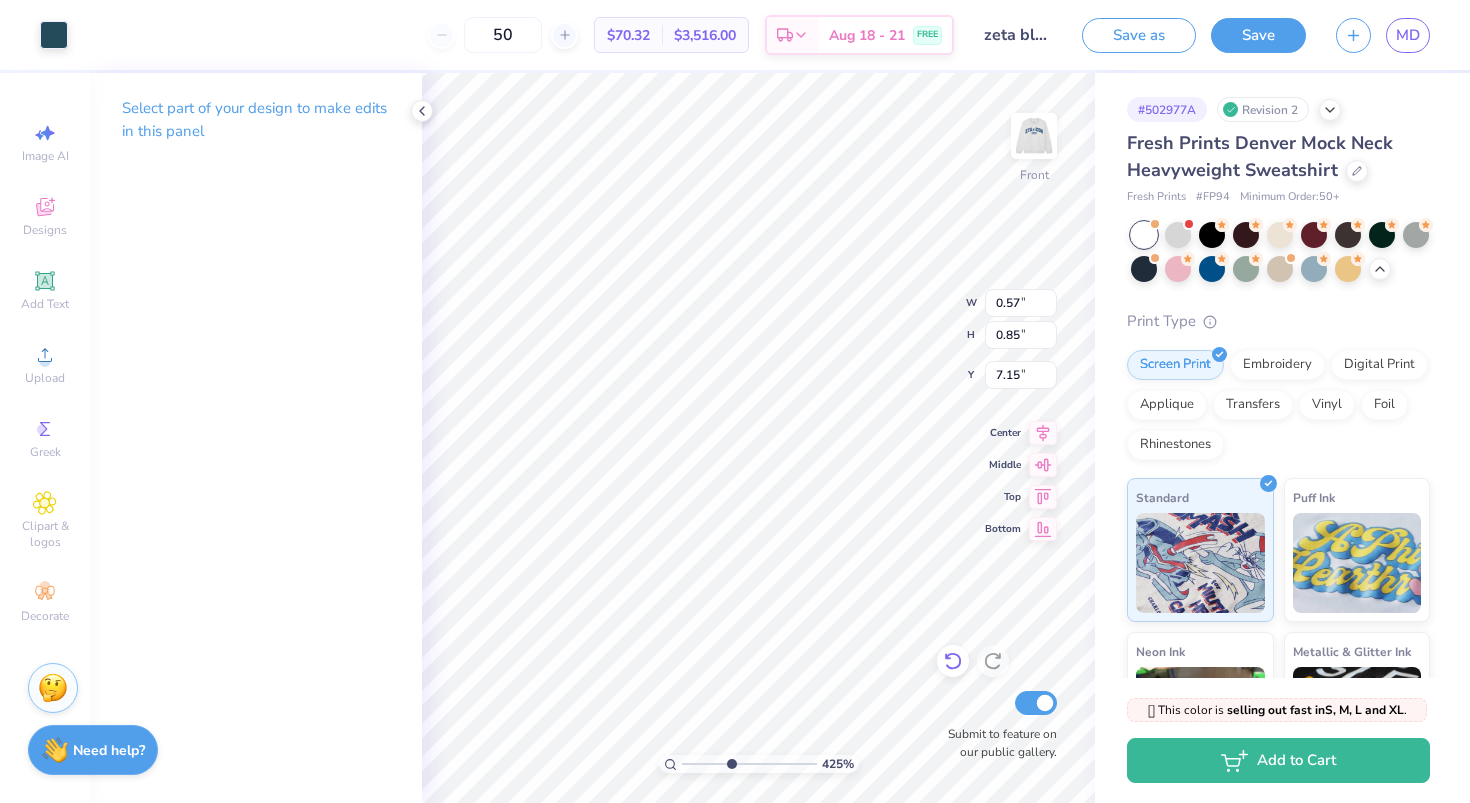 click 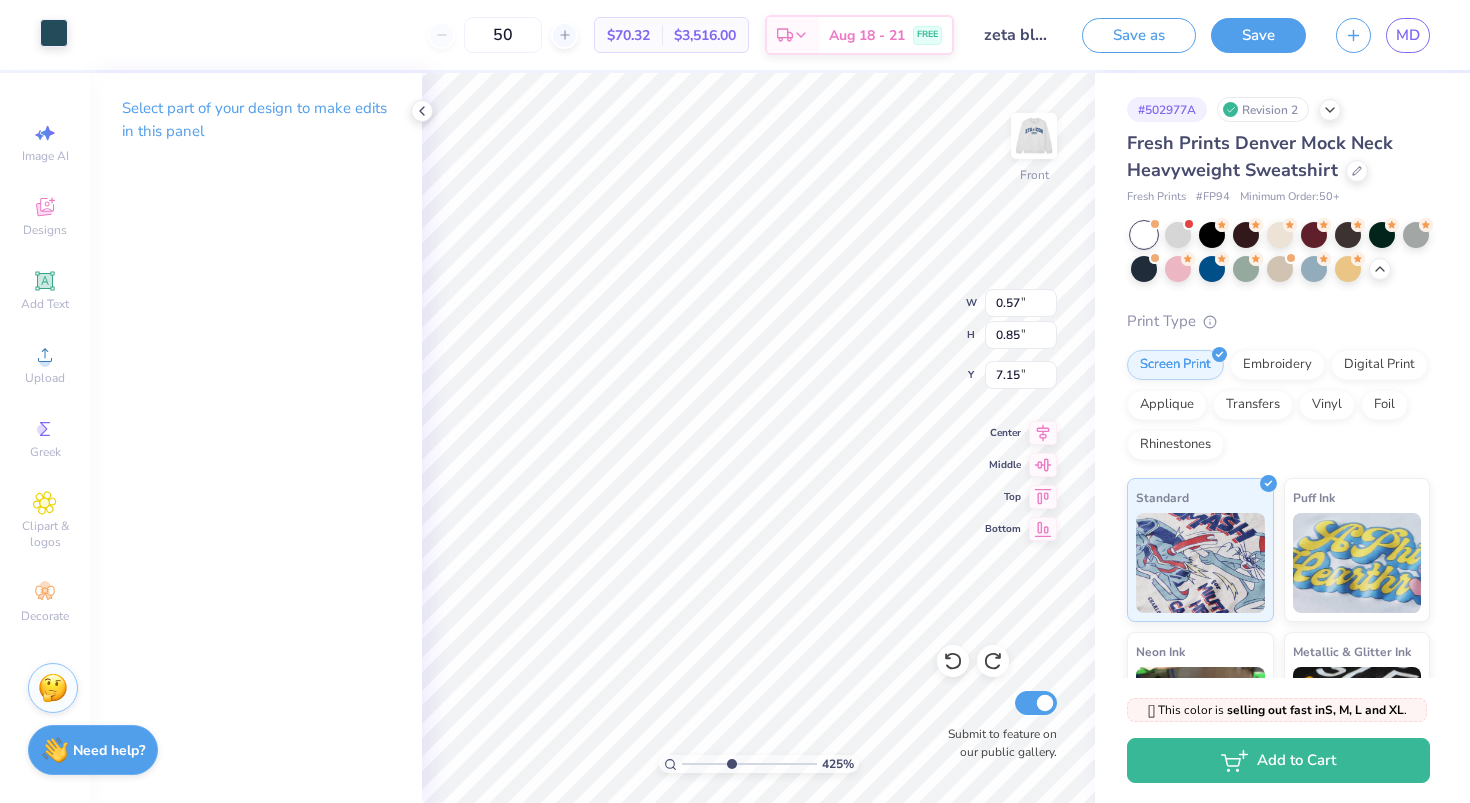 click at bounding box center (54, 33) 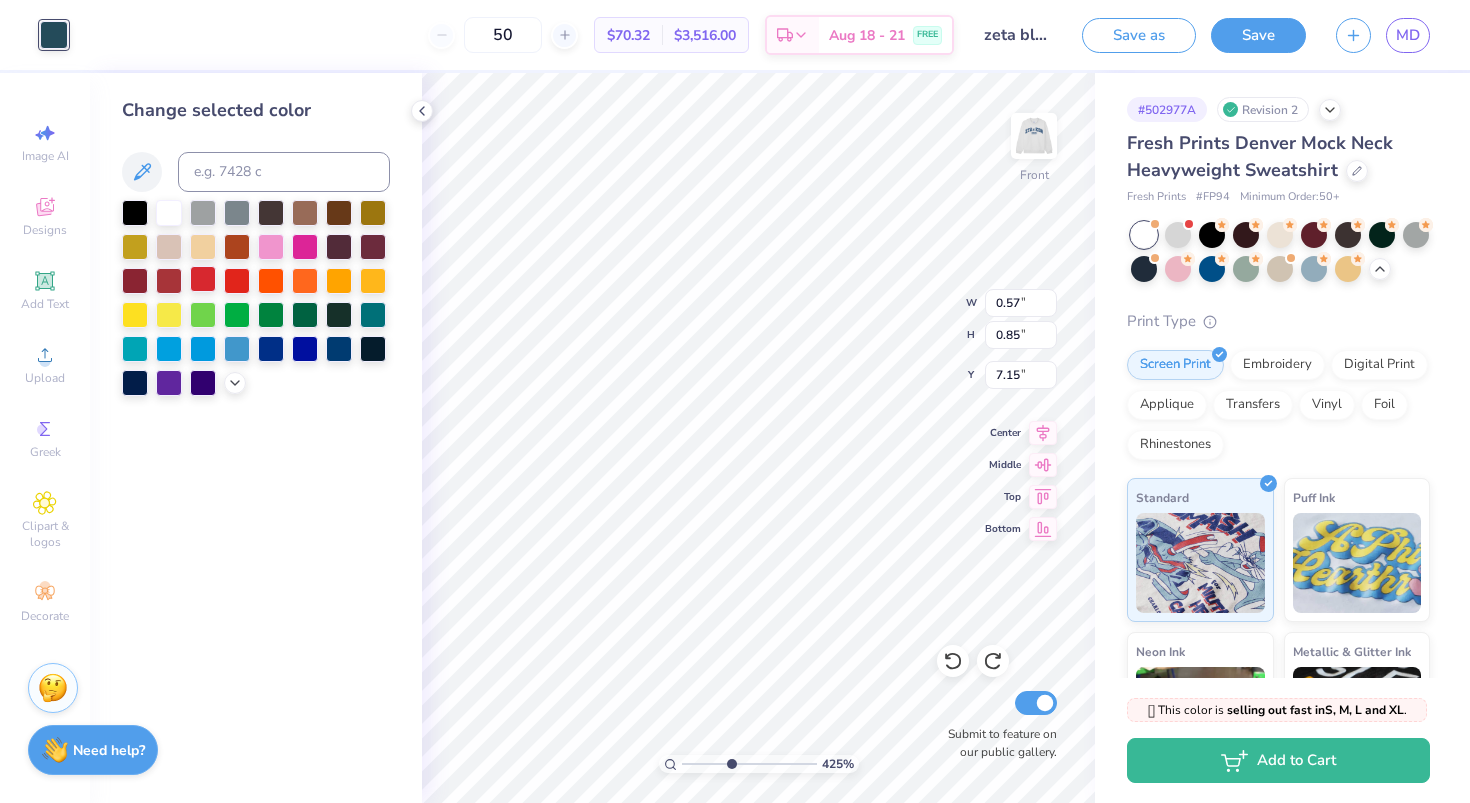 click at bounding box center (169, 281) 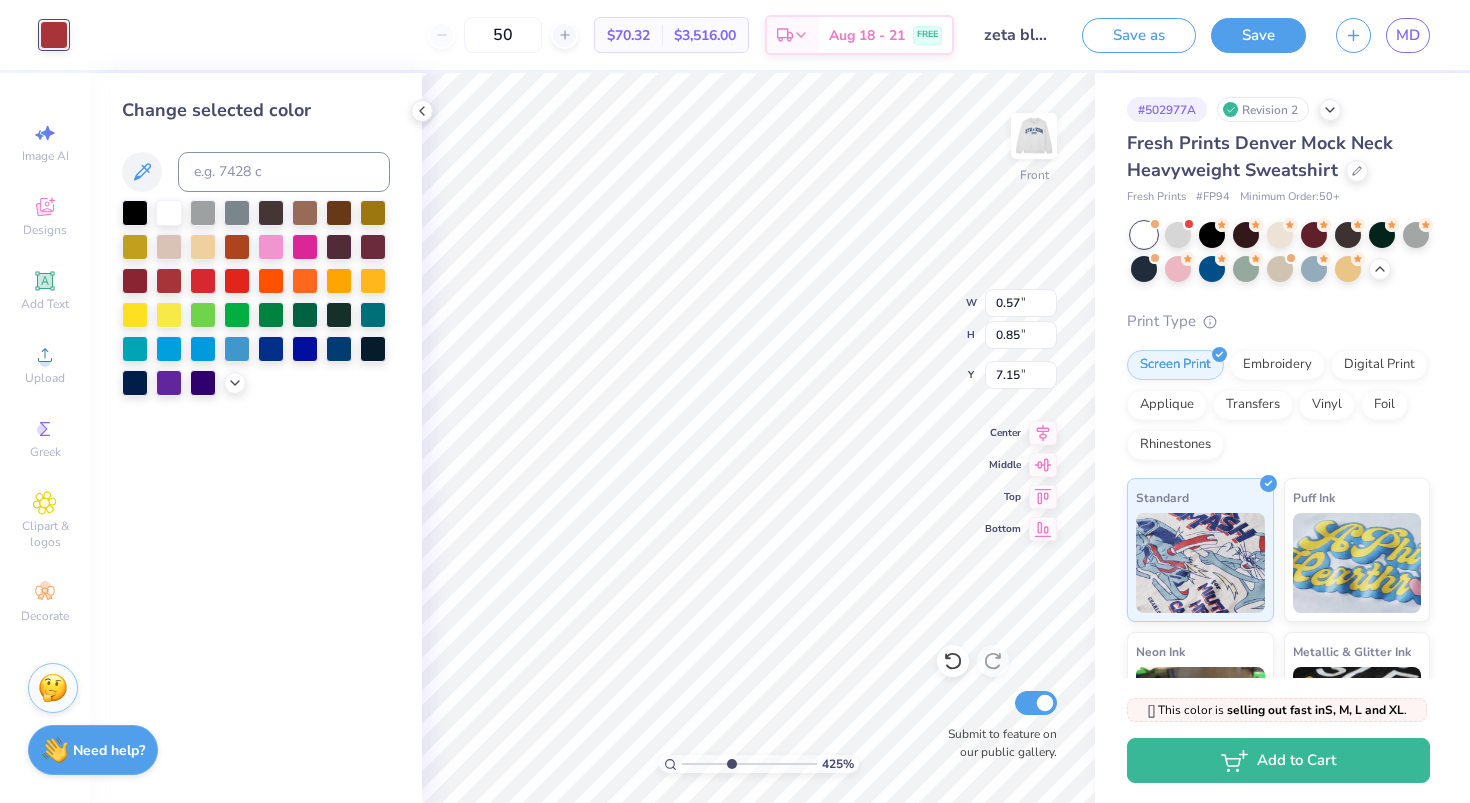 type on "0.45" 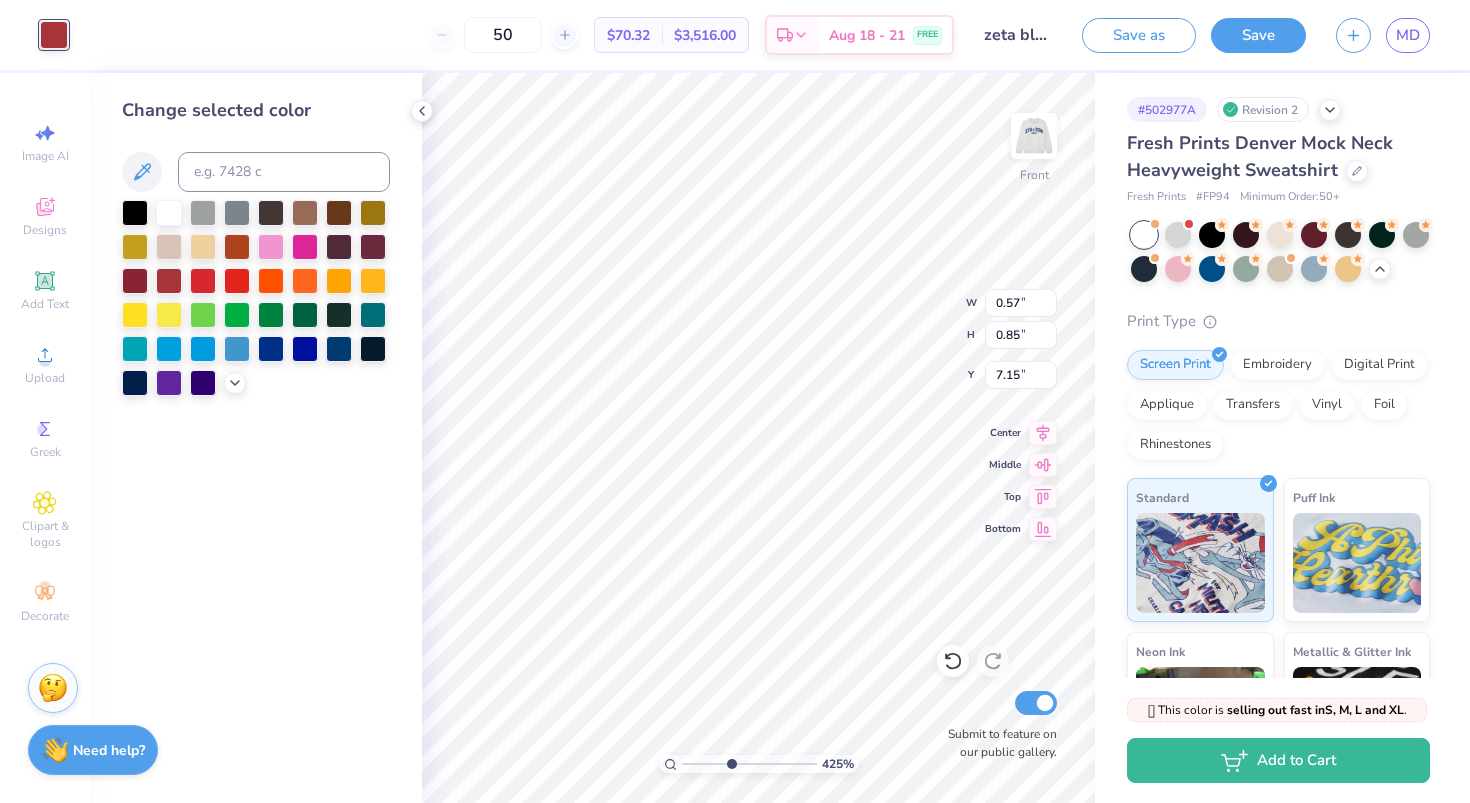 type on "0.86" 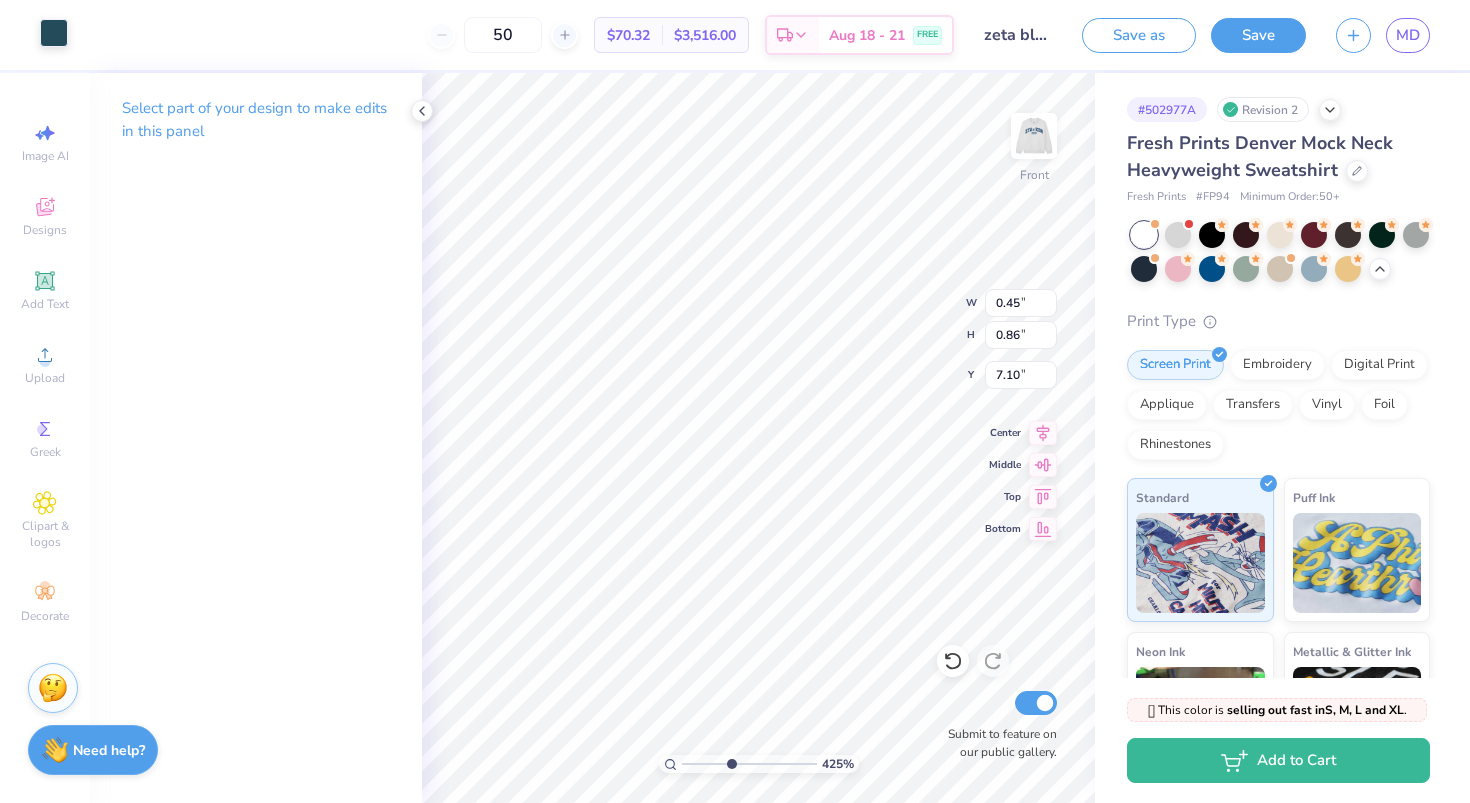 click at bounding box center [54, 33] 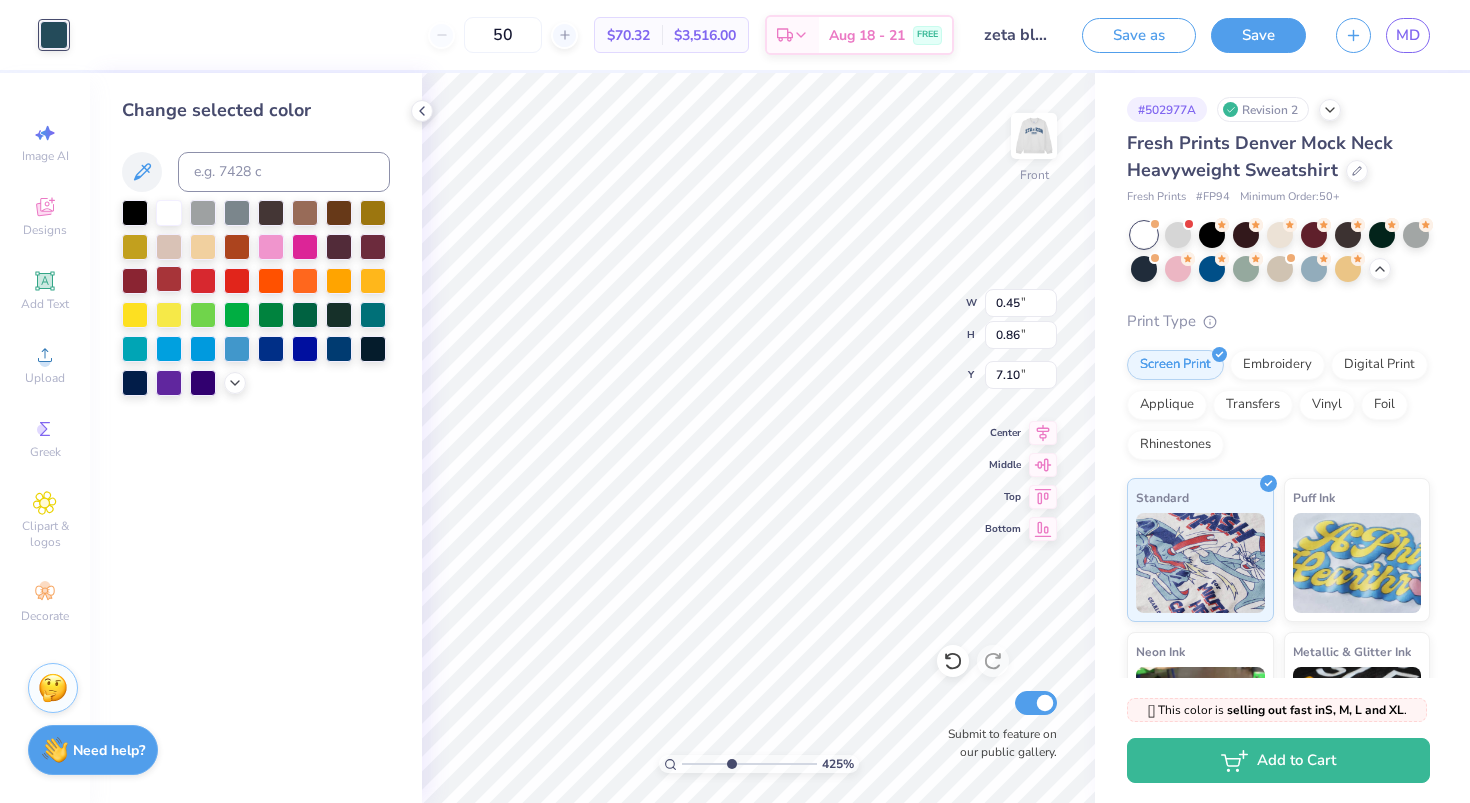 click at bounding box center (169, 279) 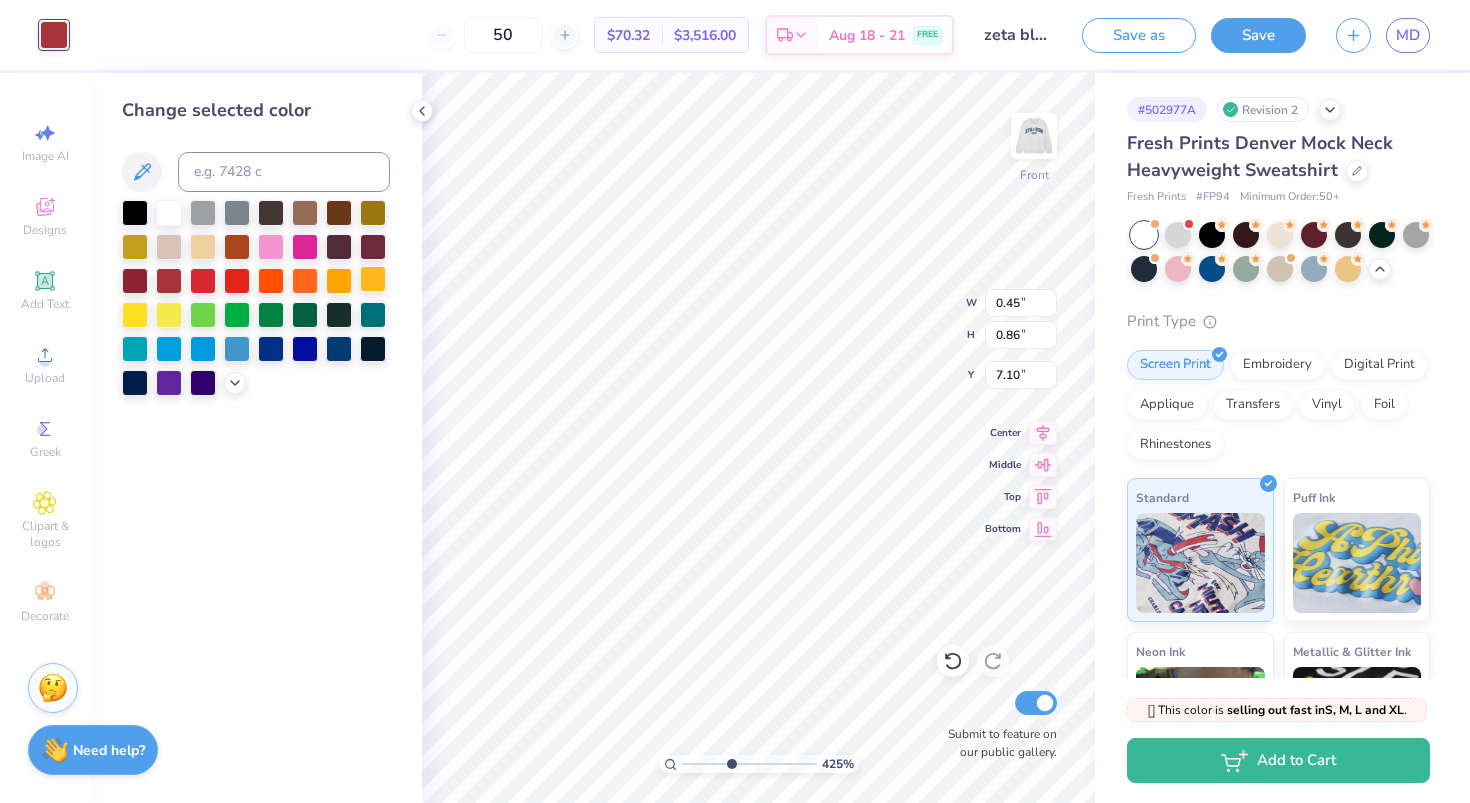 type on "0.50" 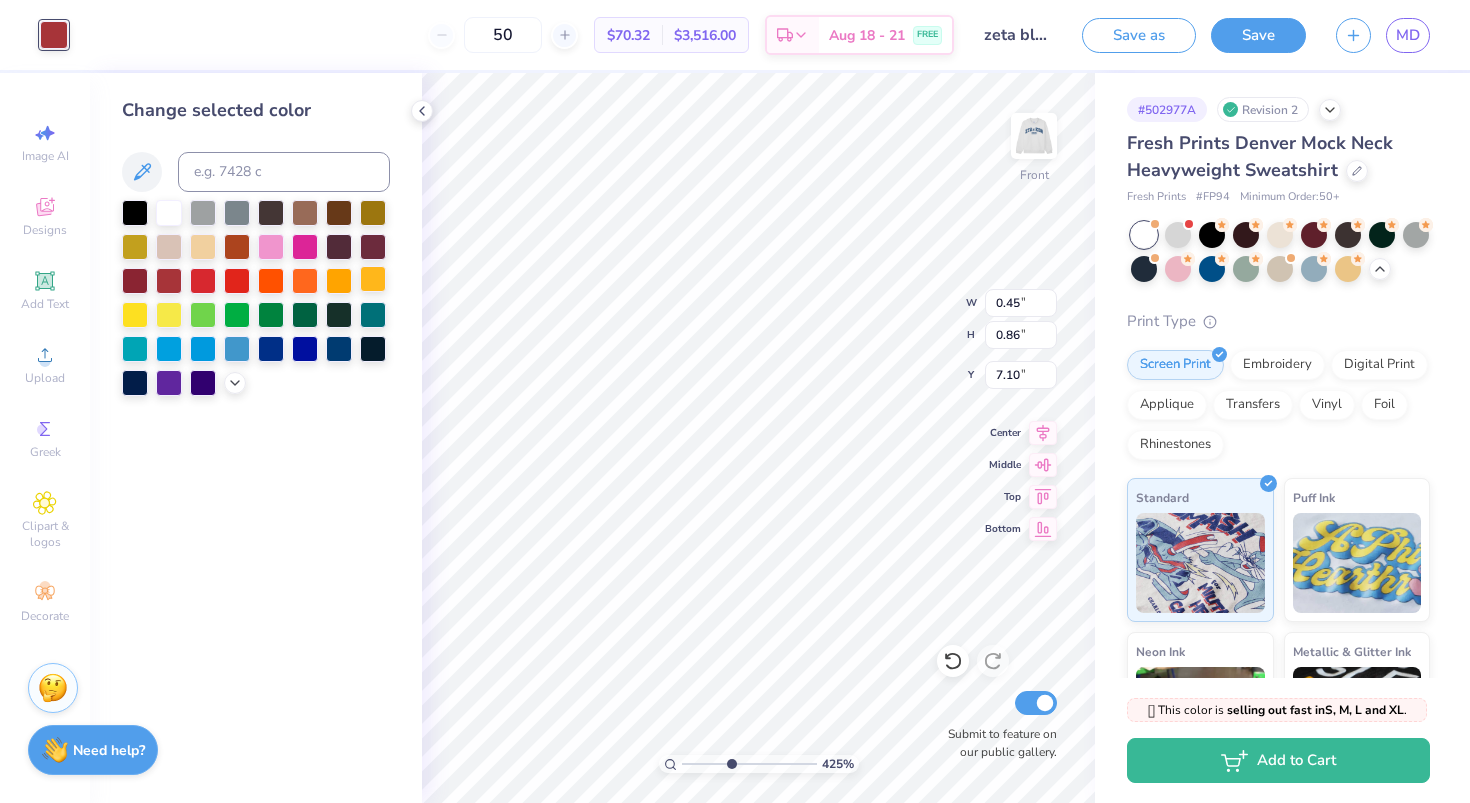 type on "0.88" 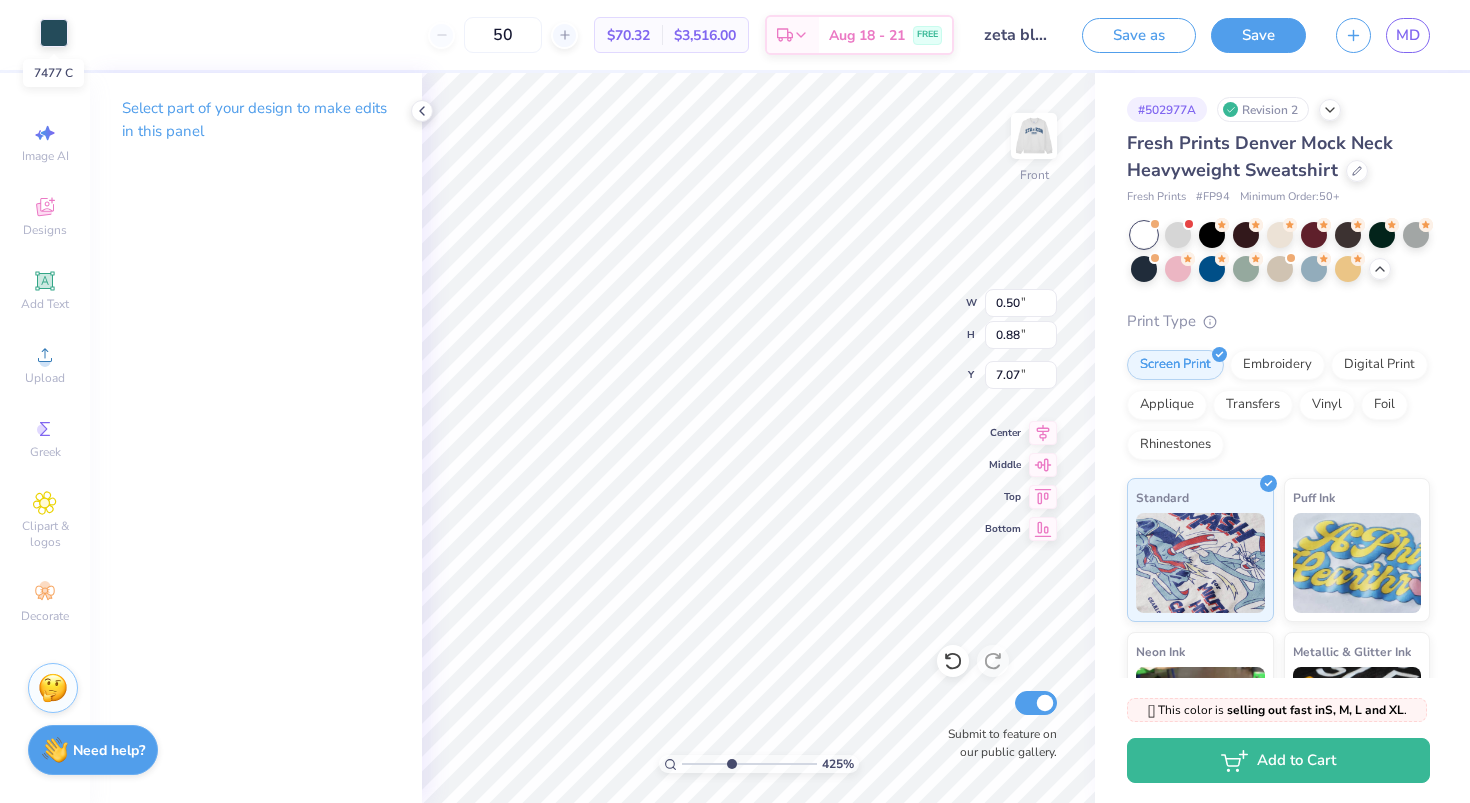 click at bounding box center (54, 33) 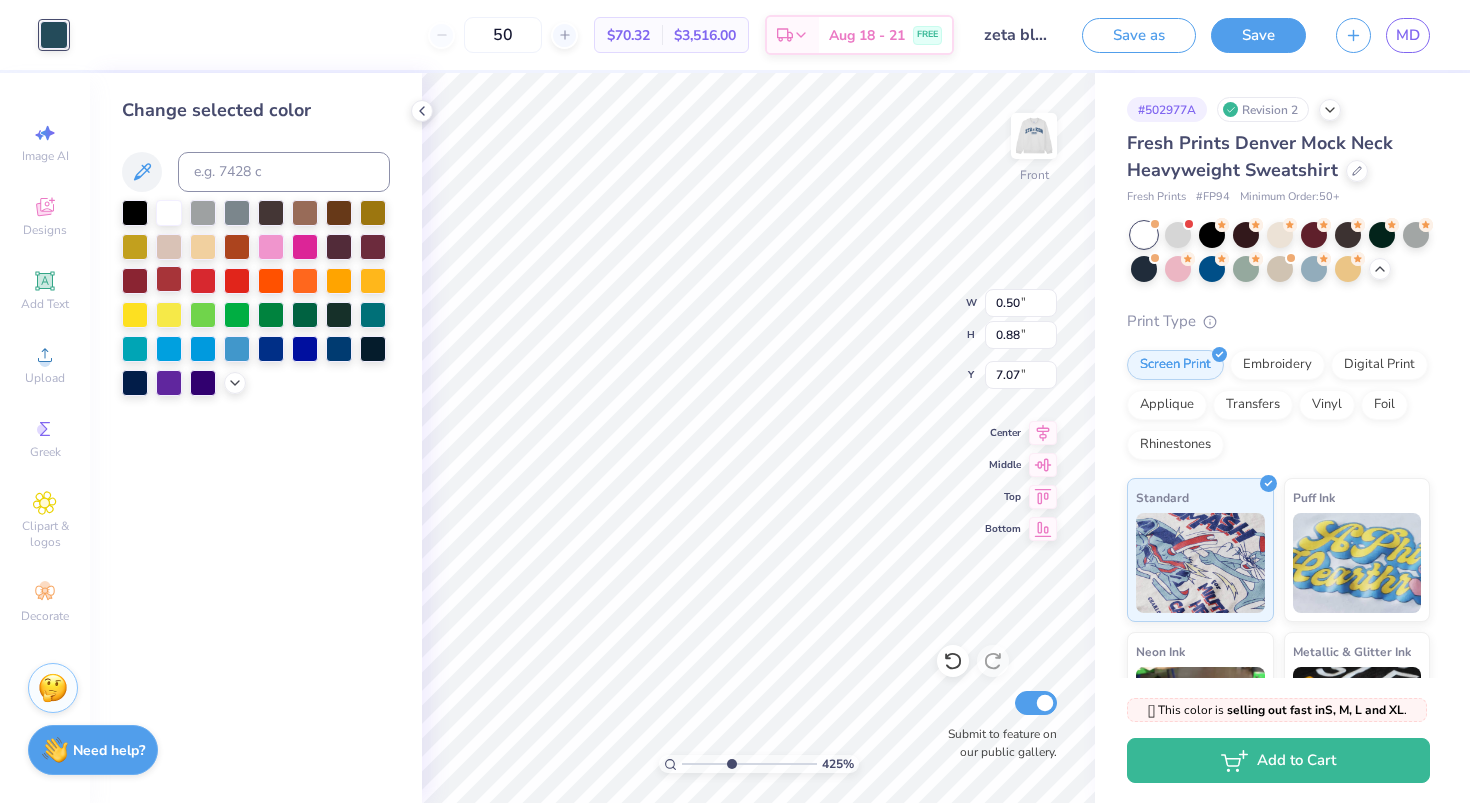 click at bounding box center (169, 279) 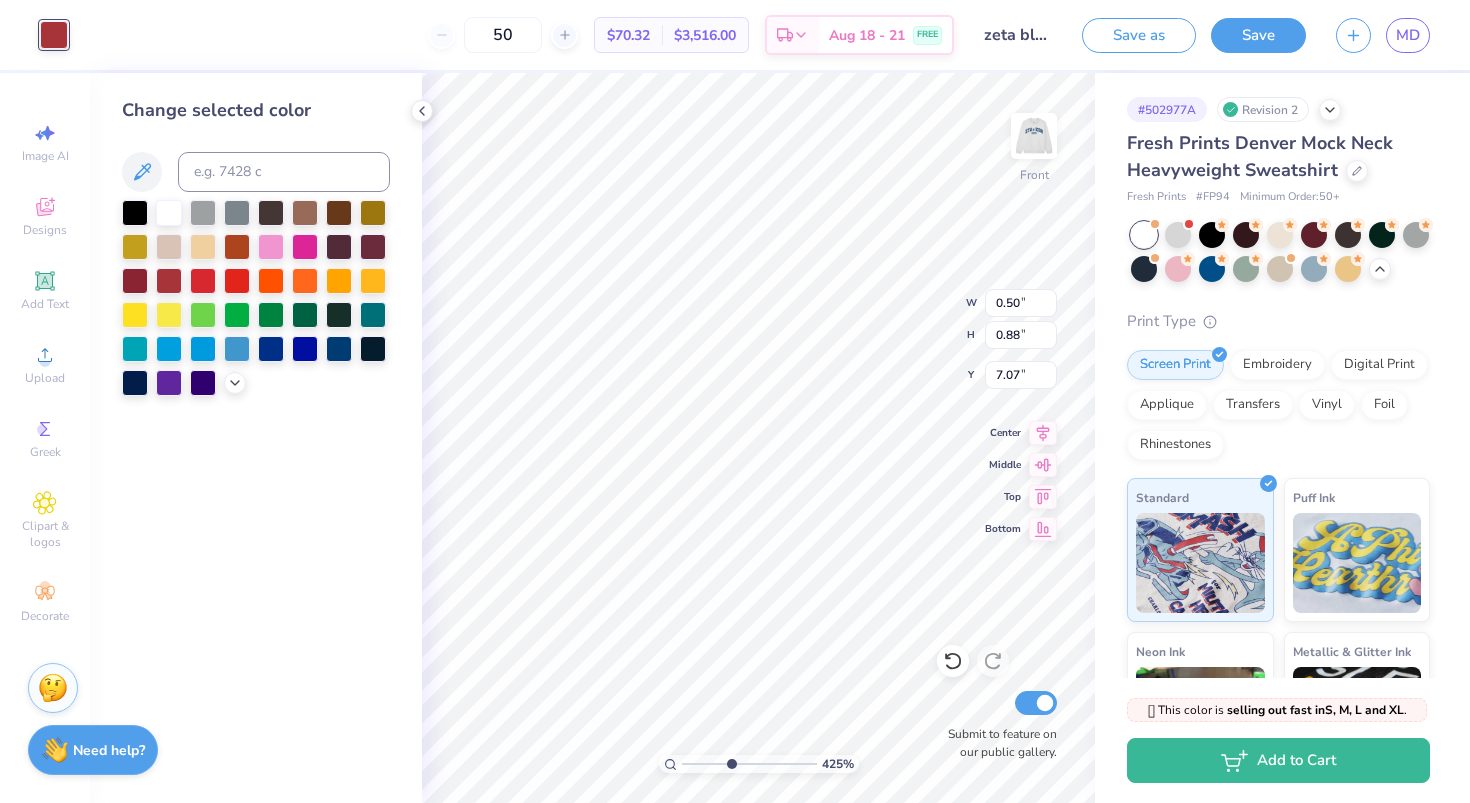 type on "0.51" 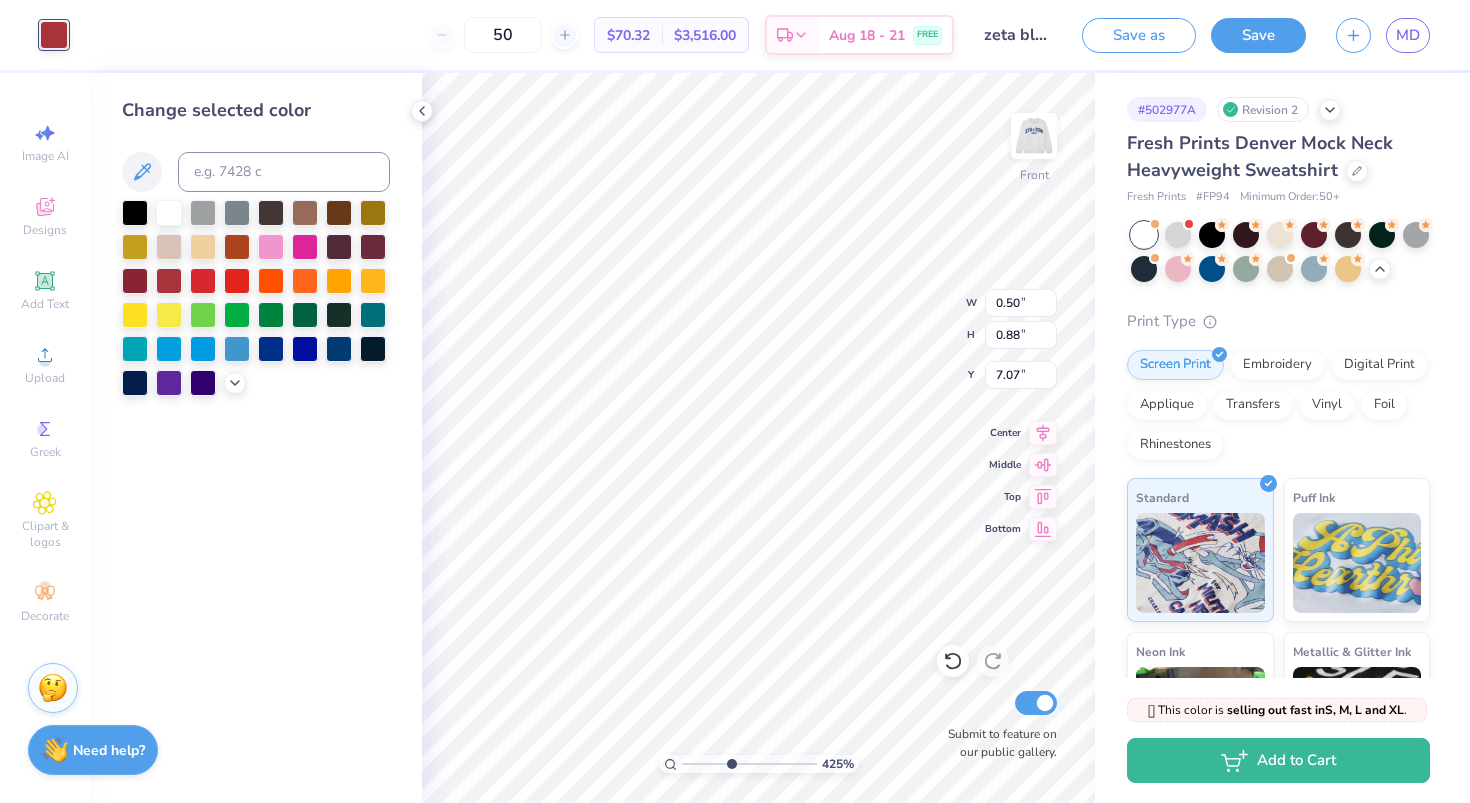 type on "0.85" 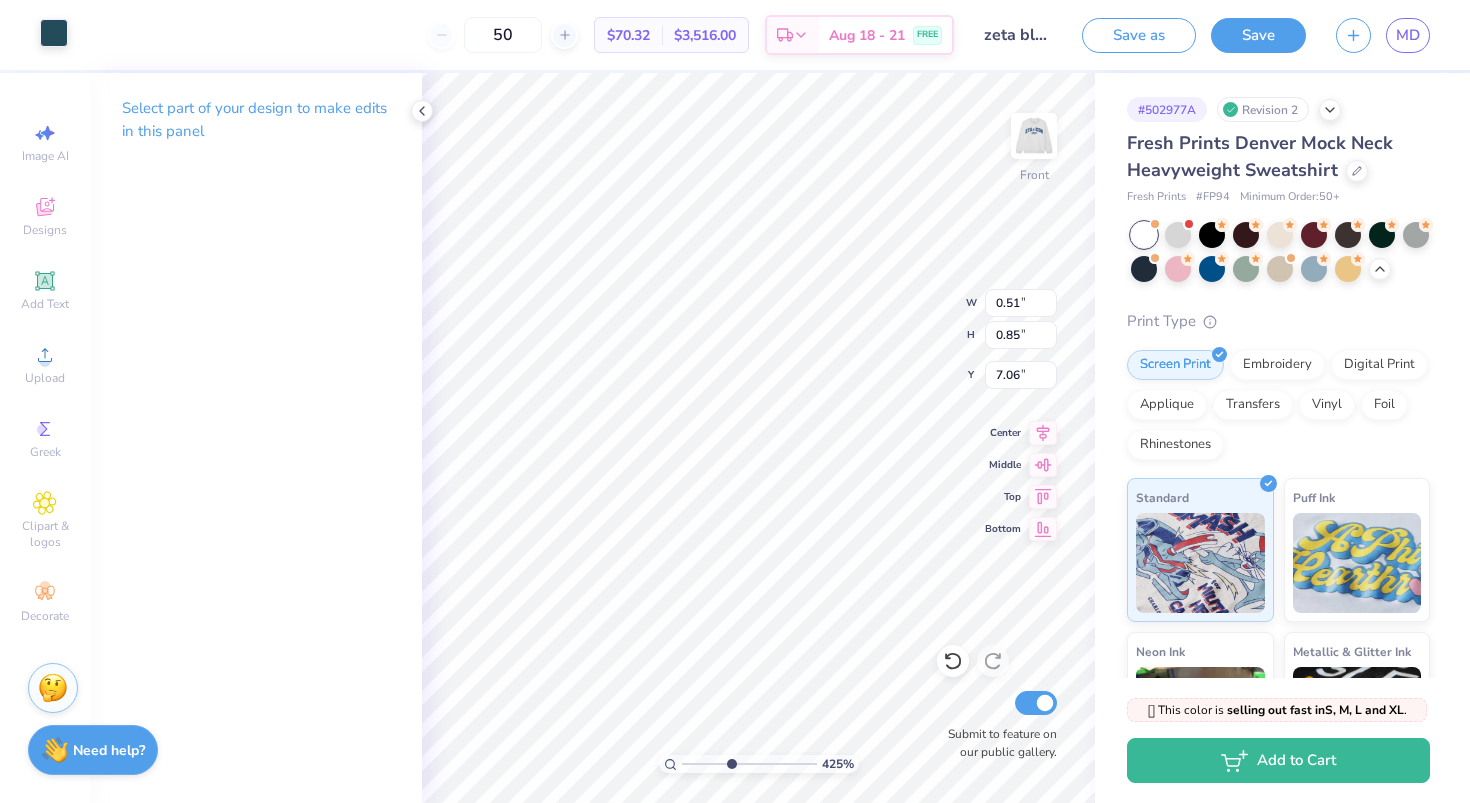 click at bounding box center [54, 33] 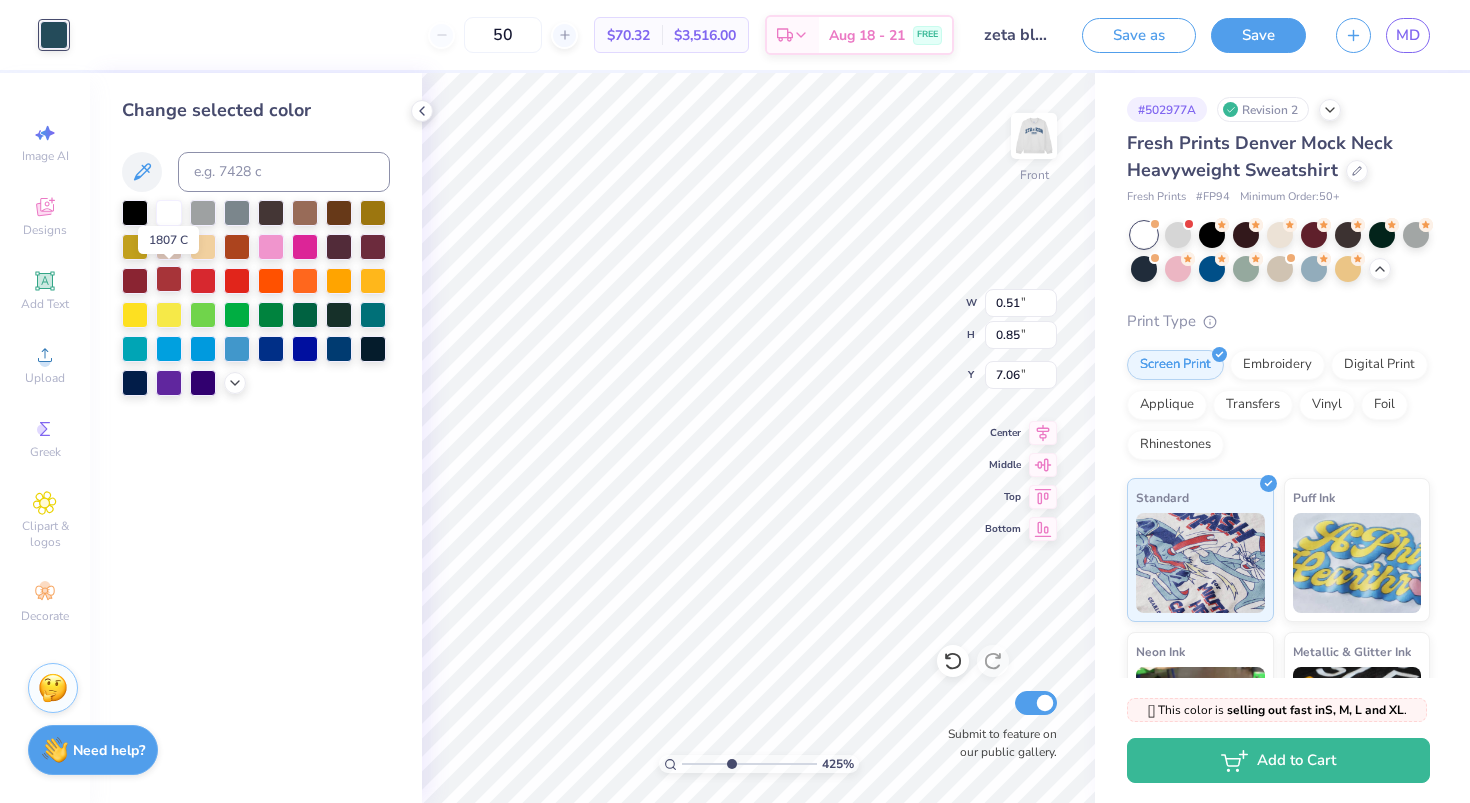 click at bounding box center (169, 279) 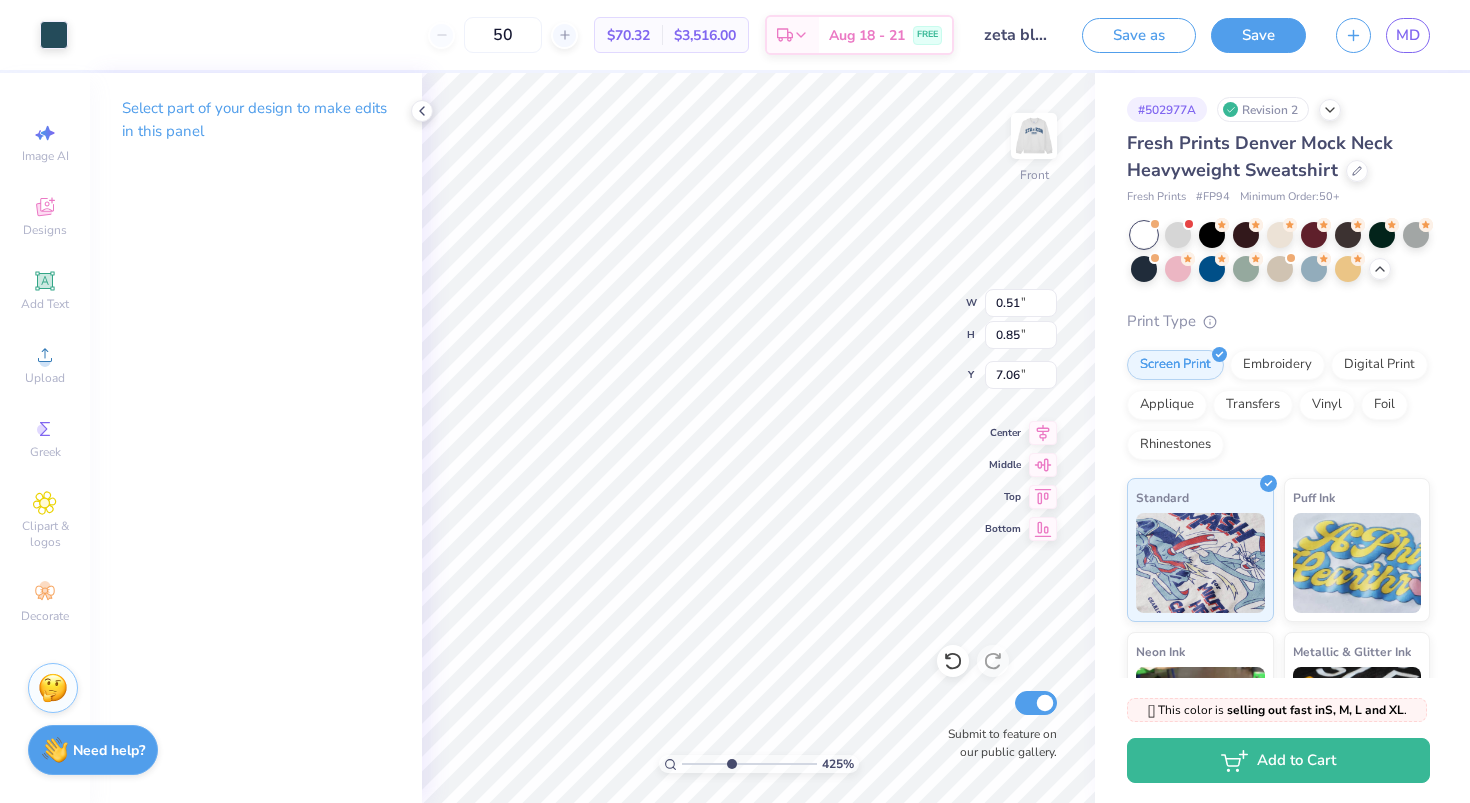 type on "0.50" 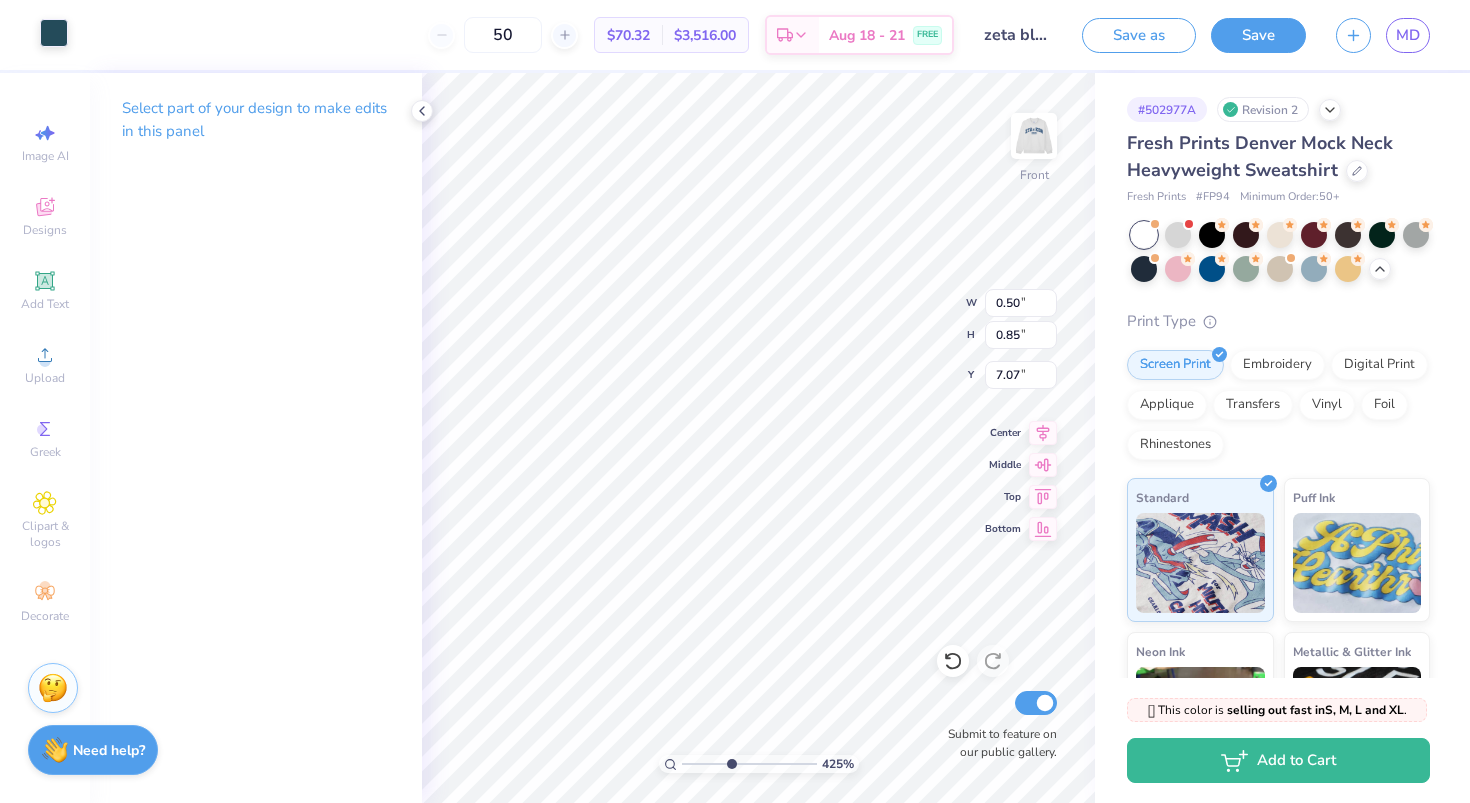 click at bounding box center [54, 33] 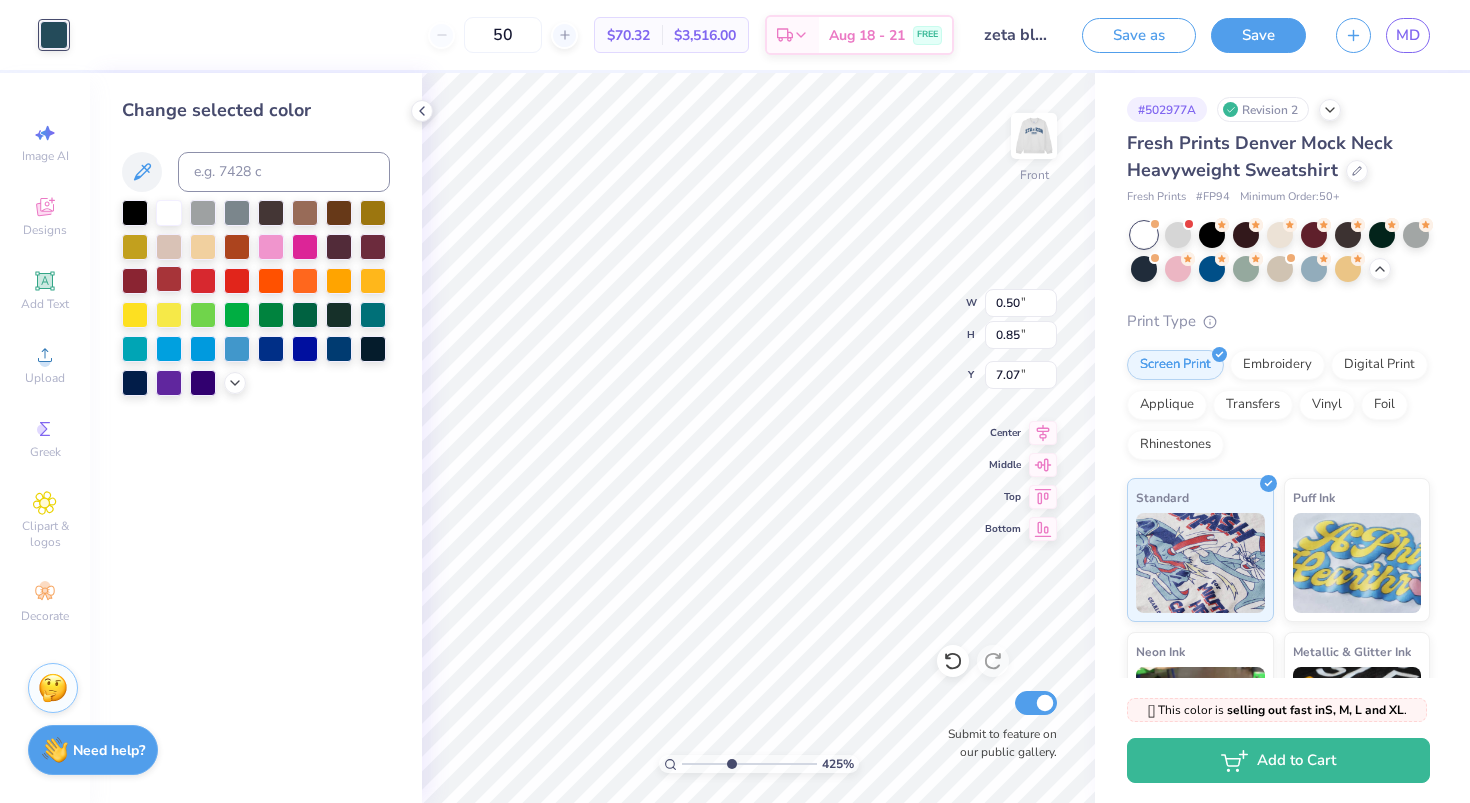 click at bounding box center [169, 279] 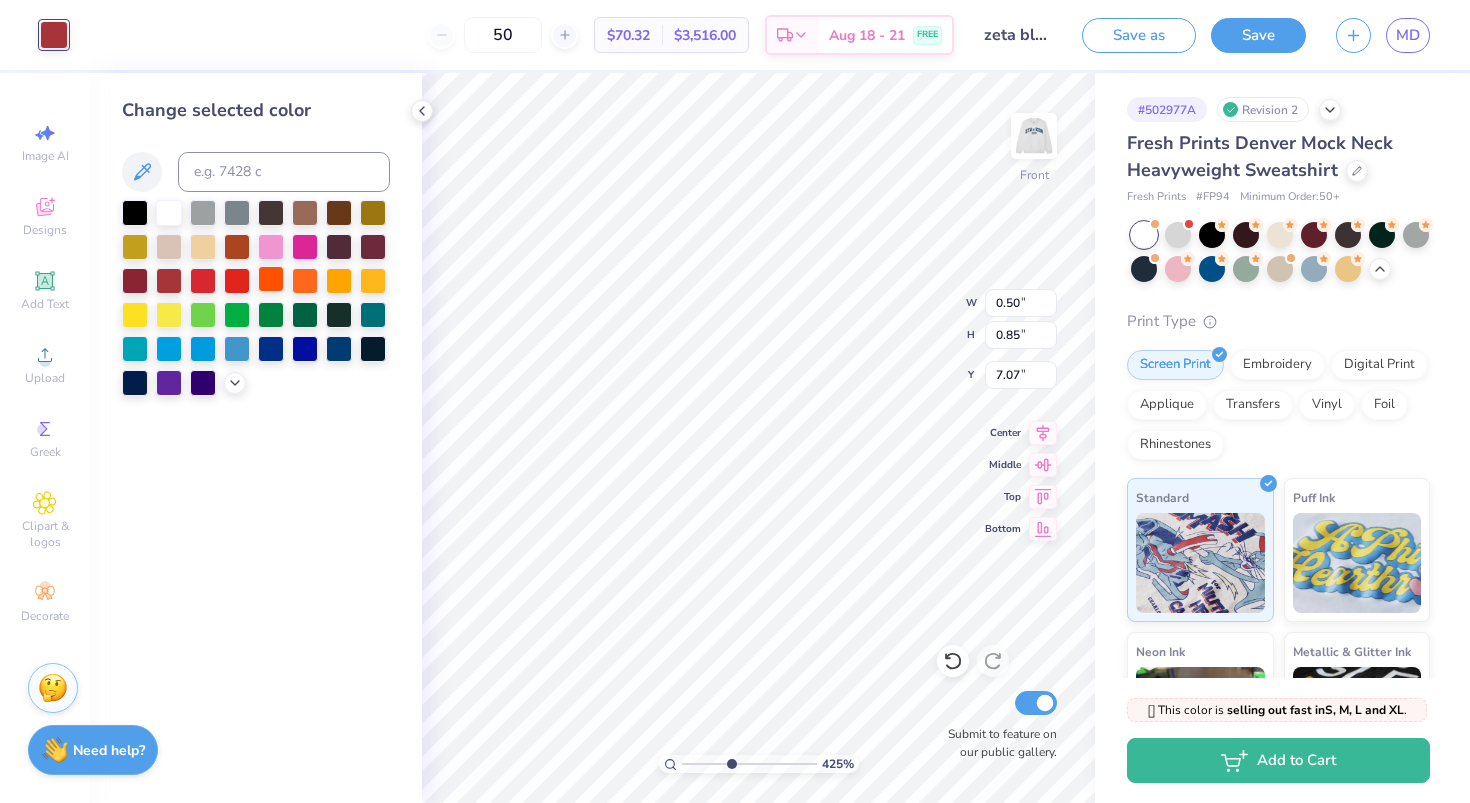type on "0.57" 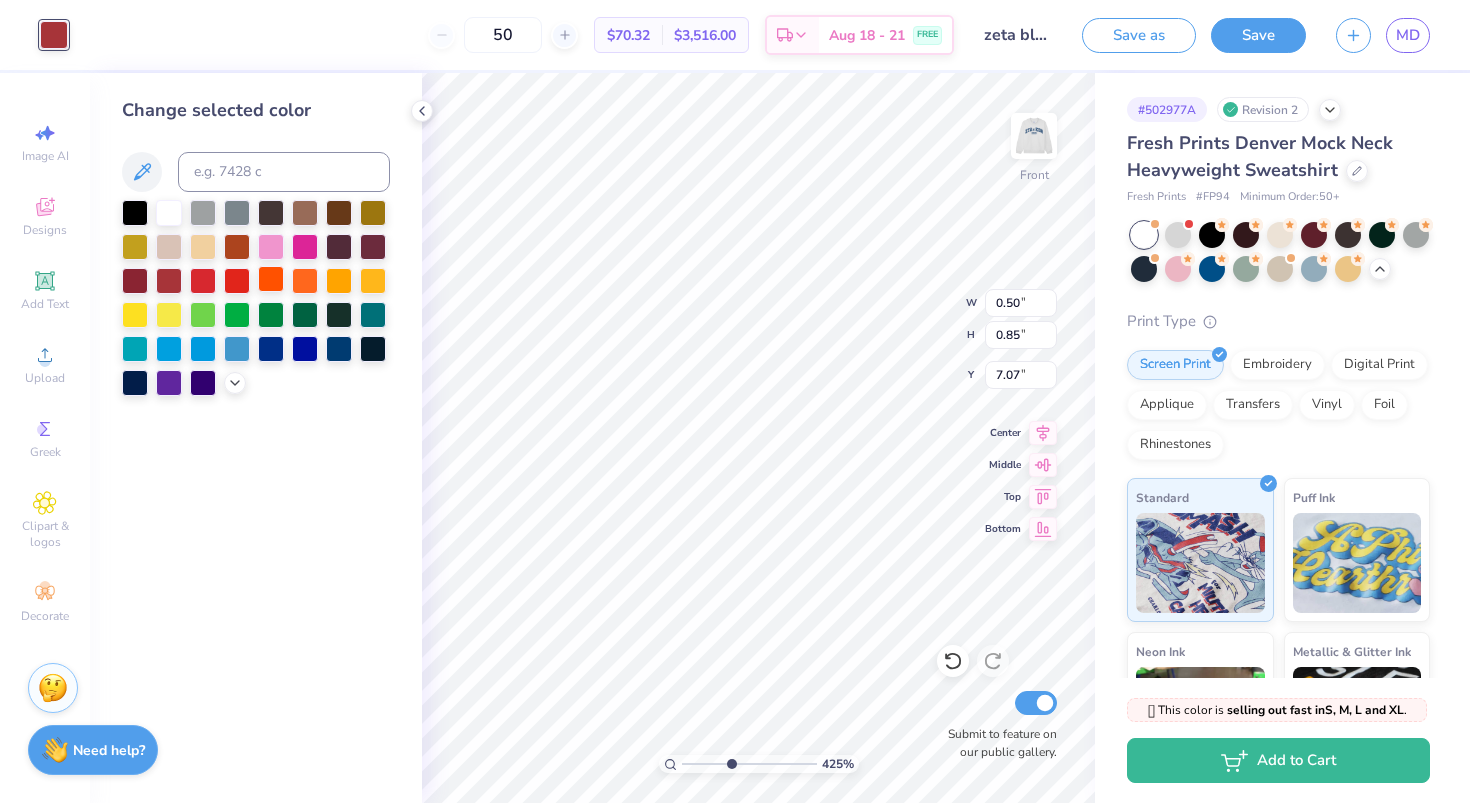 type on "0.89" 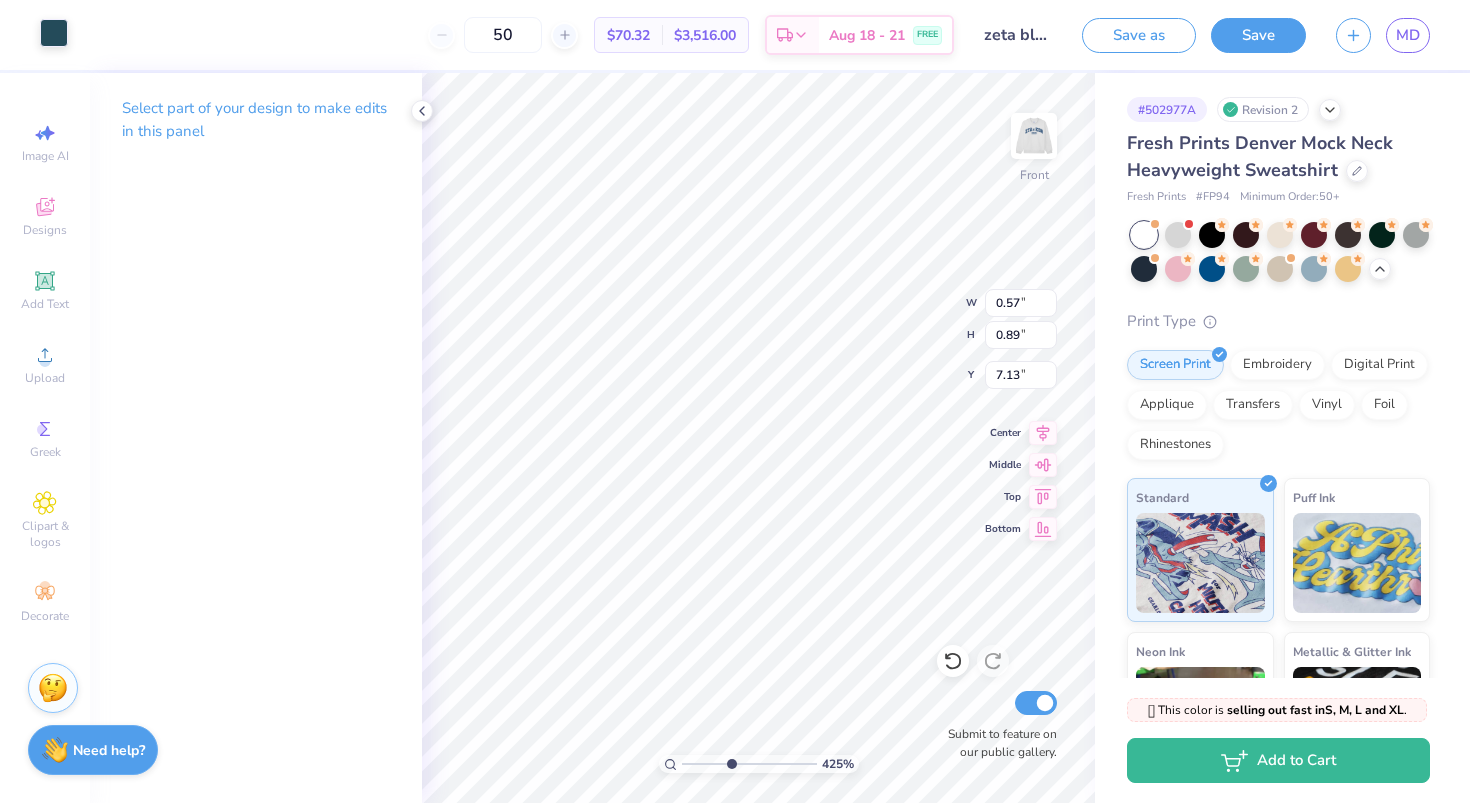 click at bounding box center (54, 33) 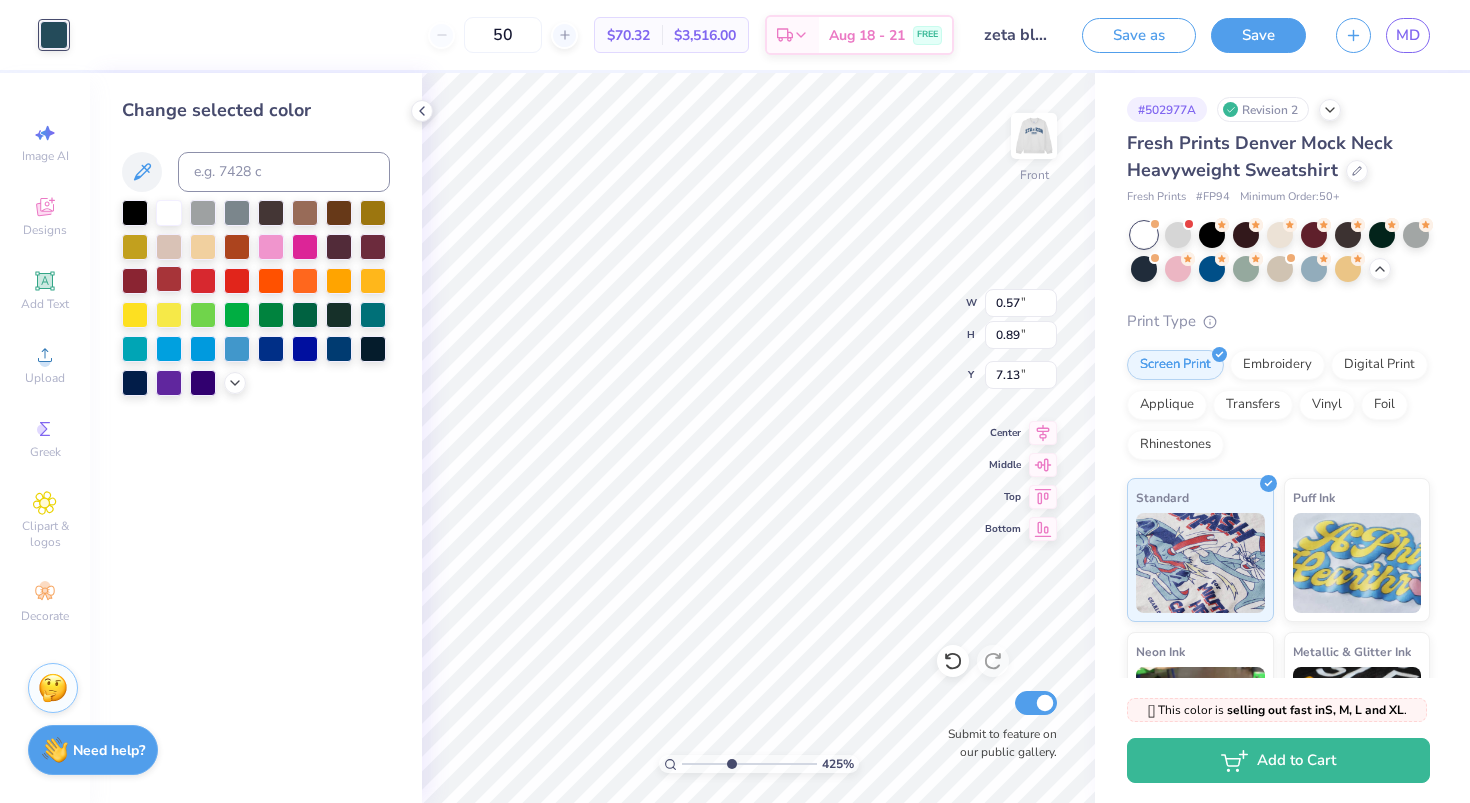 click at bounding box center (169, 279) 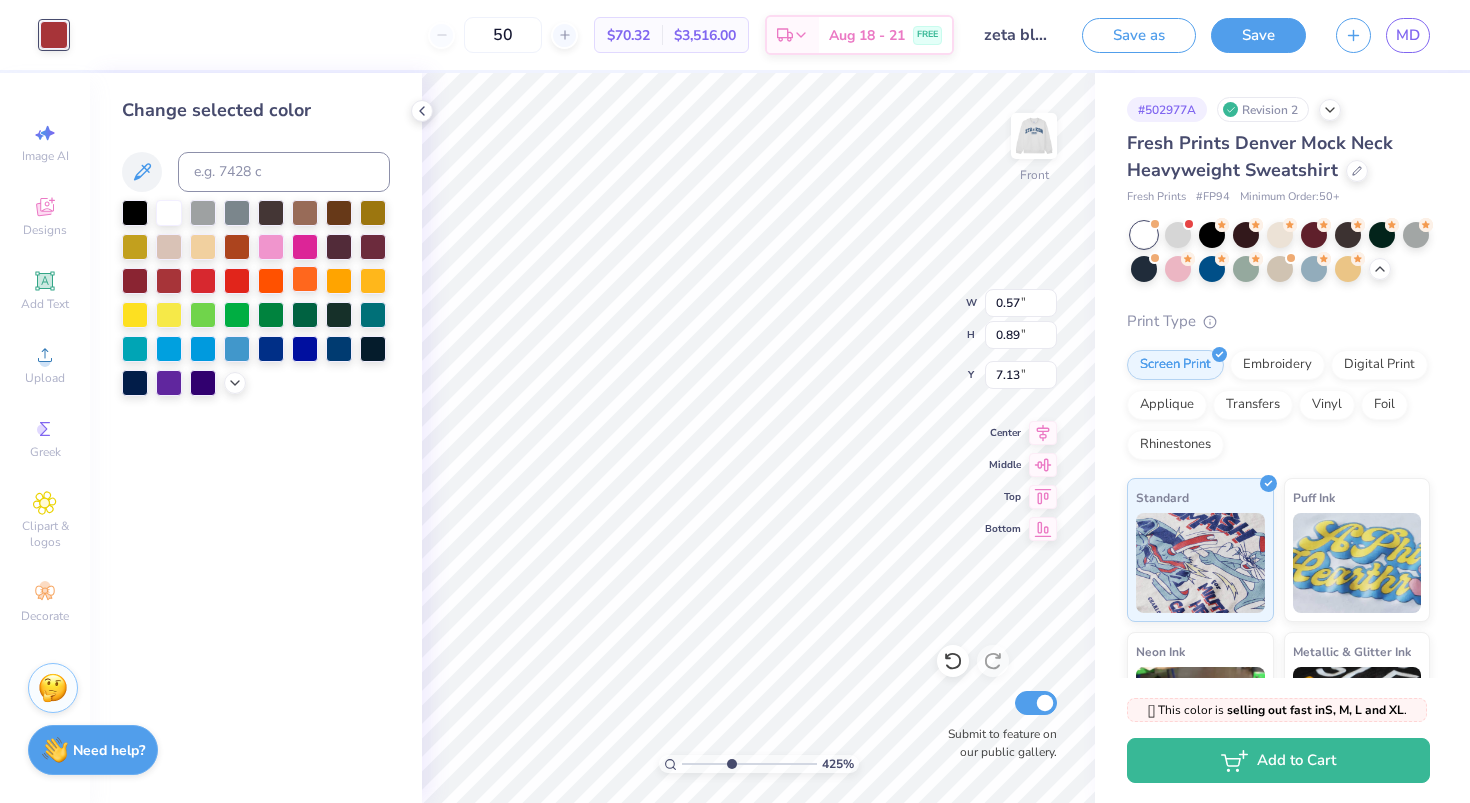 type on "0.52" 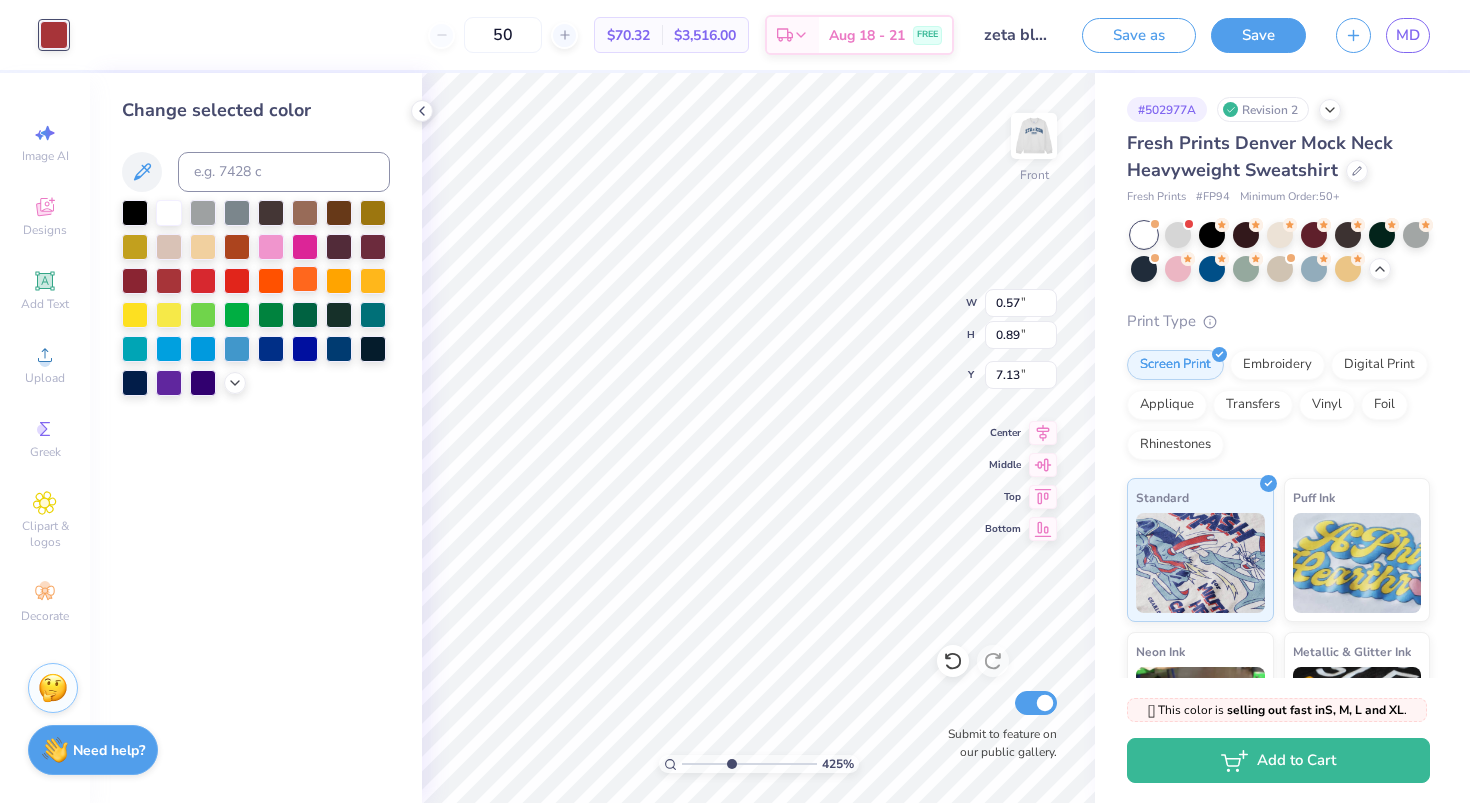 type on "0.88" 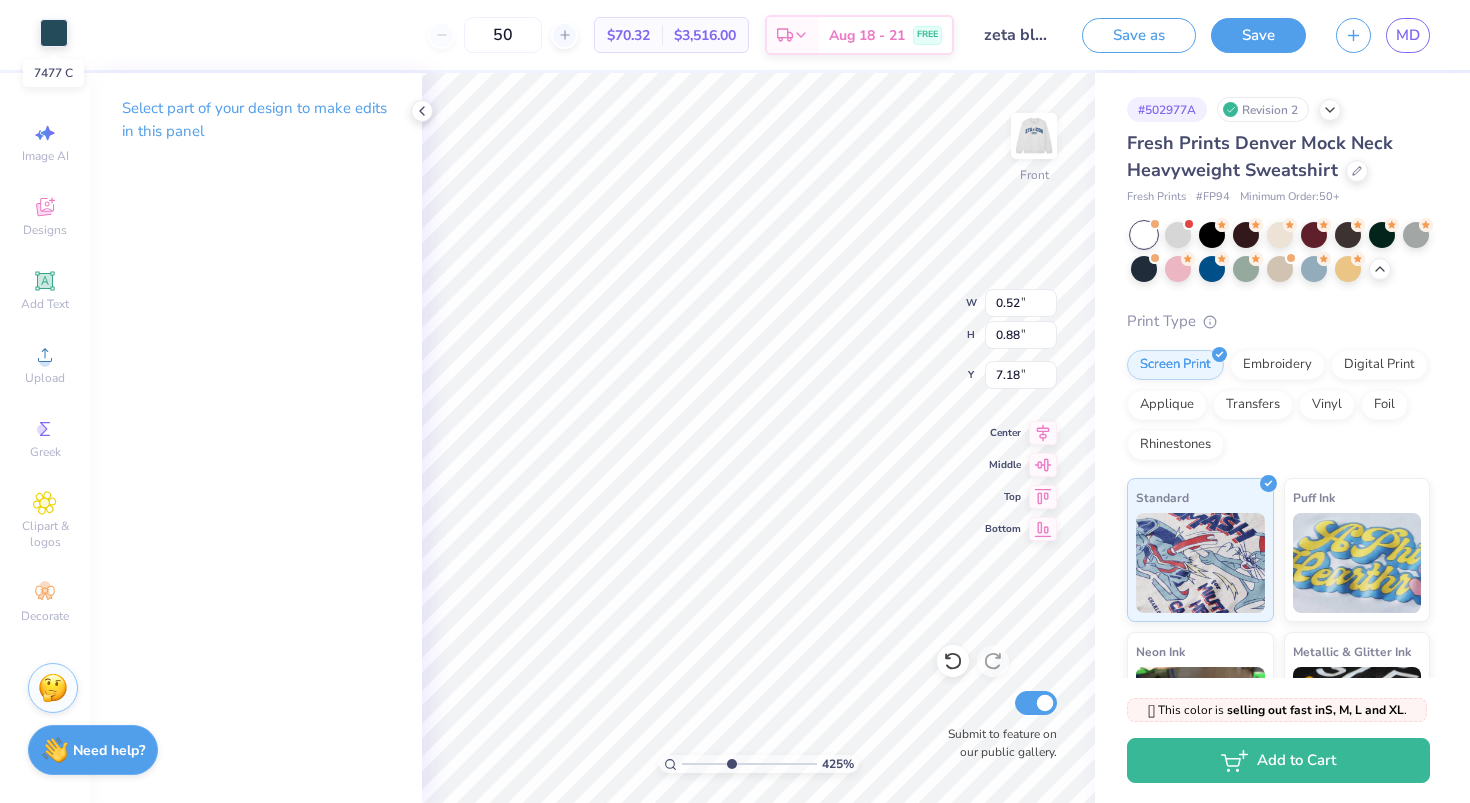 click at bounding box center [54, 33] 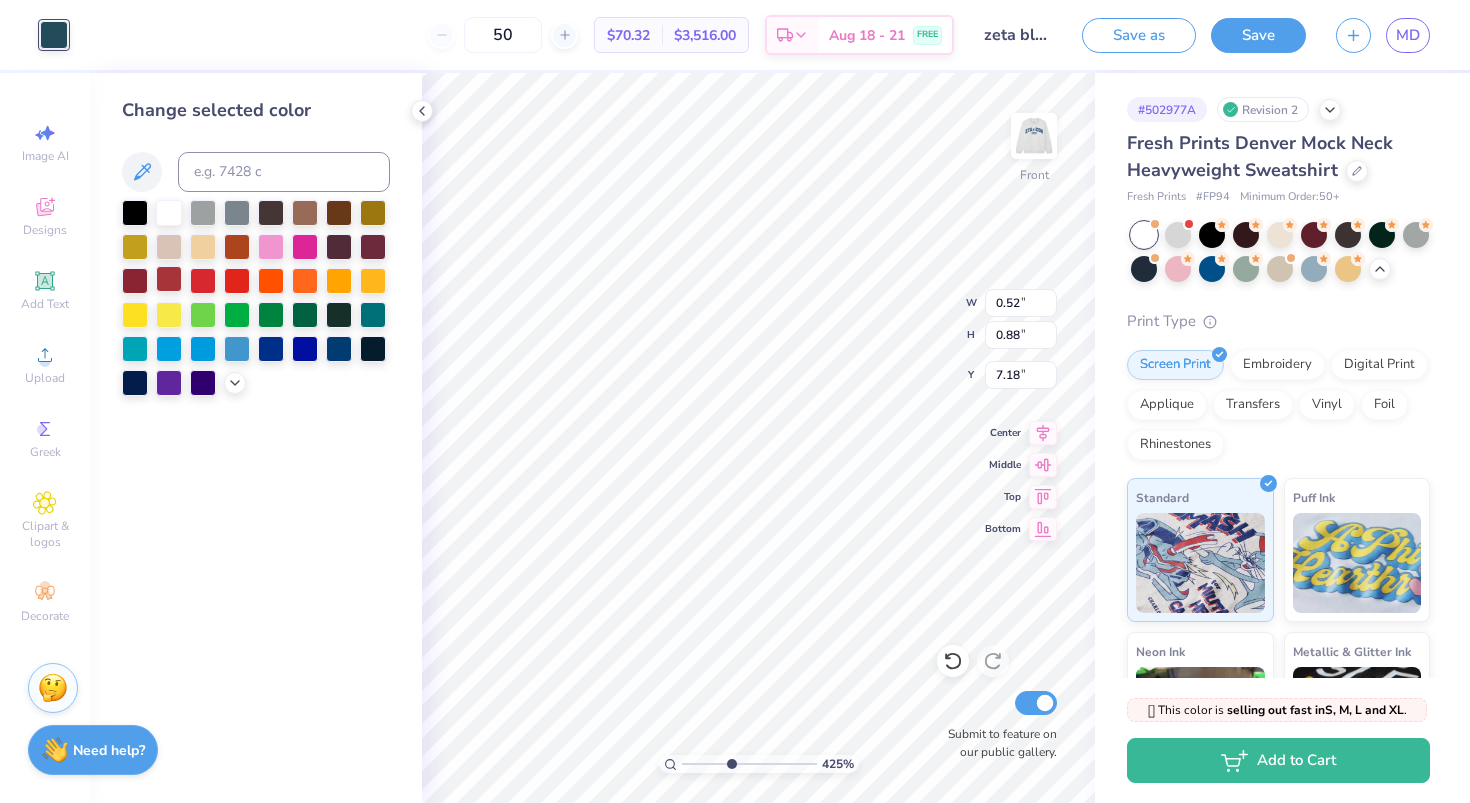 click at bounding box center (169, 279) 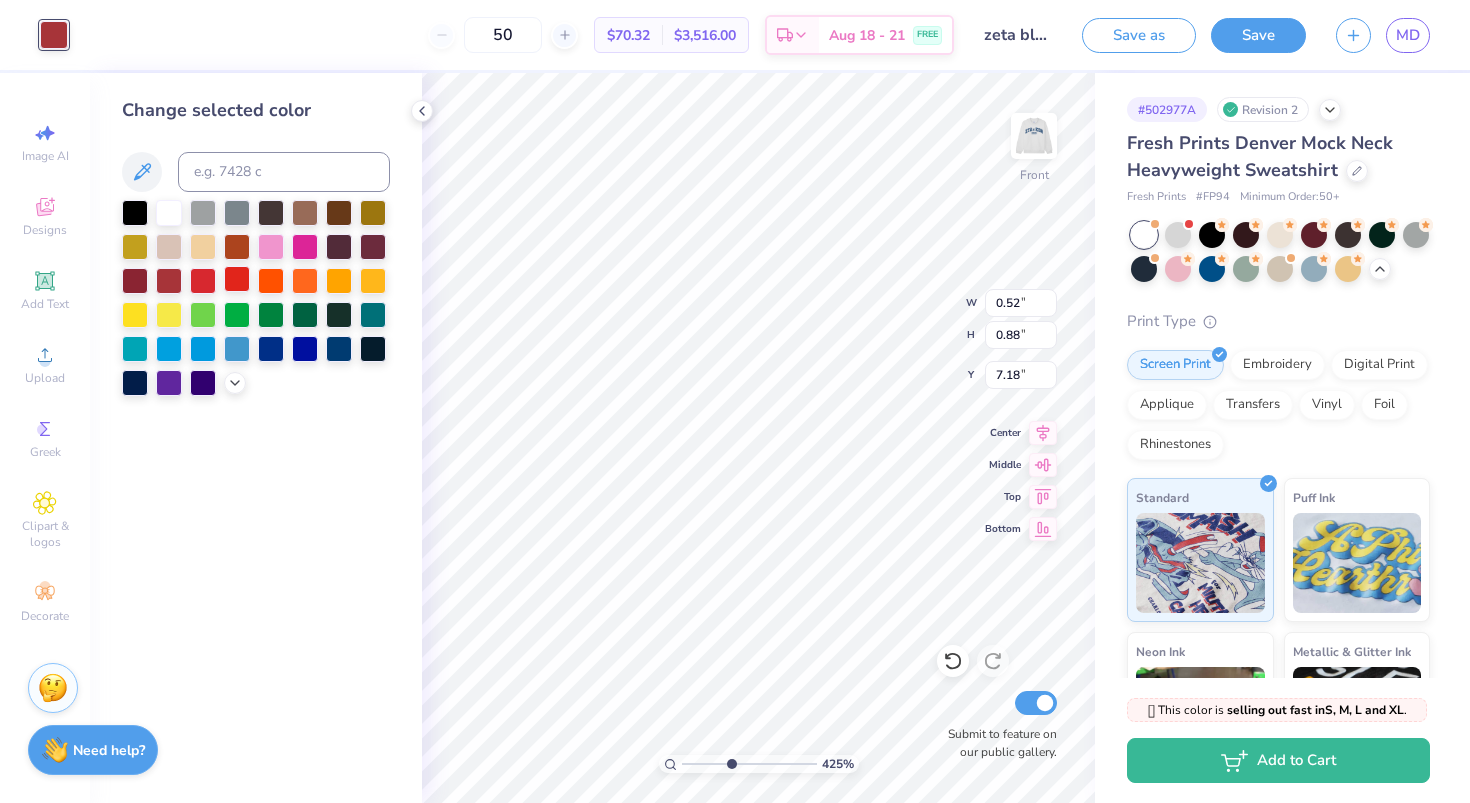 type on "0.47" 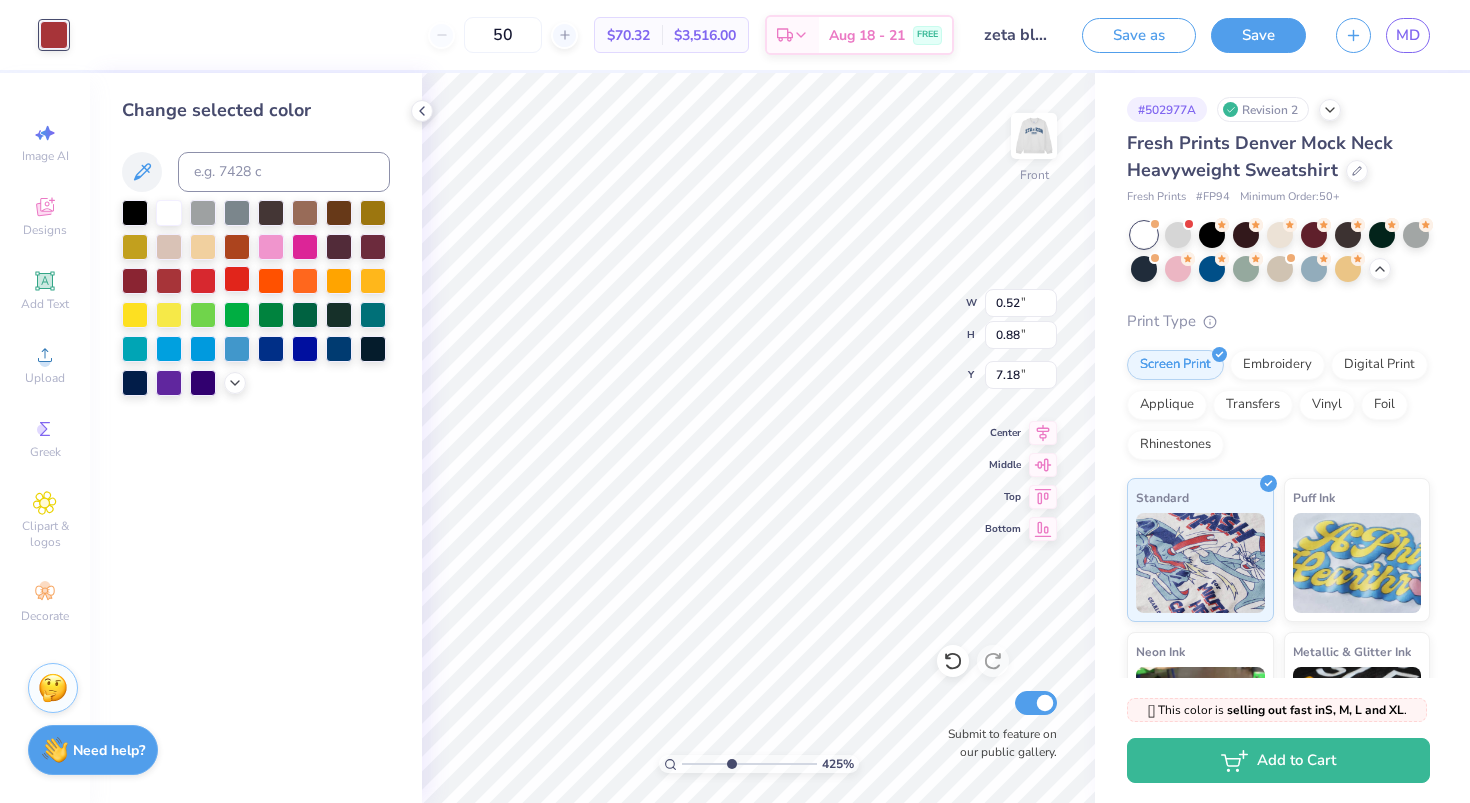 type on "0.85" 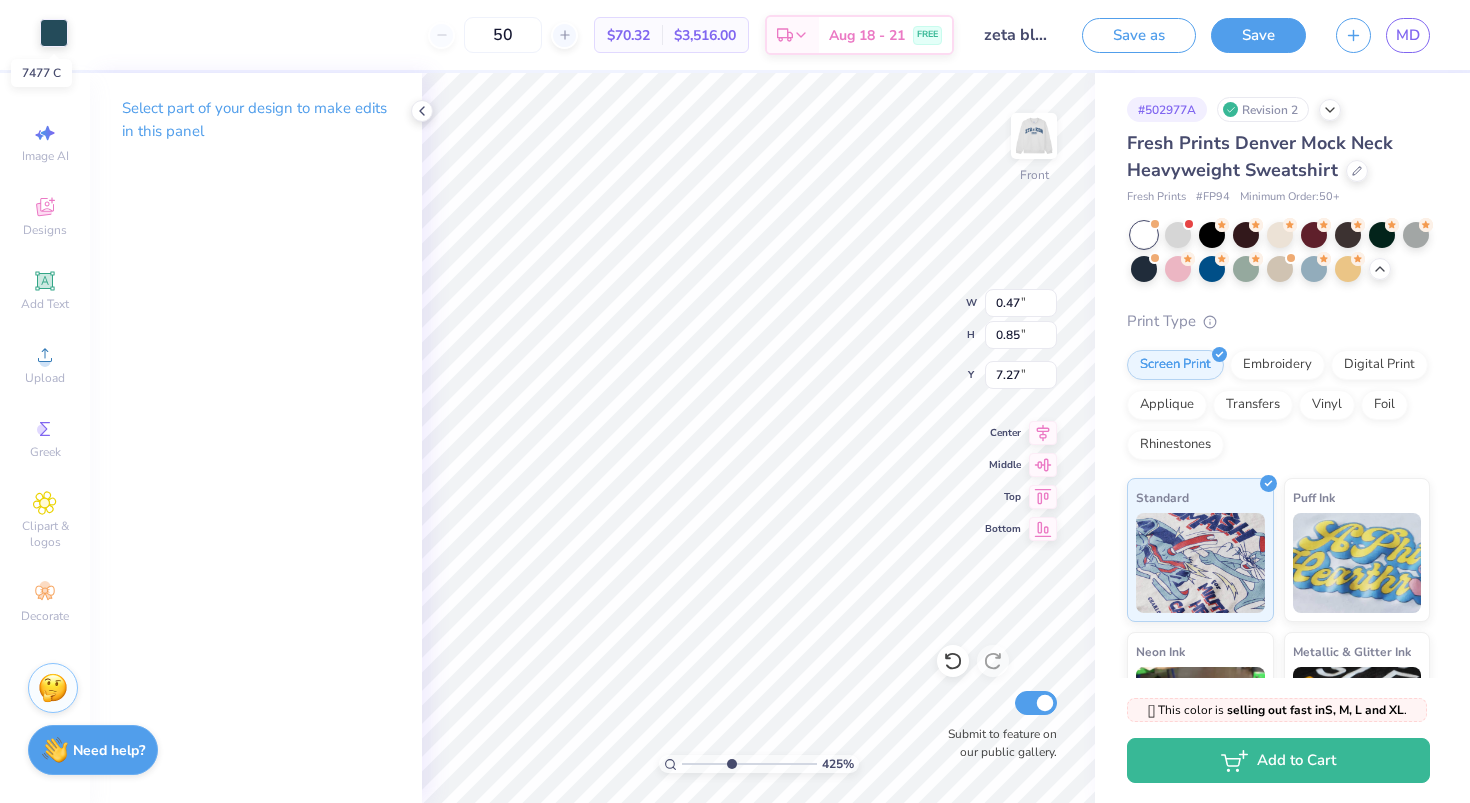 click at bounding box center [54, 33] 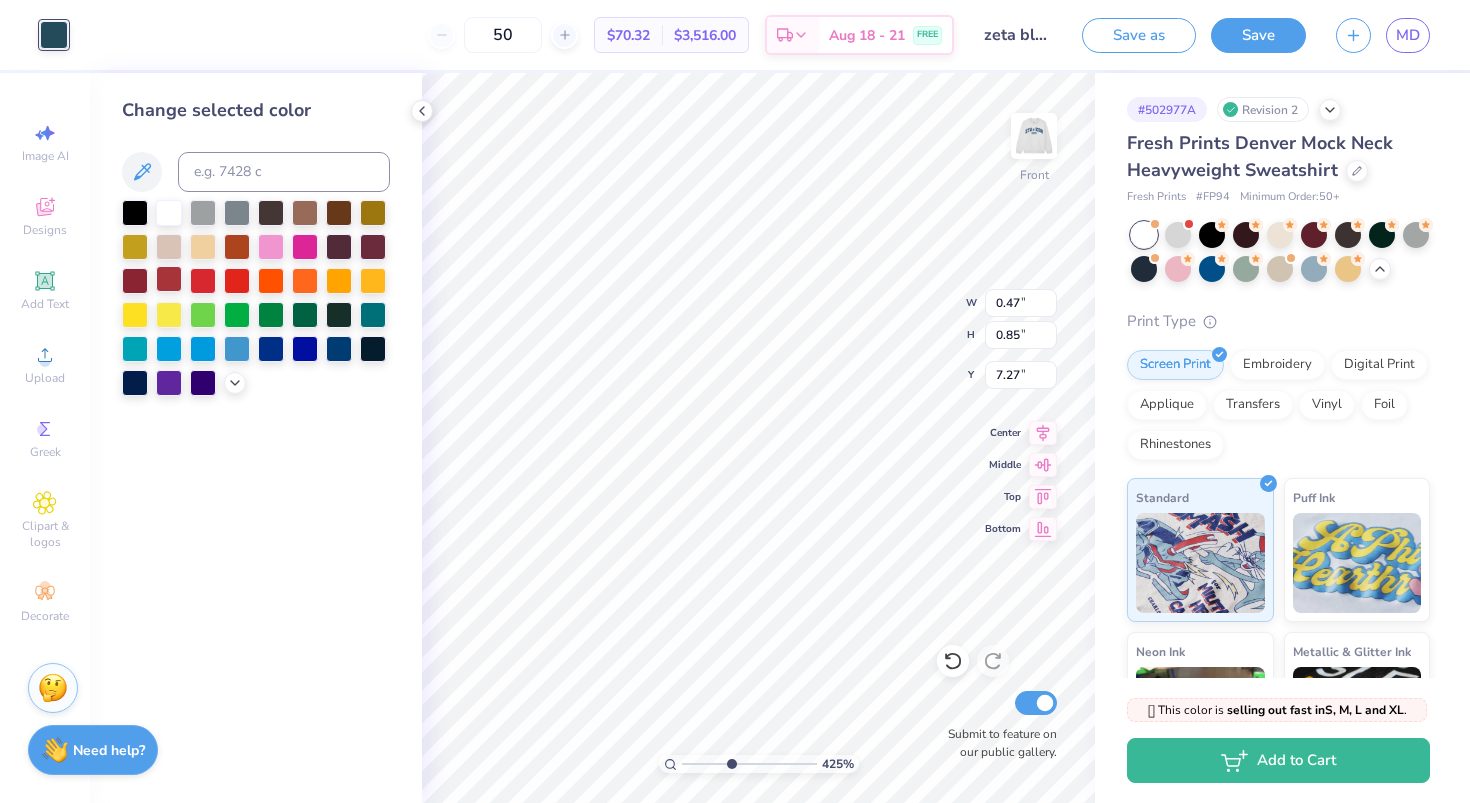 click at bounding box center (169, 279) 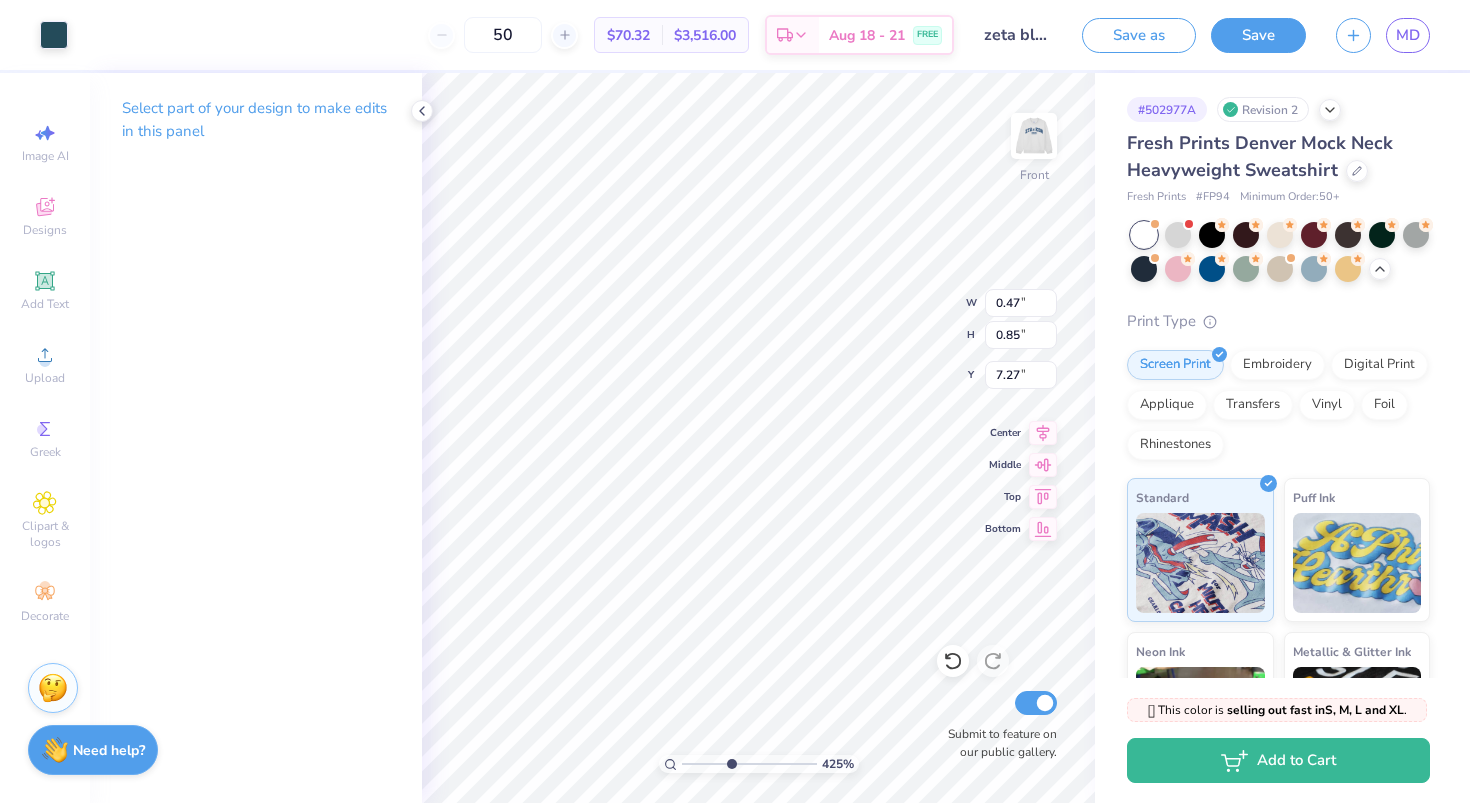 type on "0.55" 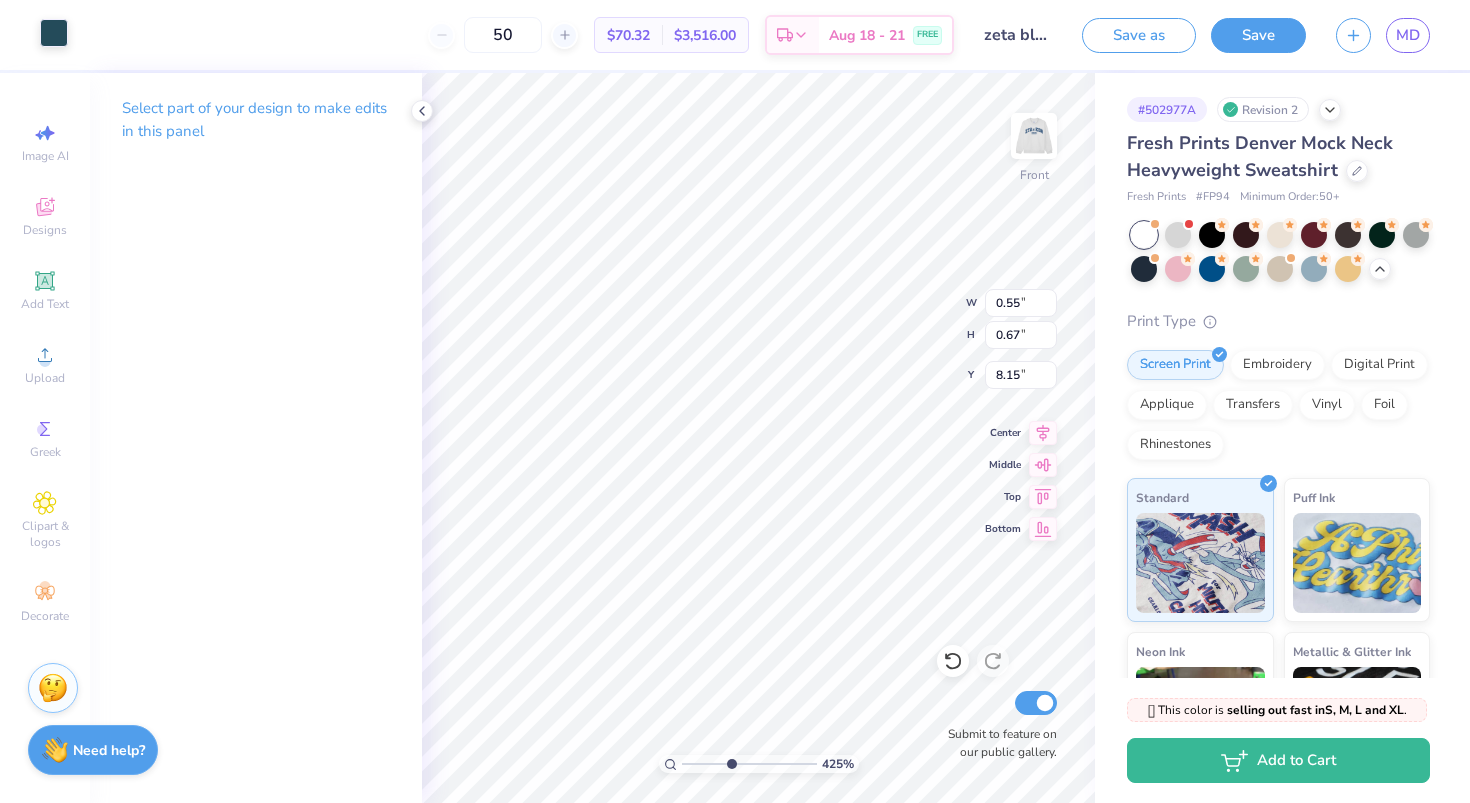 click at bounding box center (54, 33) 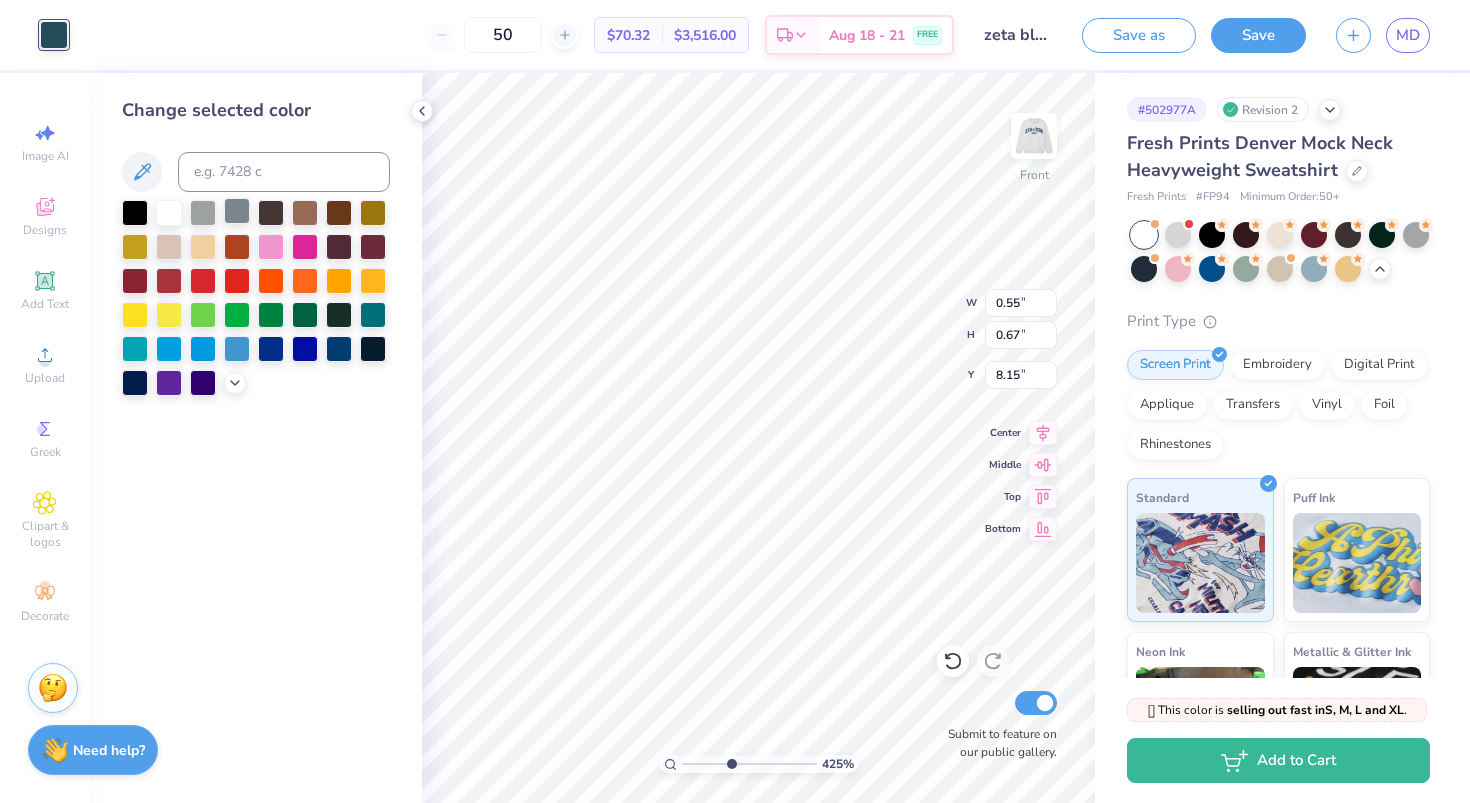 click at bounding box center [237, 211] 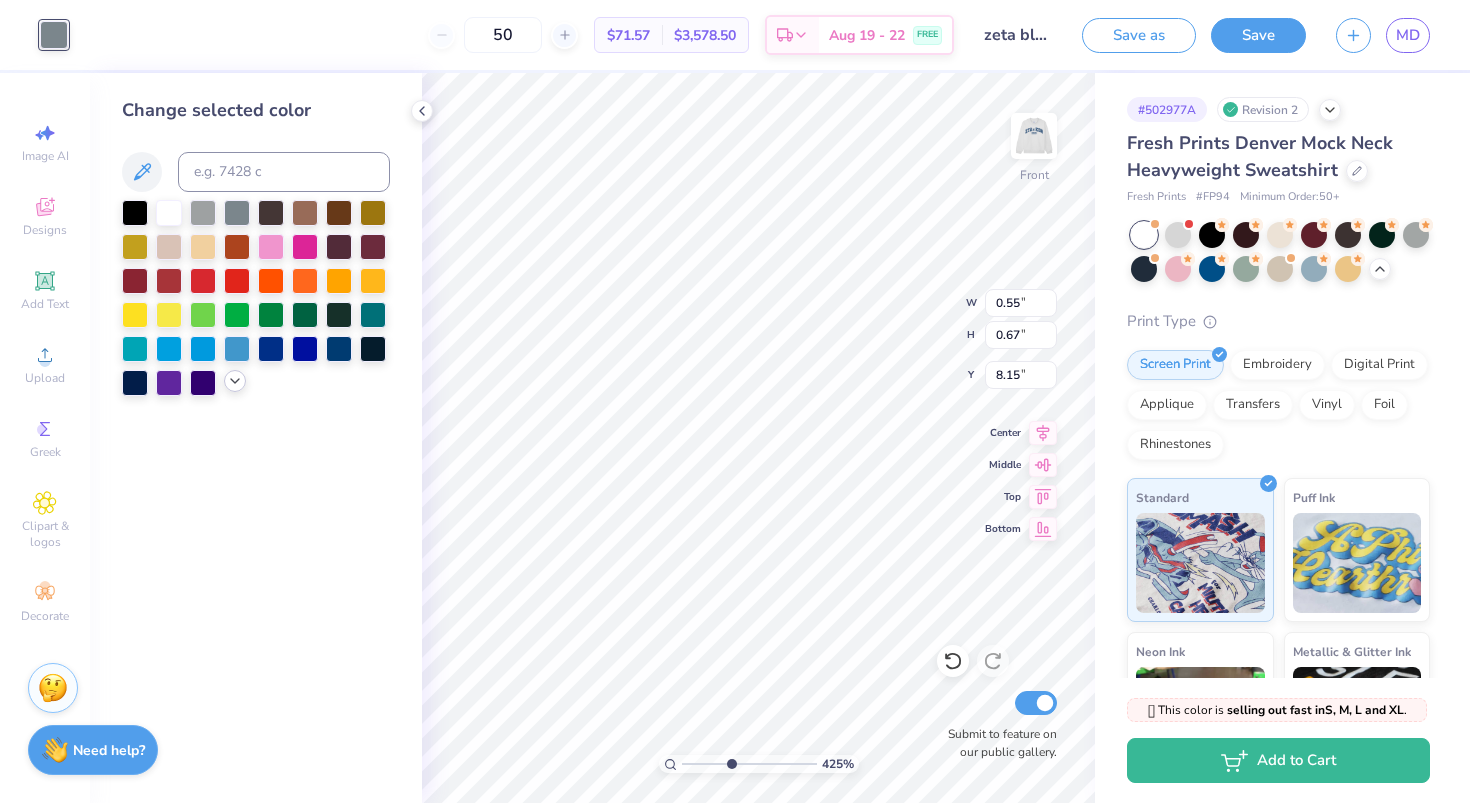 click 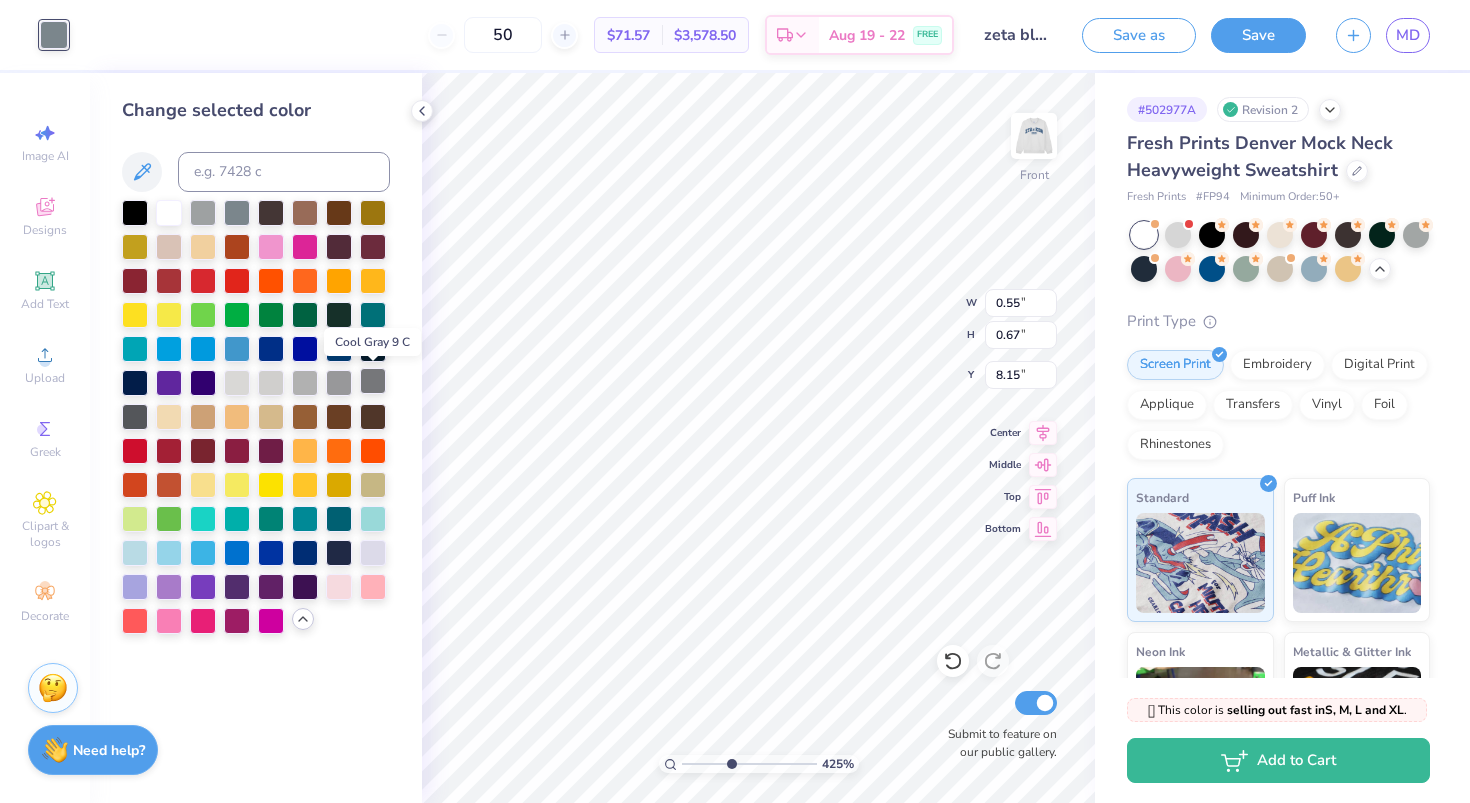 click at bounding box center (373, 381) 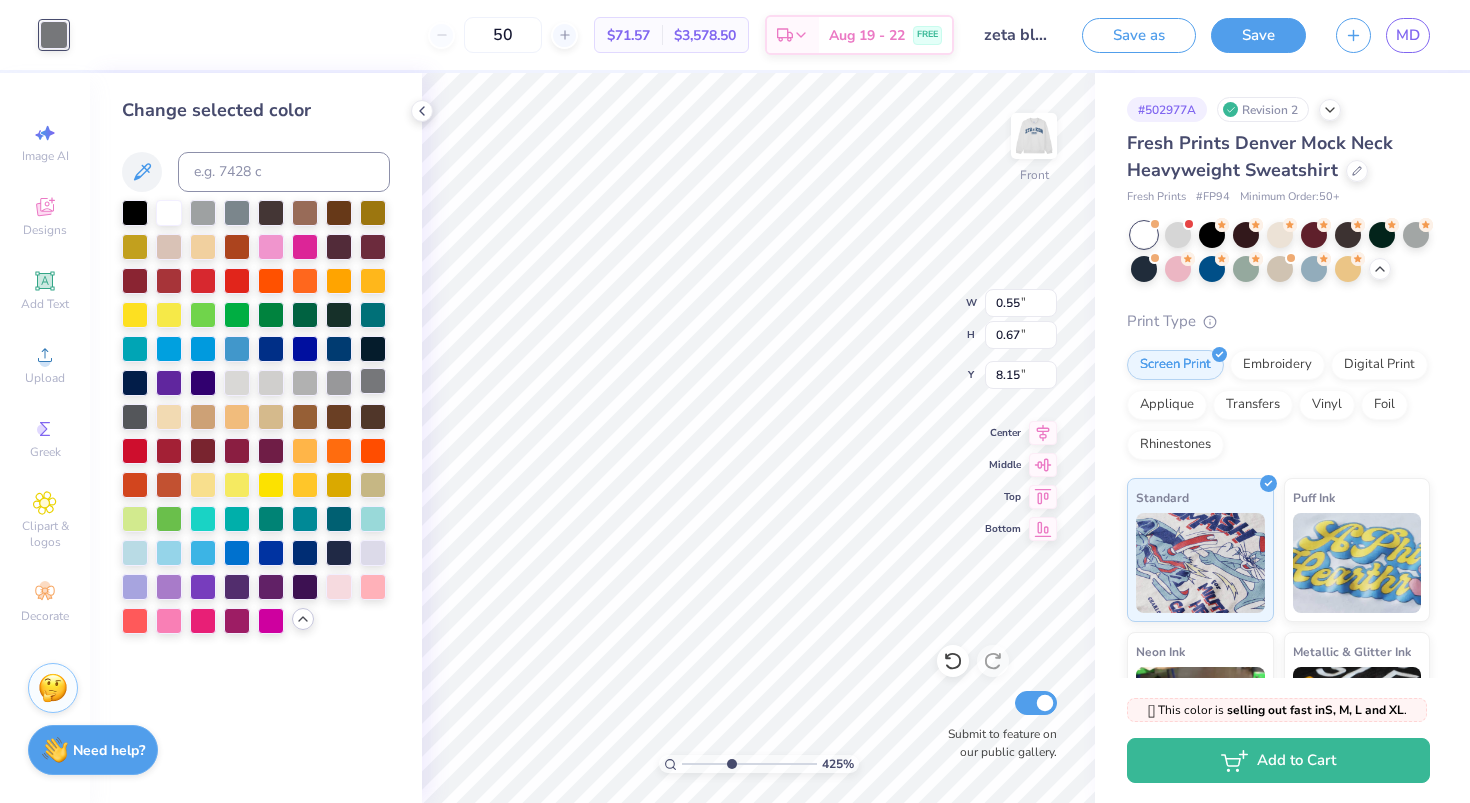 type on "0.50" 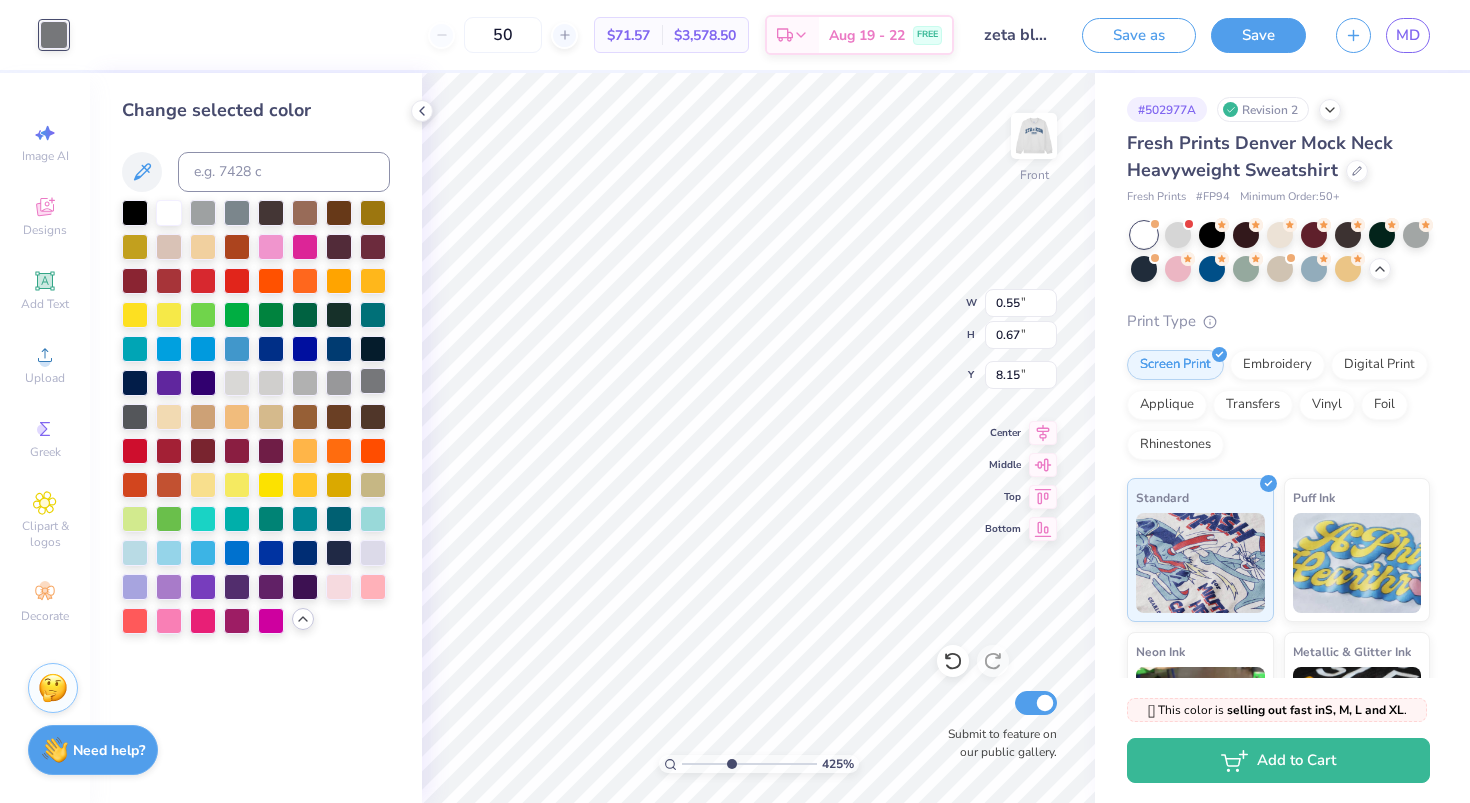 type on "8.12" 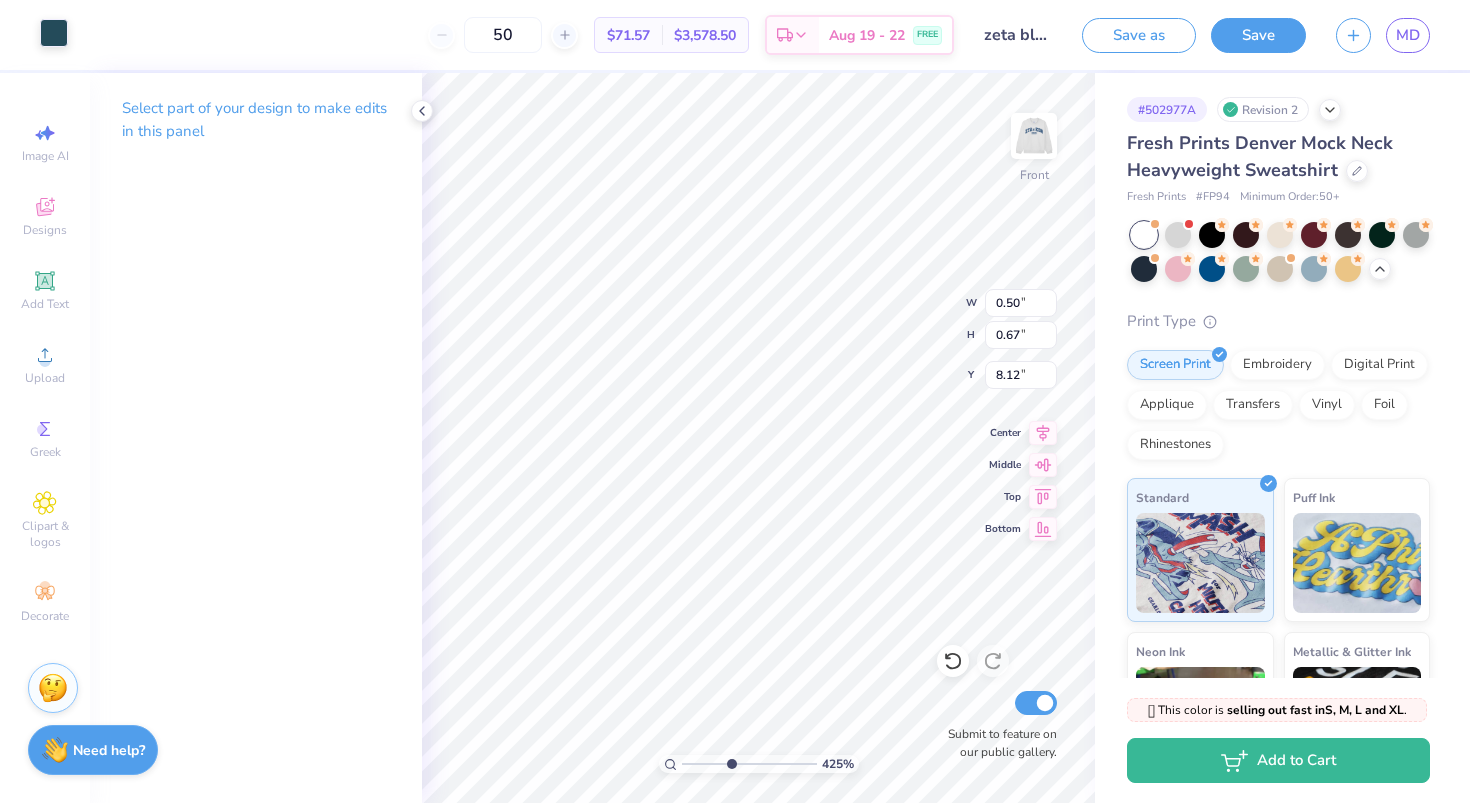 click at bounding box center [54, 33] 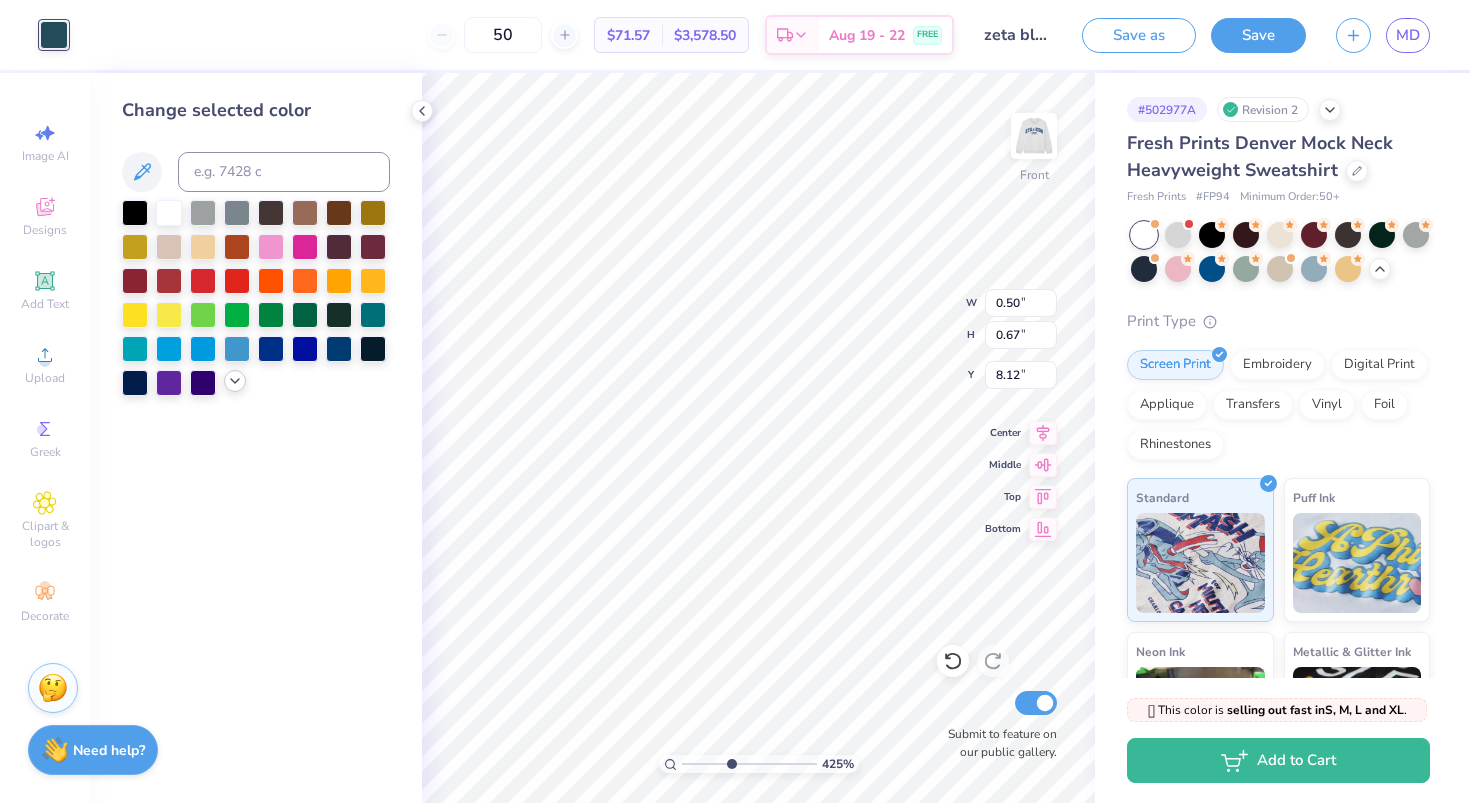 click 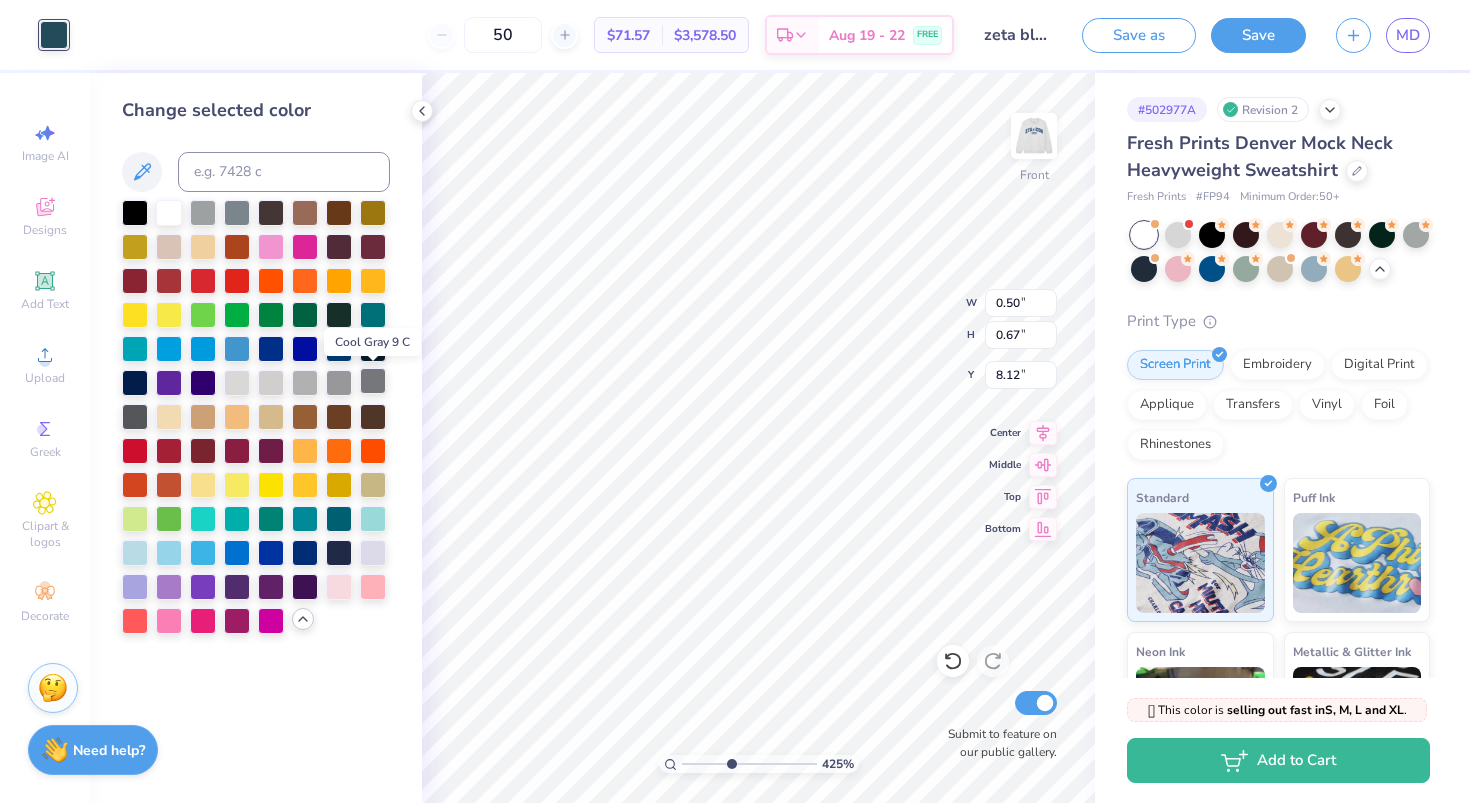 click at bounding box center [373, 381] 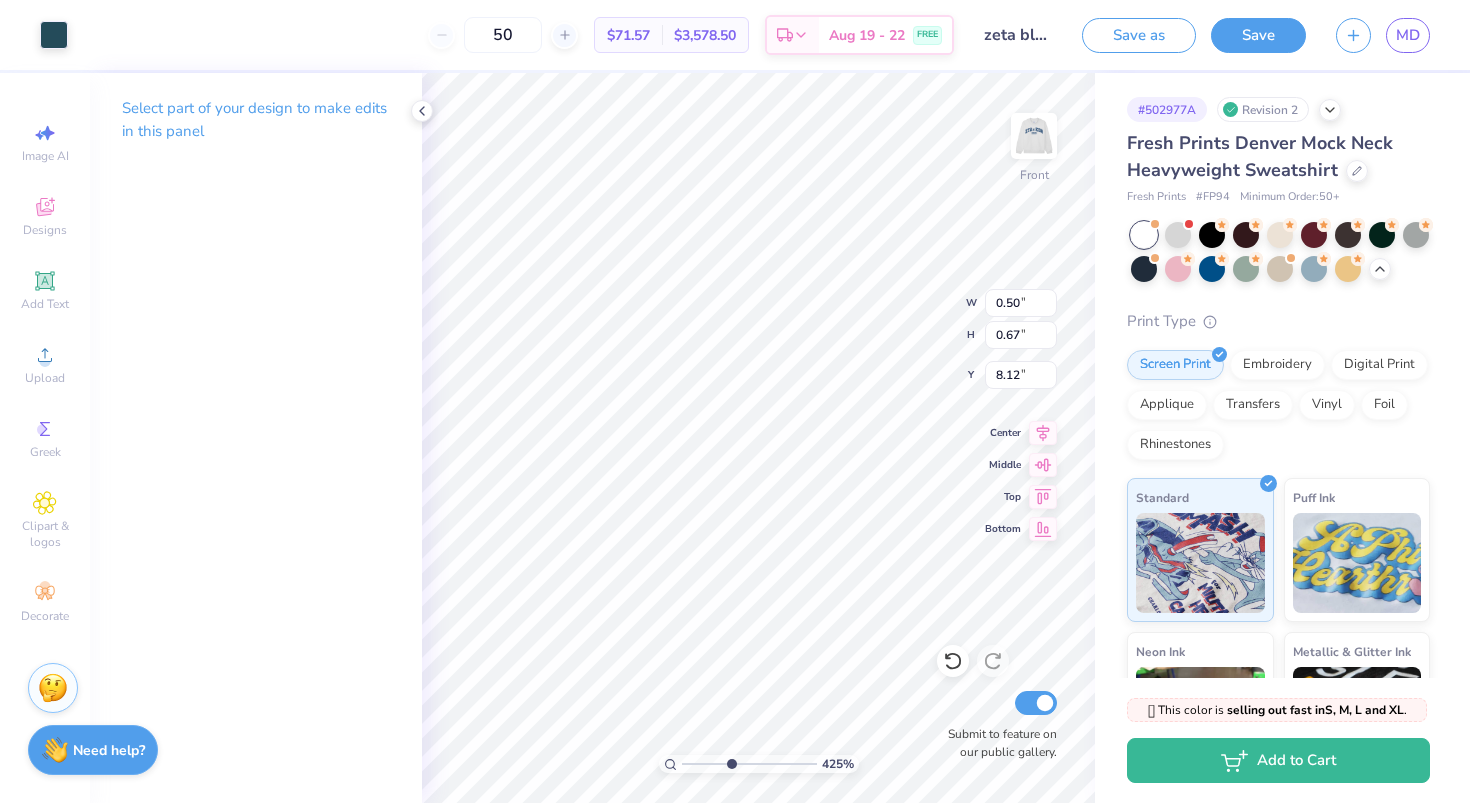 type on "0.38" 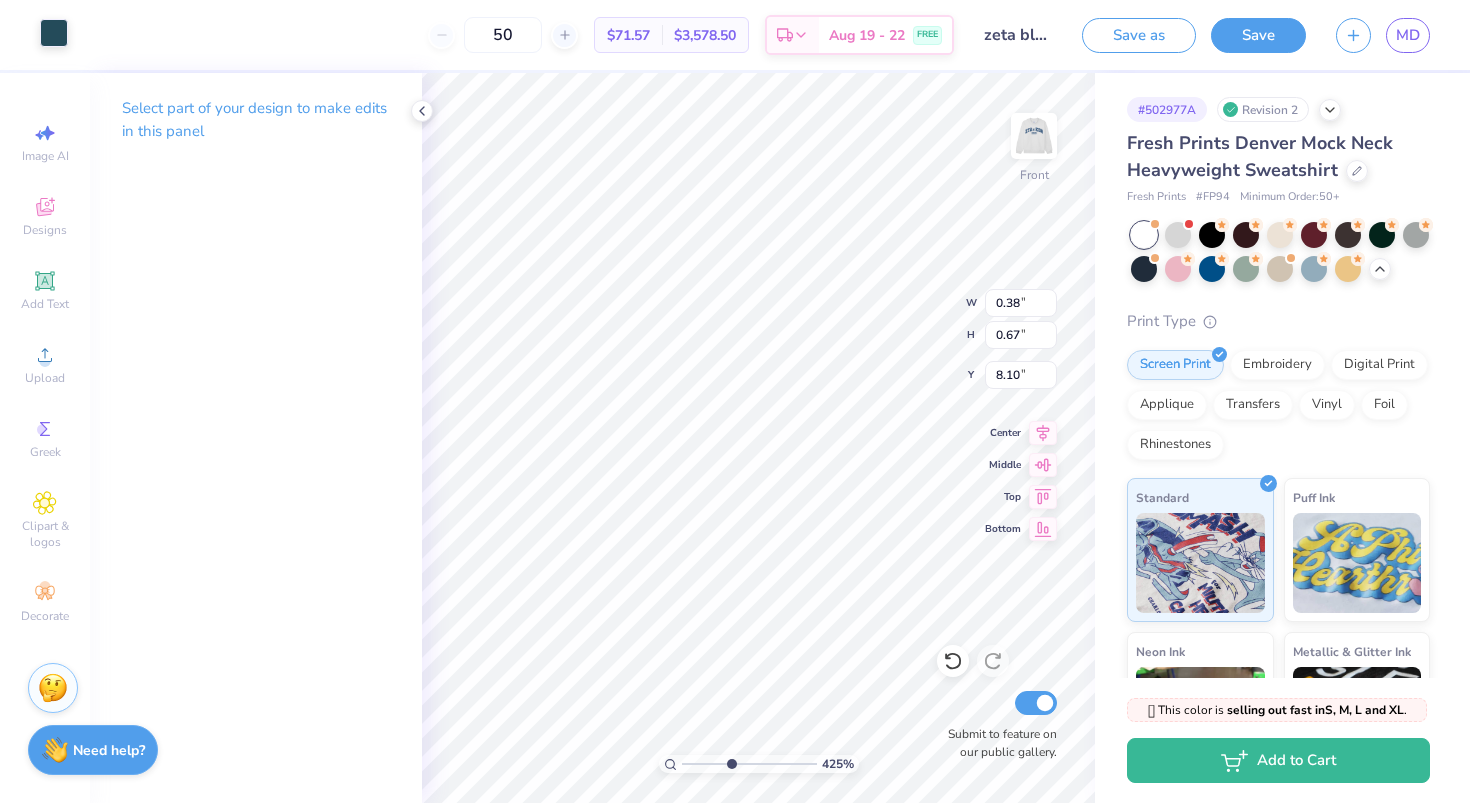 click at bounding box center (54, 33) 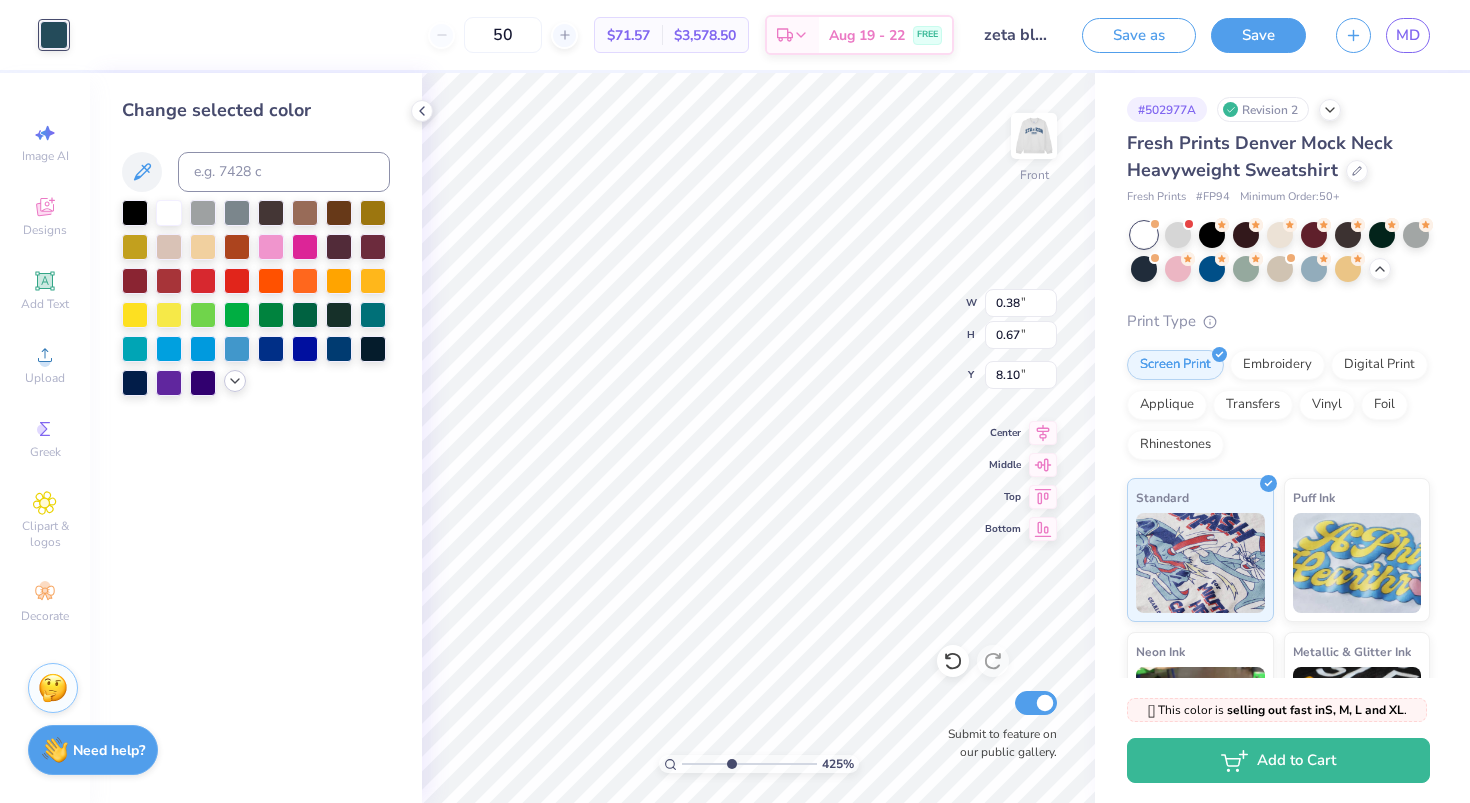 click 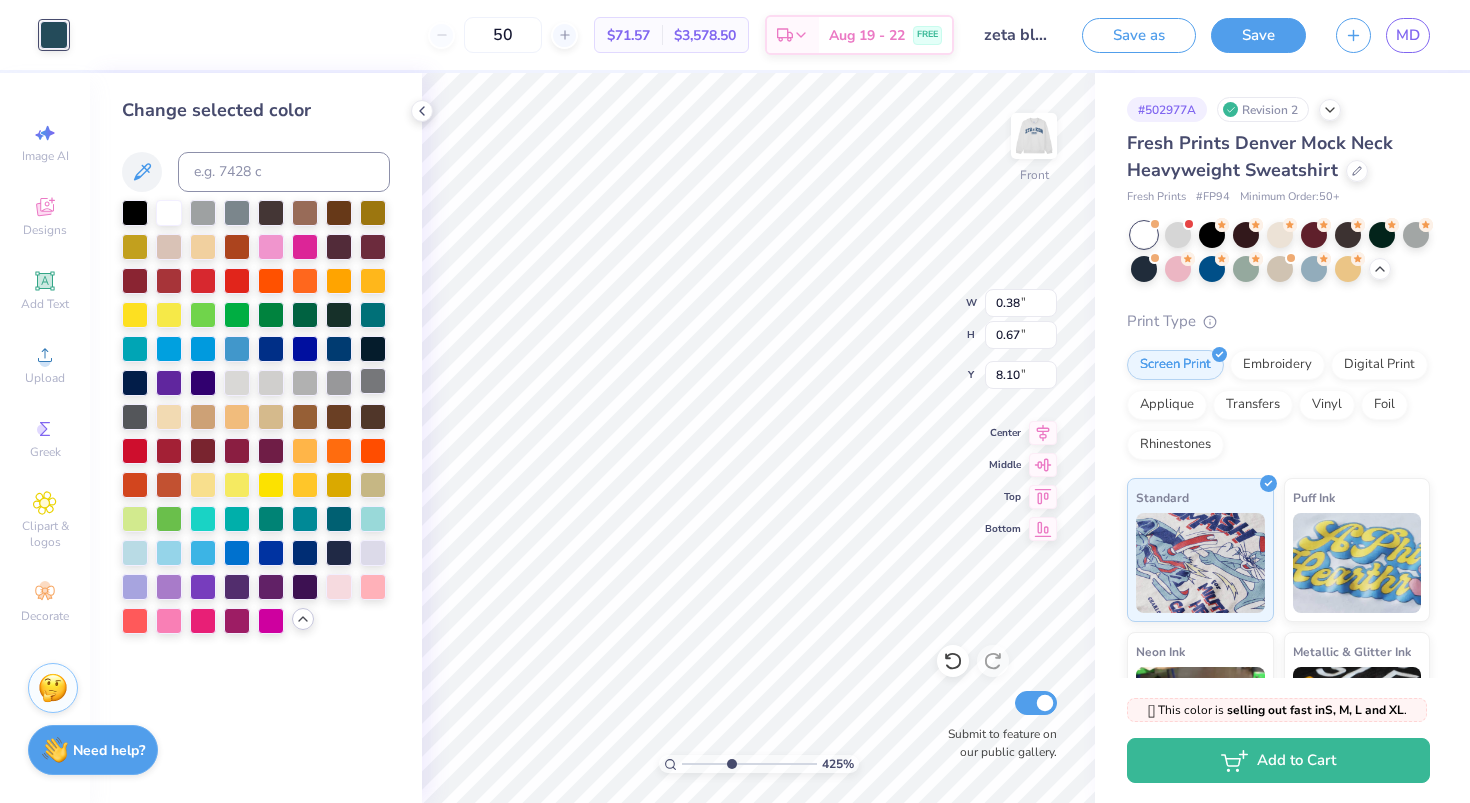 click at bounding box center (373, 381) 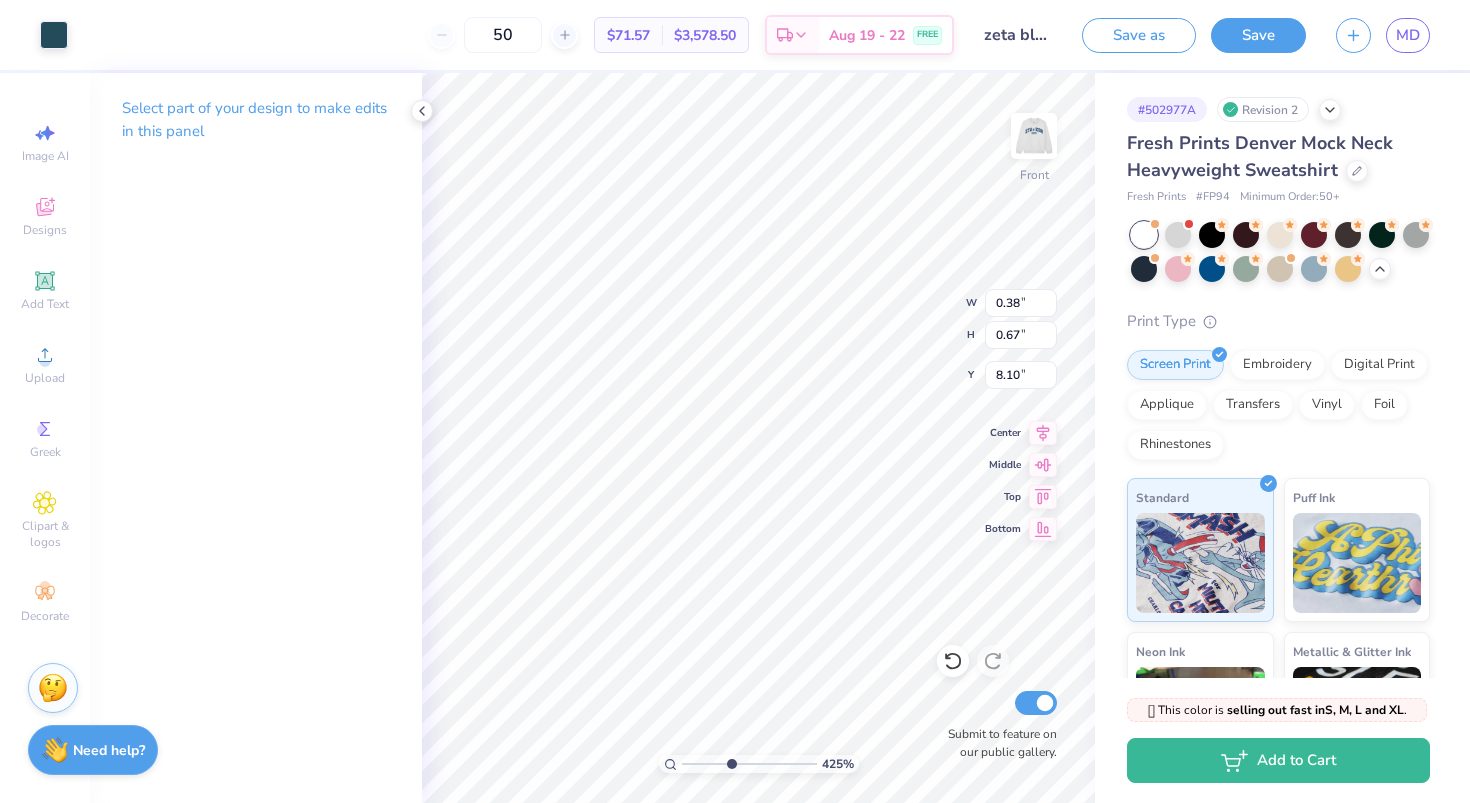 type on "0.34" 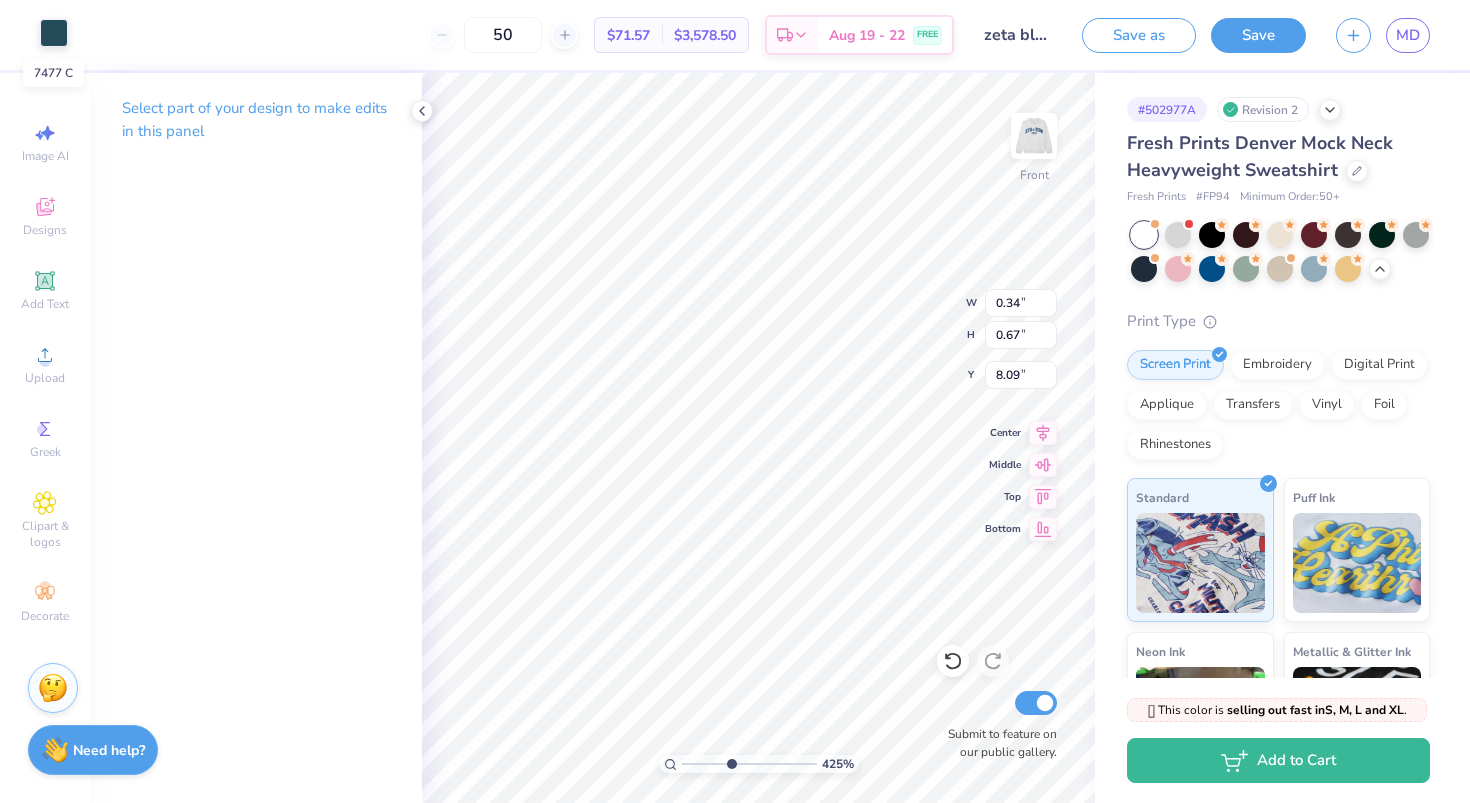 click at bounding box center (54, 33) 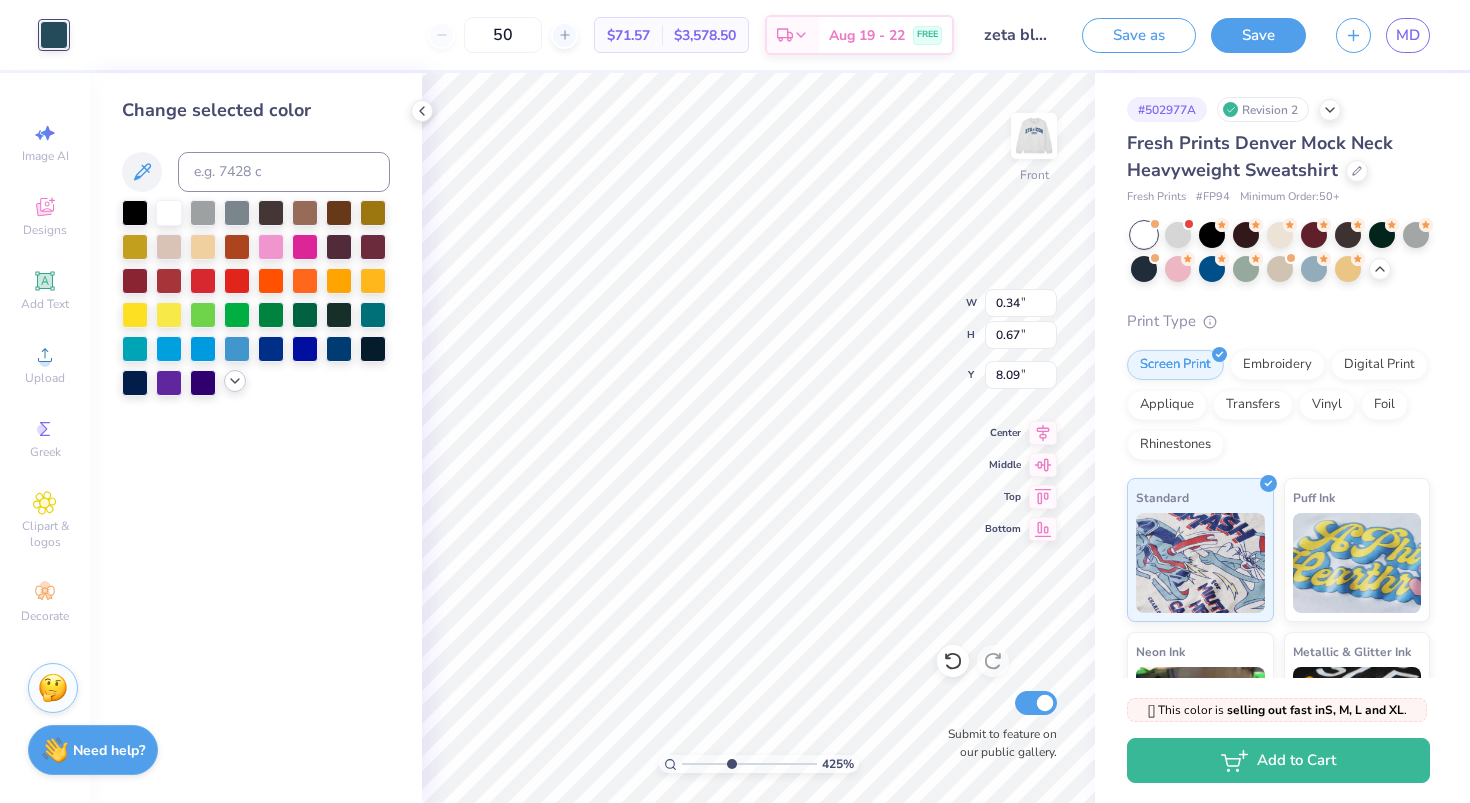 click 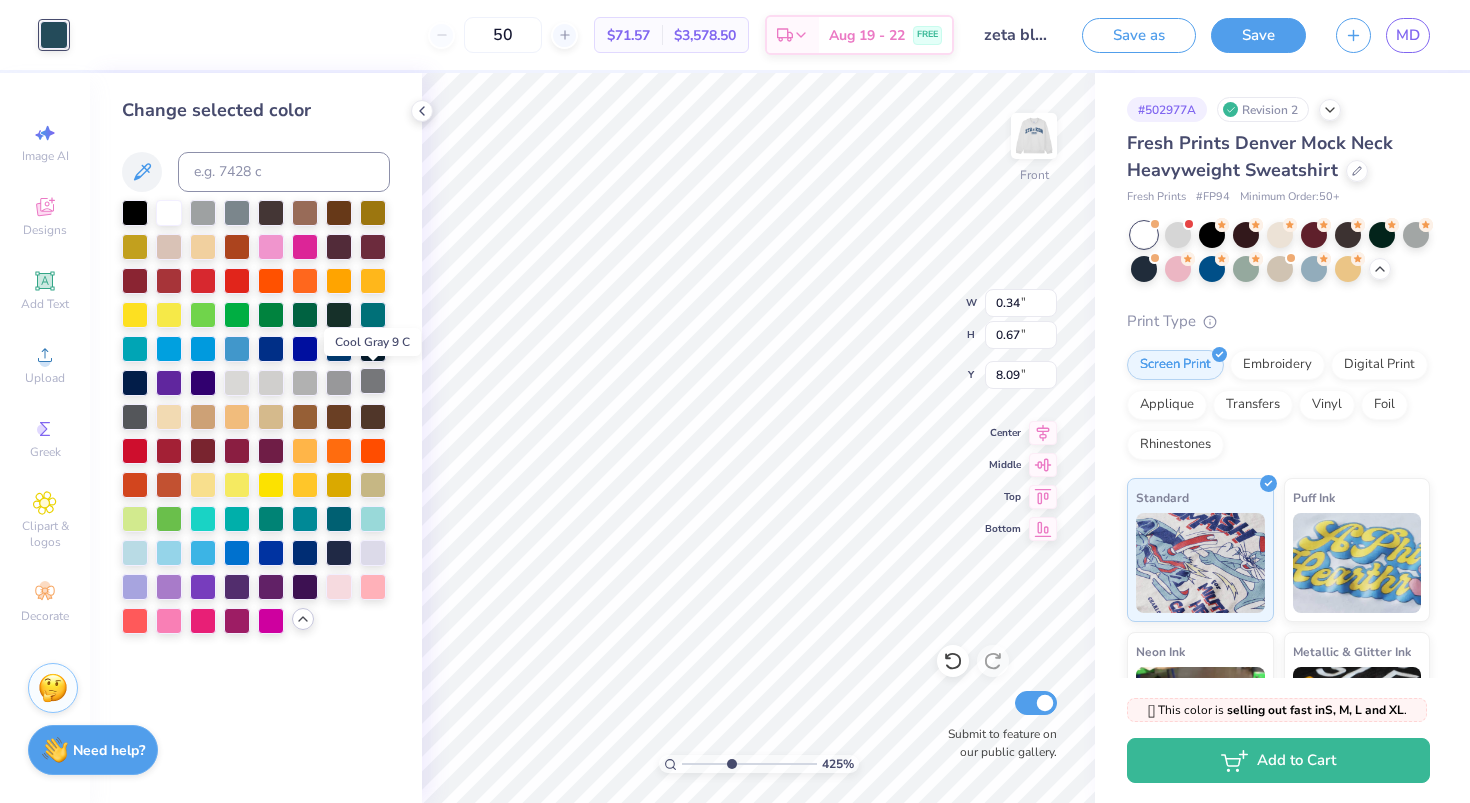 click at bounding box center [373, 381] 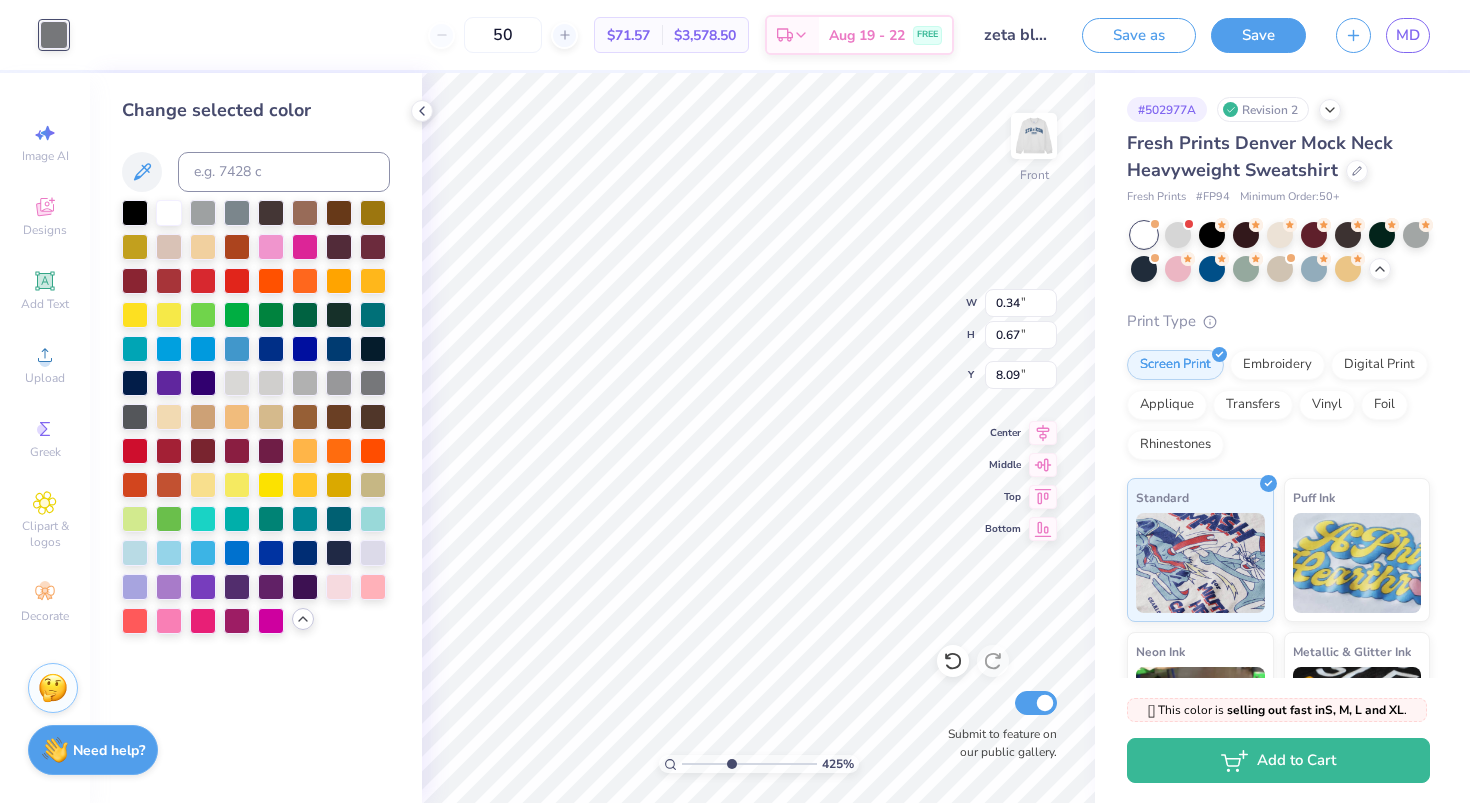 type on "0.49" 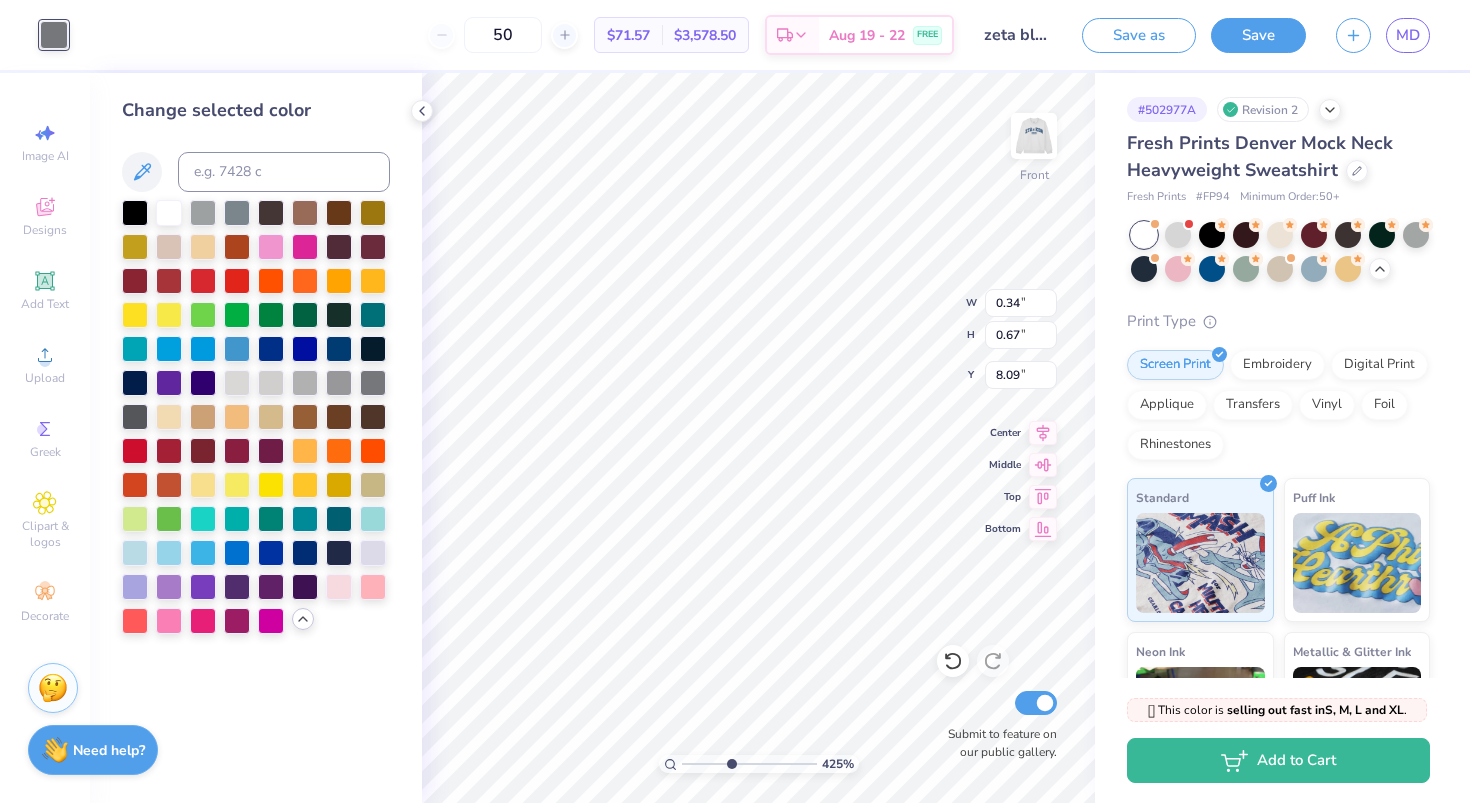 type on "0.68" 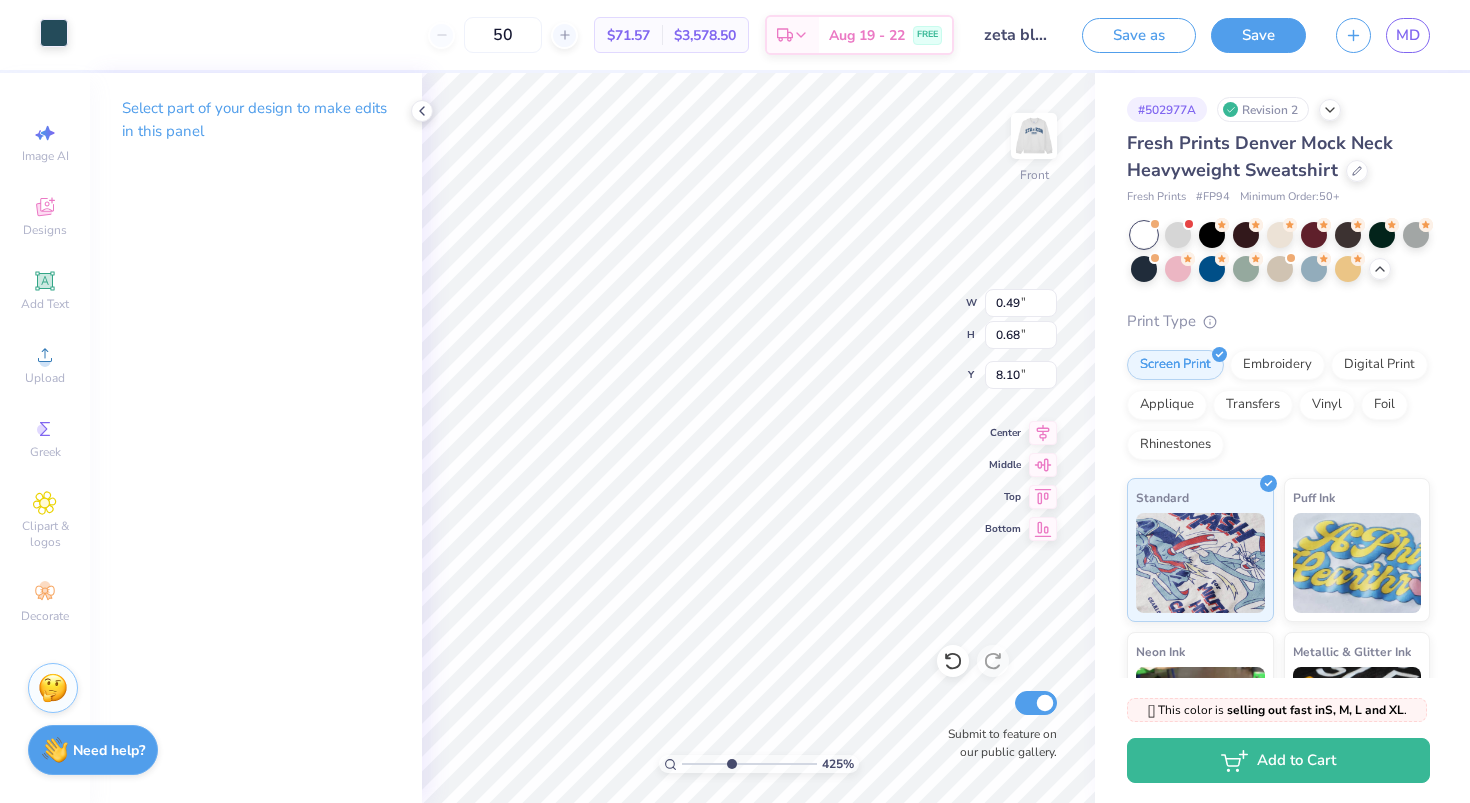 click at bounding box center [54, 33] 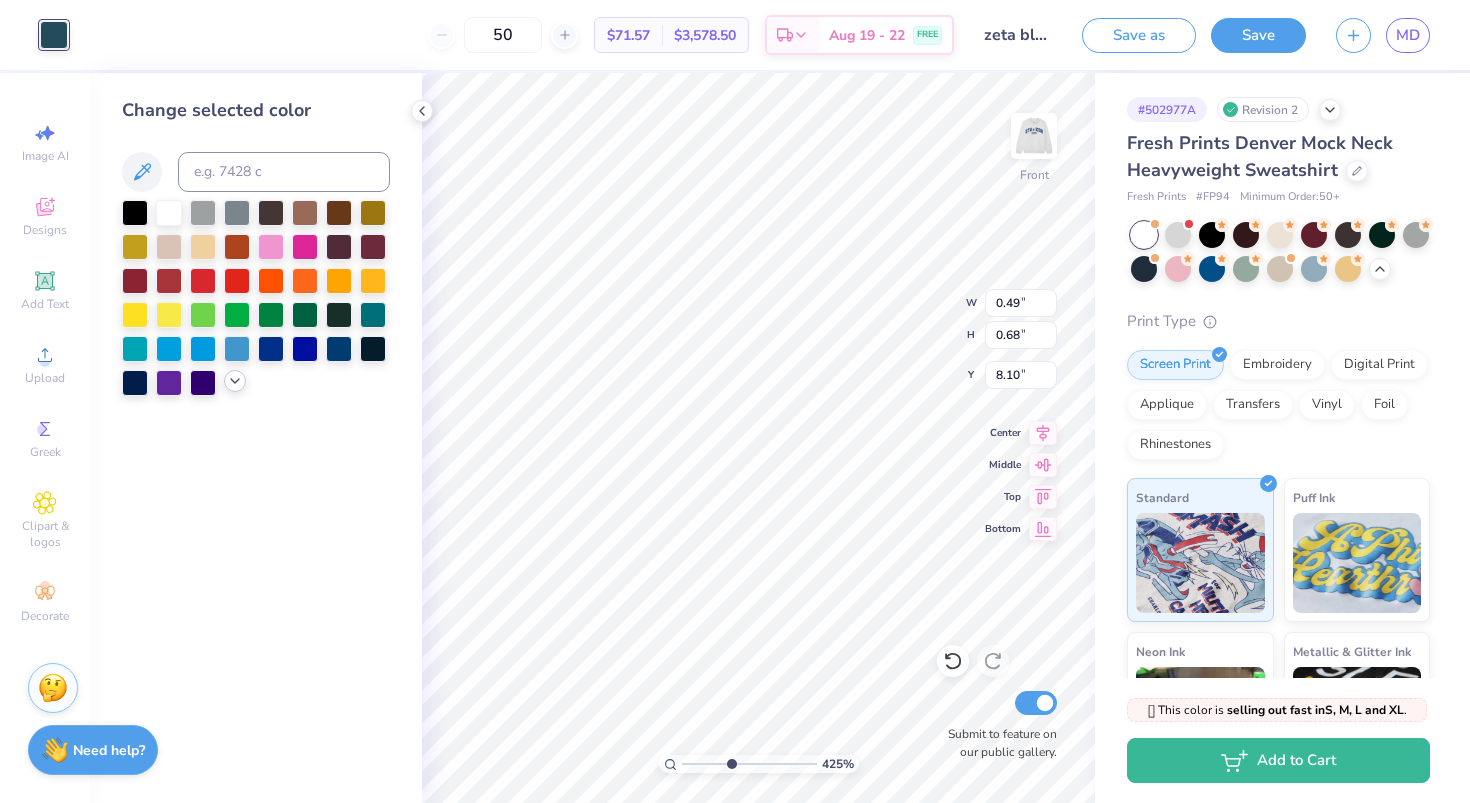 click 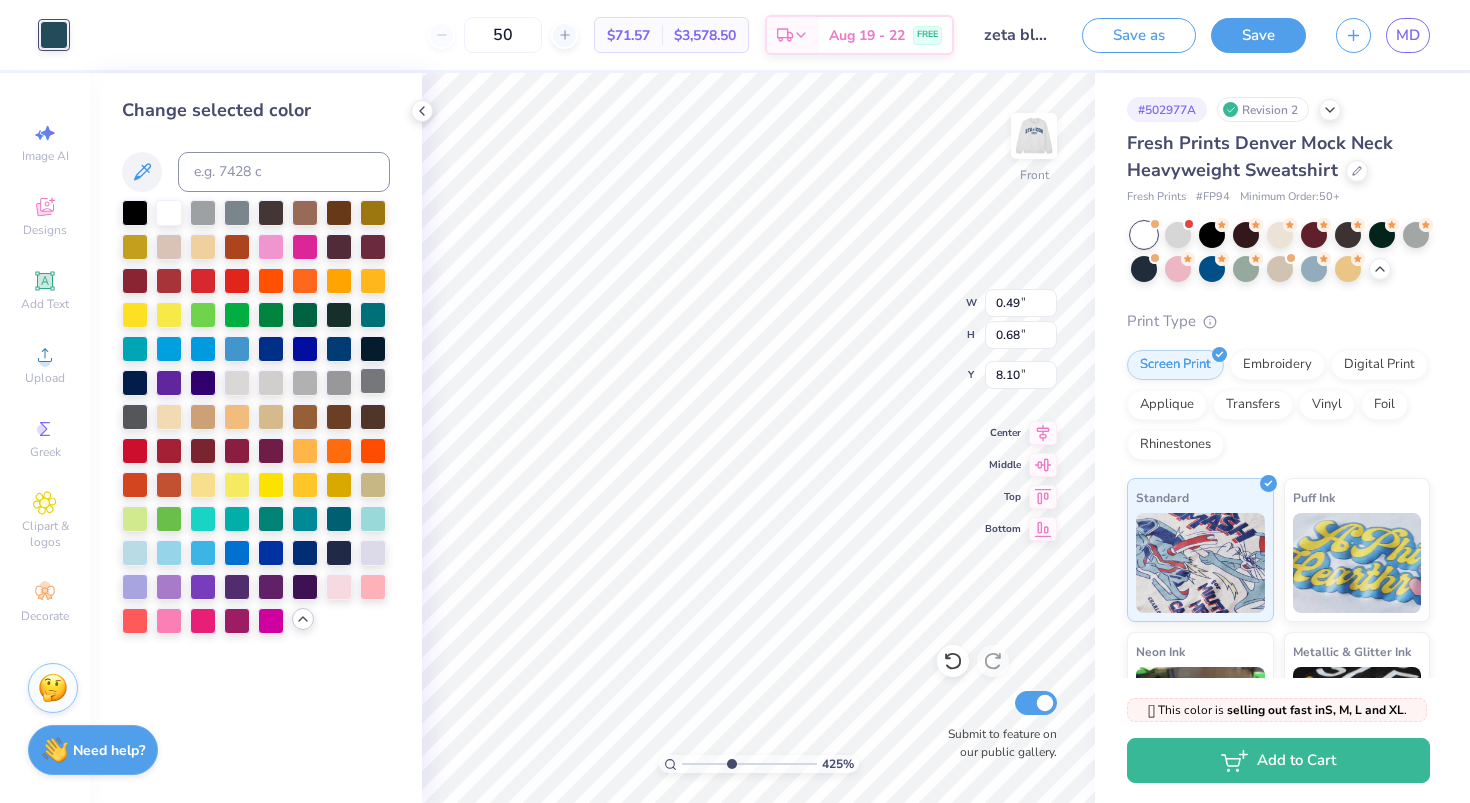 click at bounding box center (373, 381) 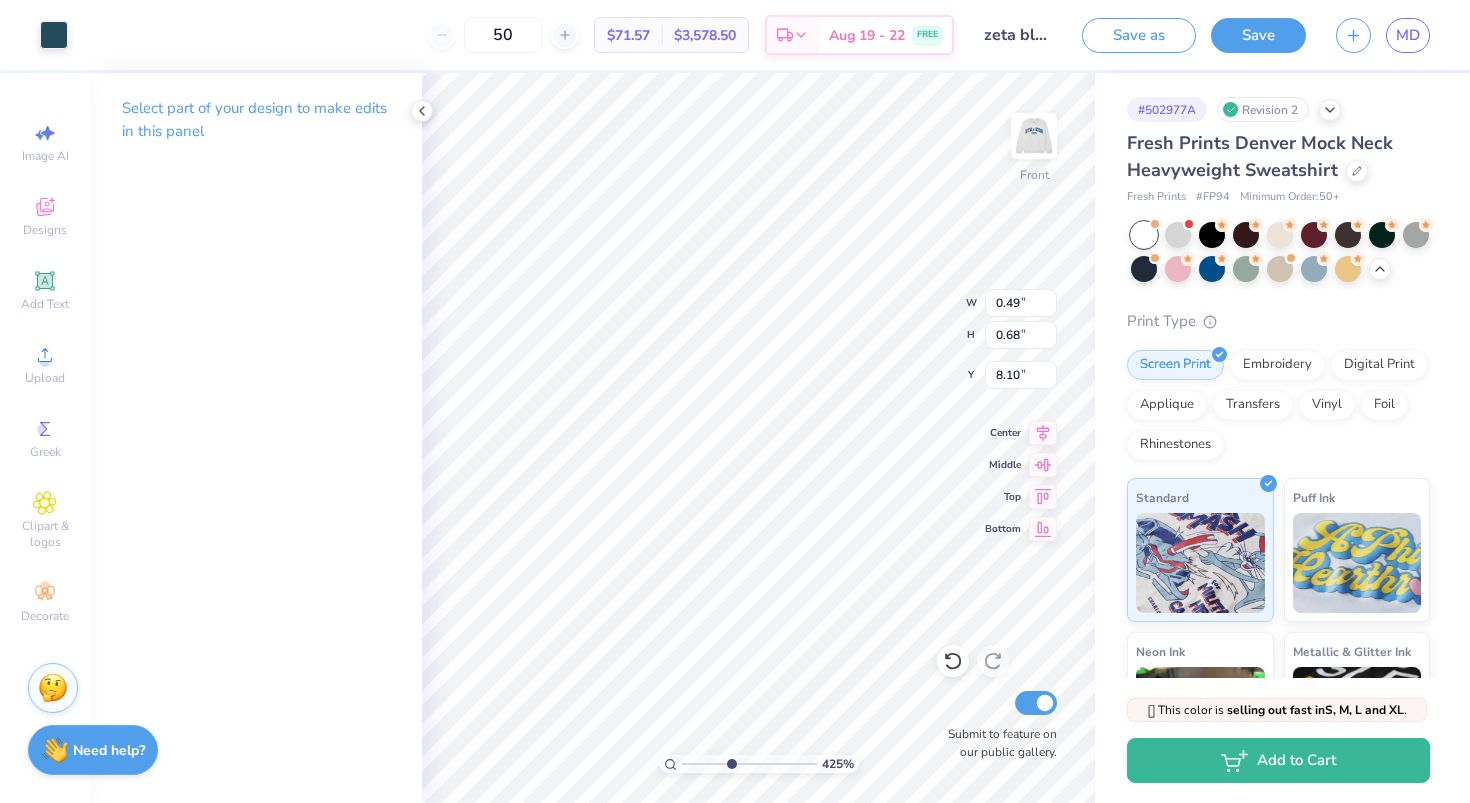 type on "0.71" 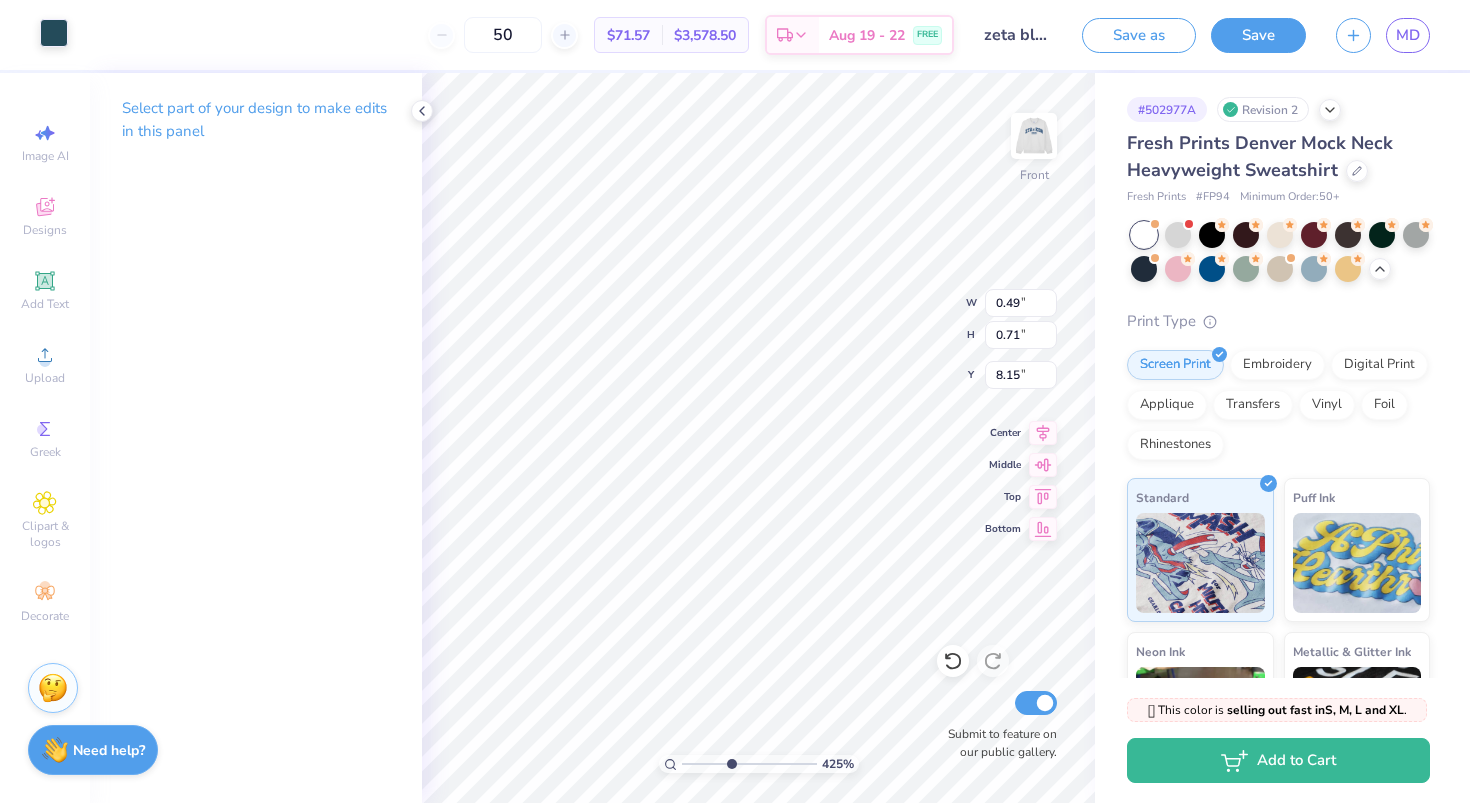 click at bounding box center (54, 33) 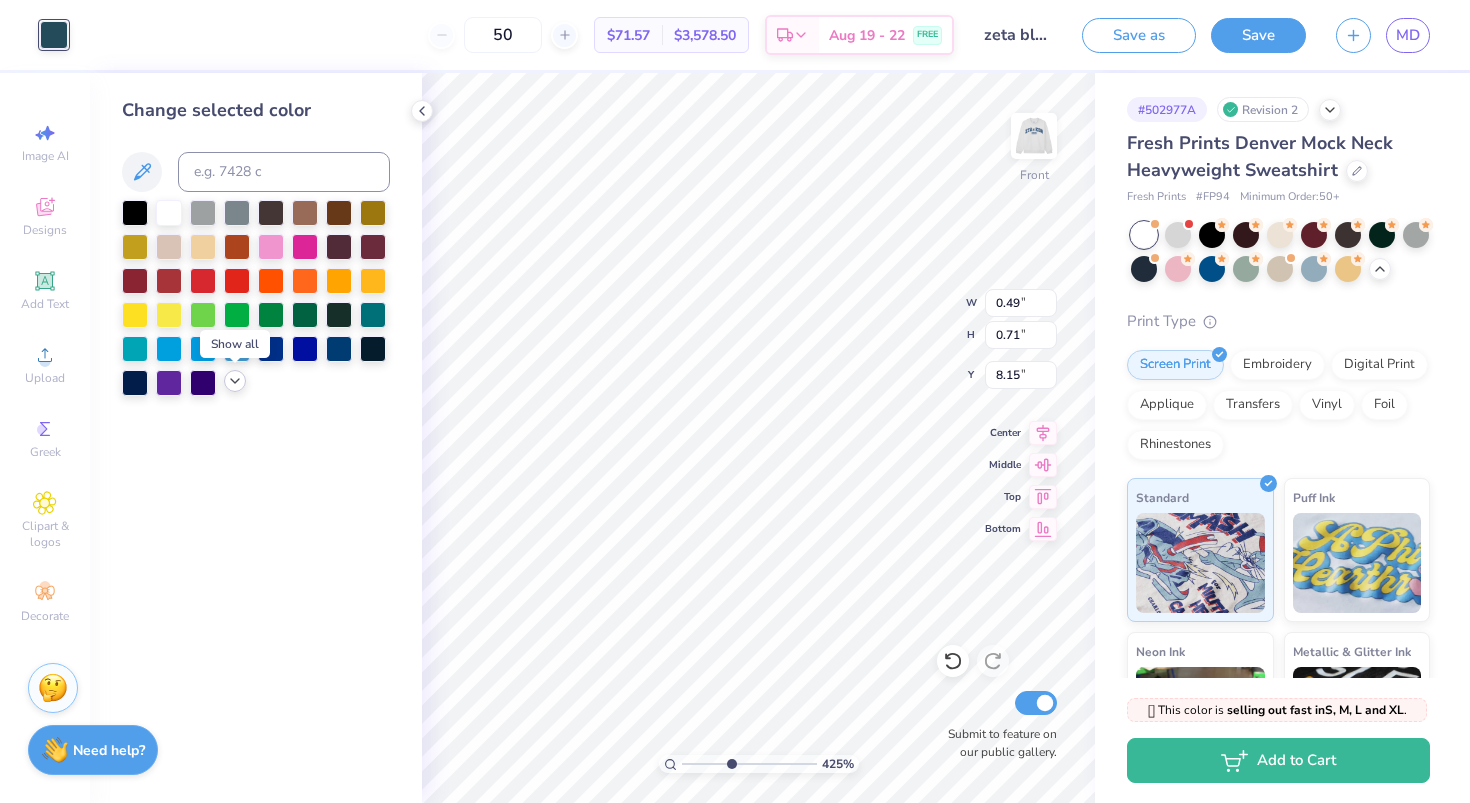 click 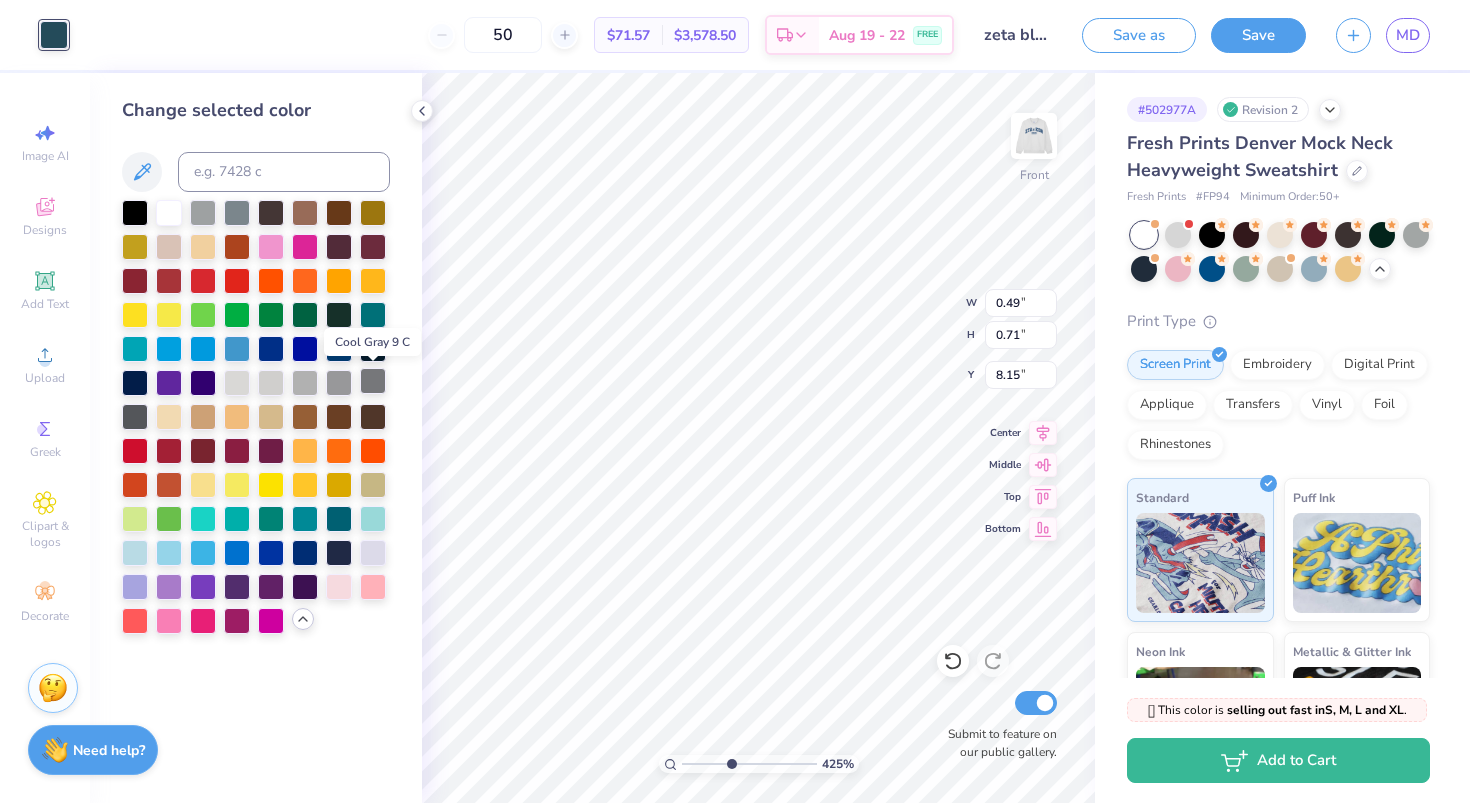 click at bounding box center [373, 381] 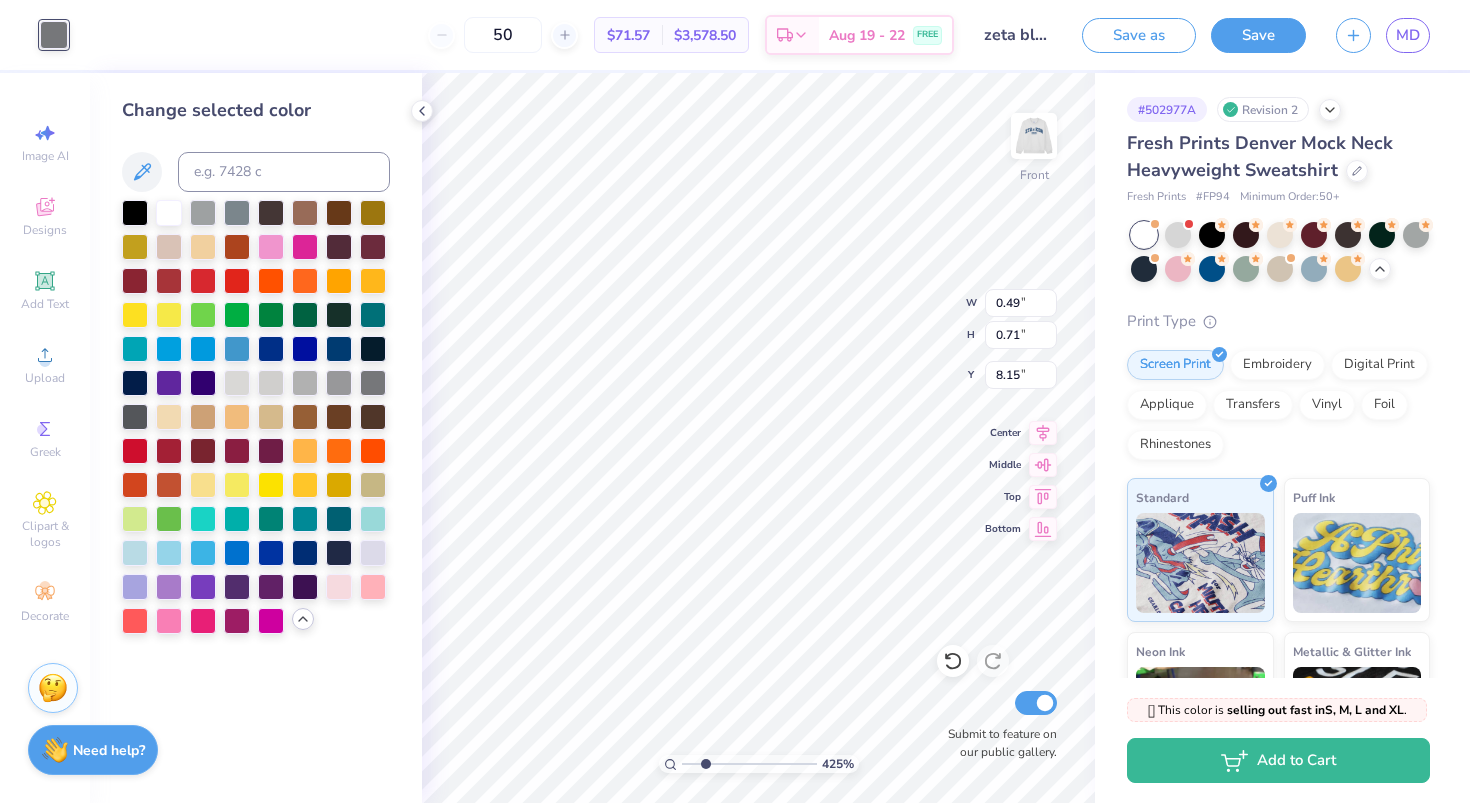 click at bounding box center (749, 764) 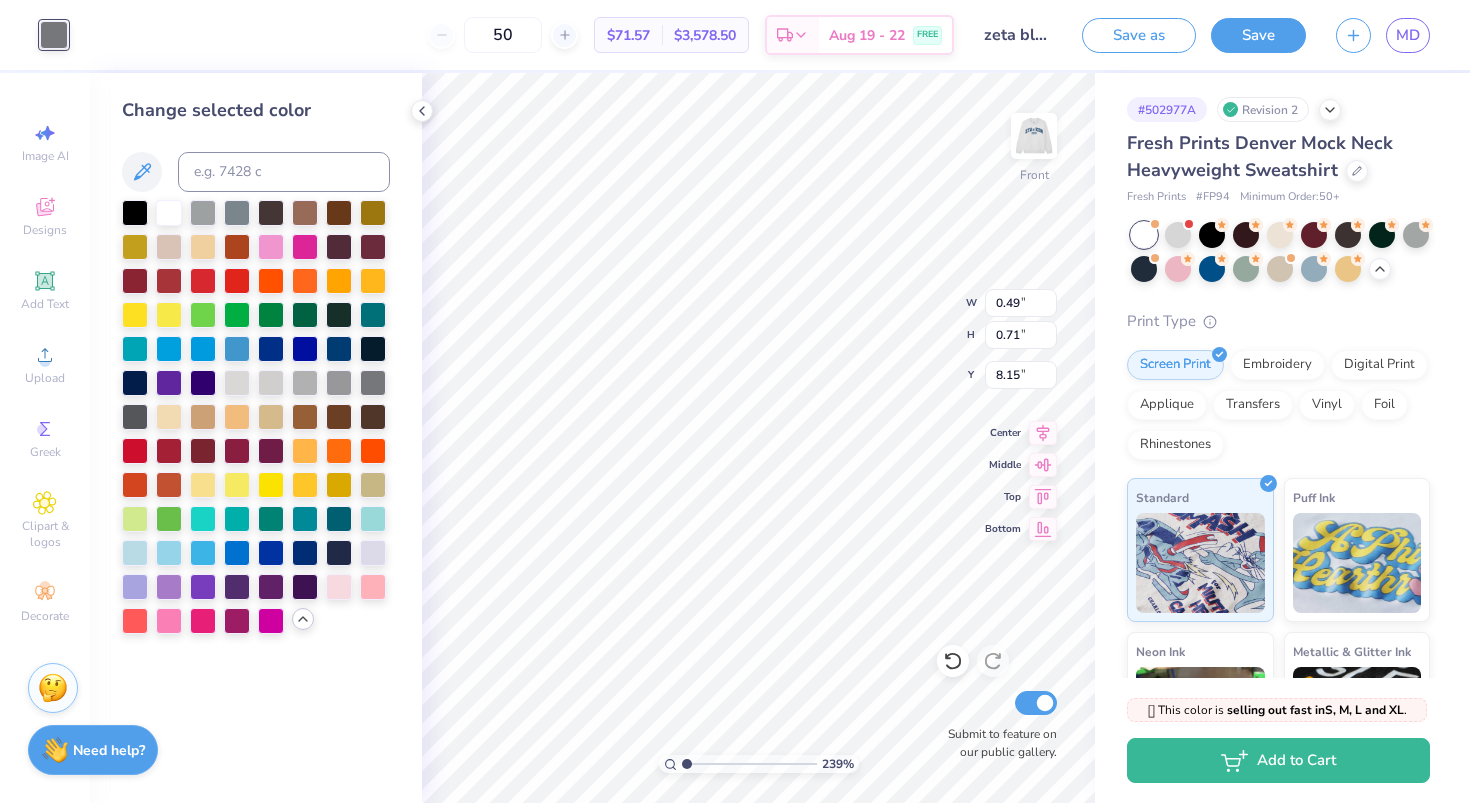 click at bounding box center (749, 764) 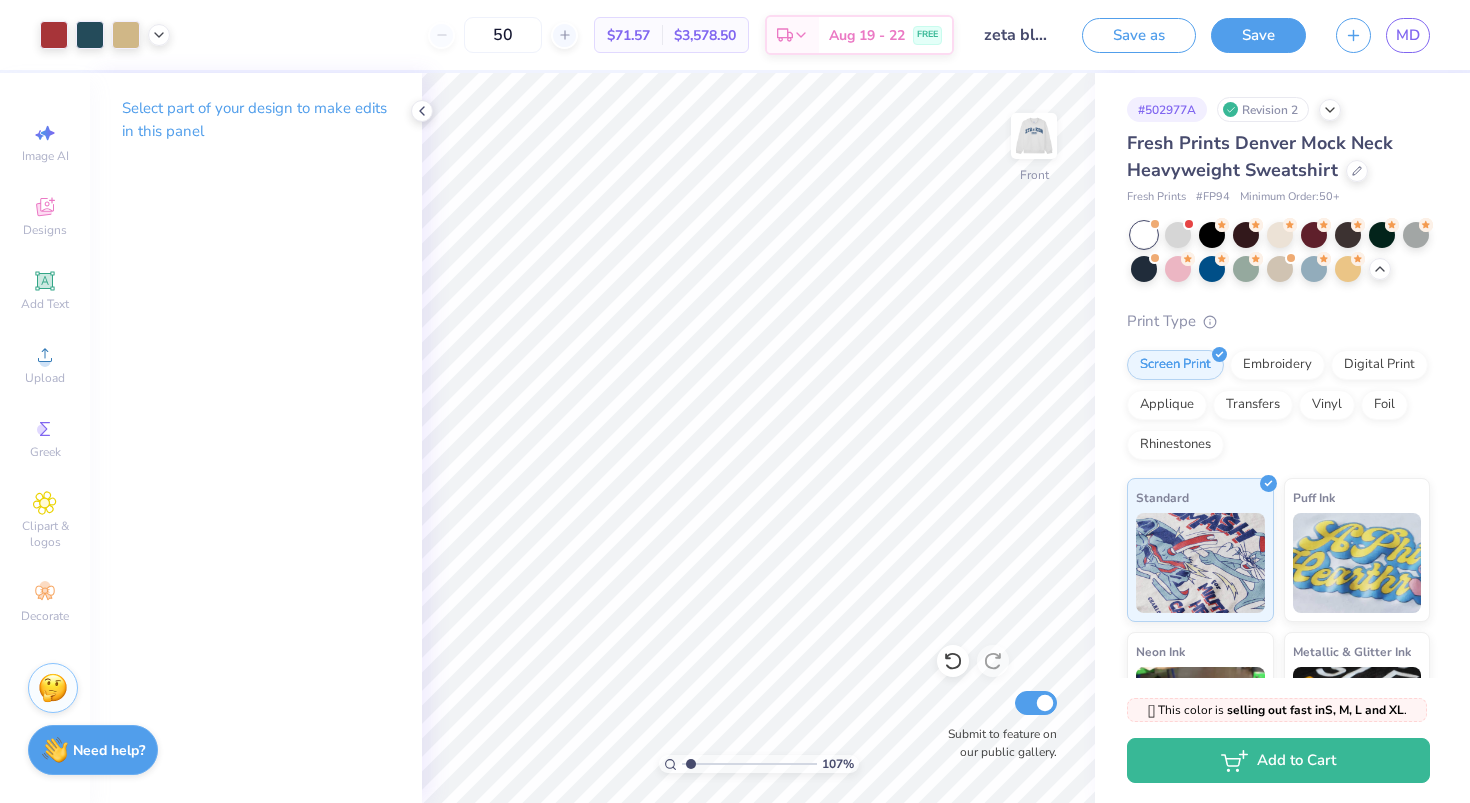 click at bounding box center (749, 764) 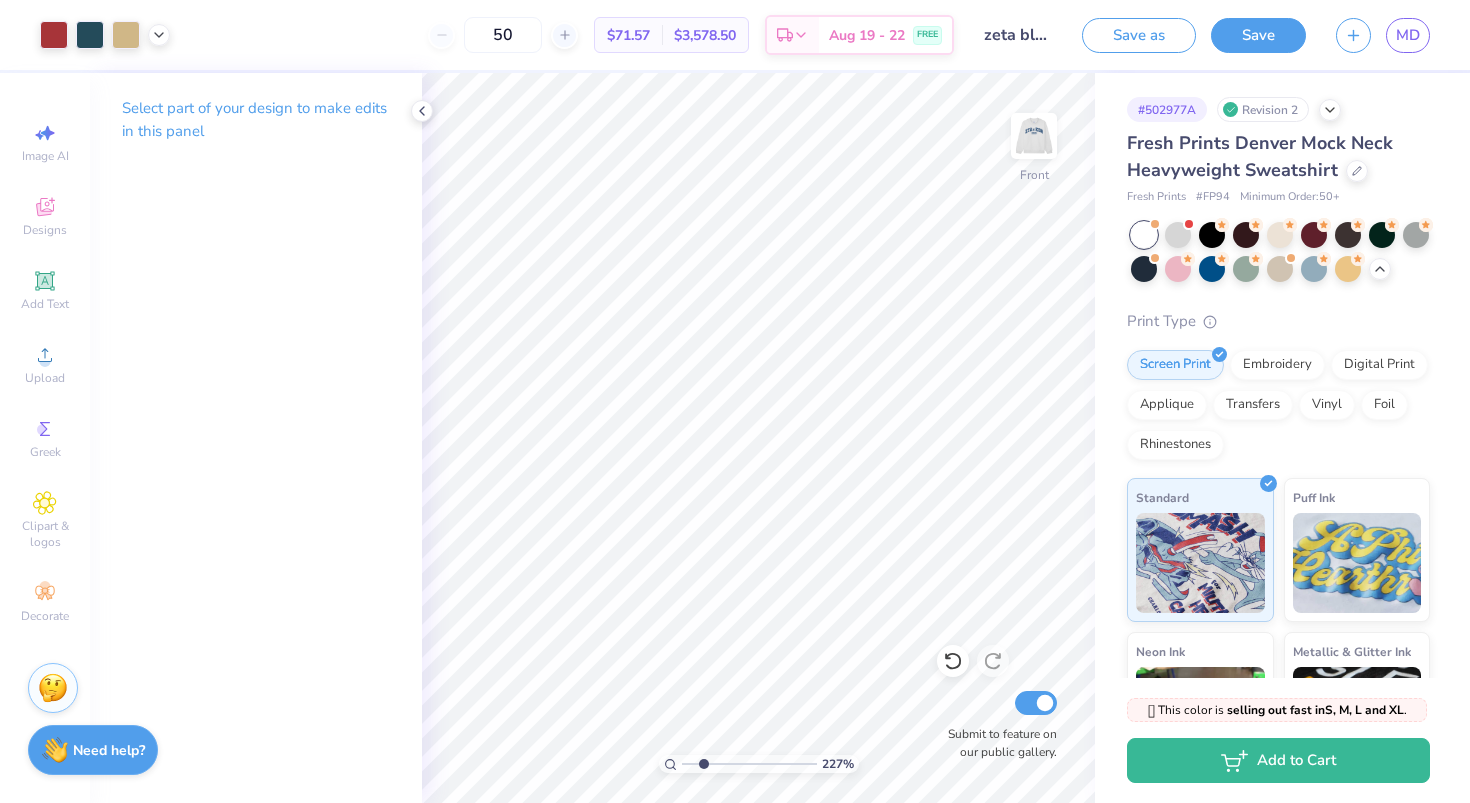 click at bounding box center (749, 764) 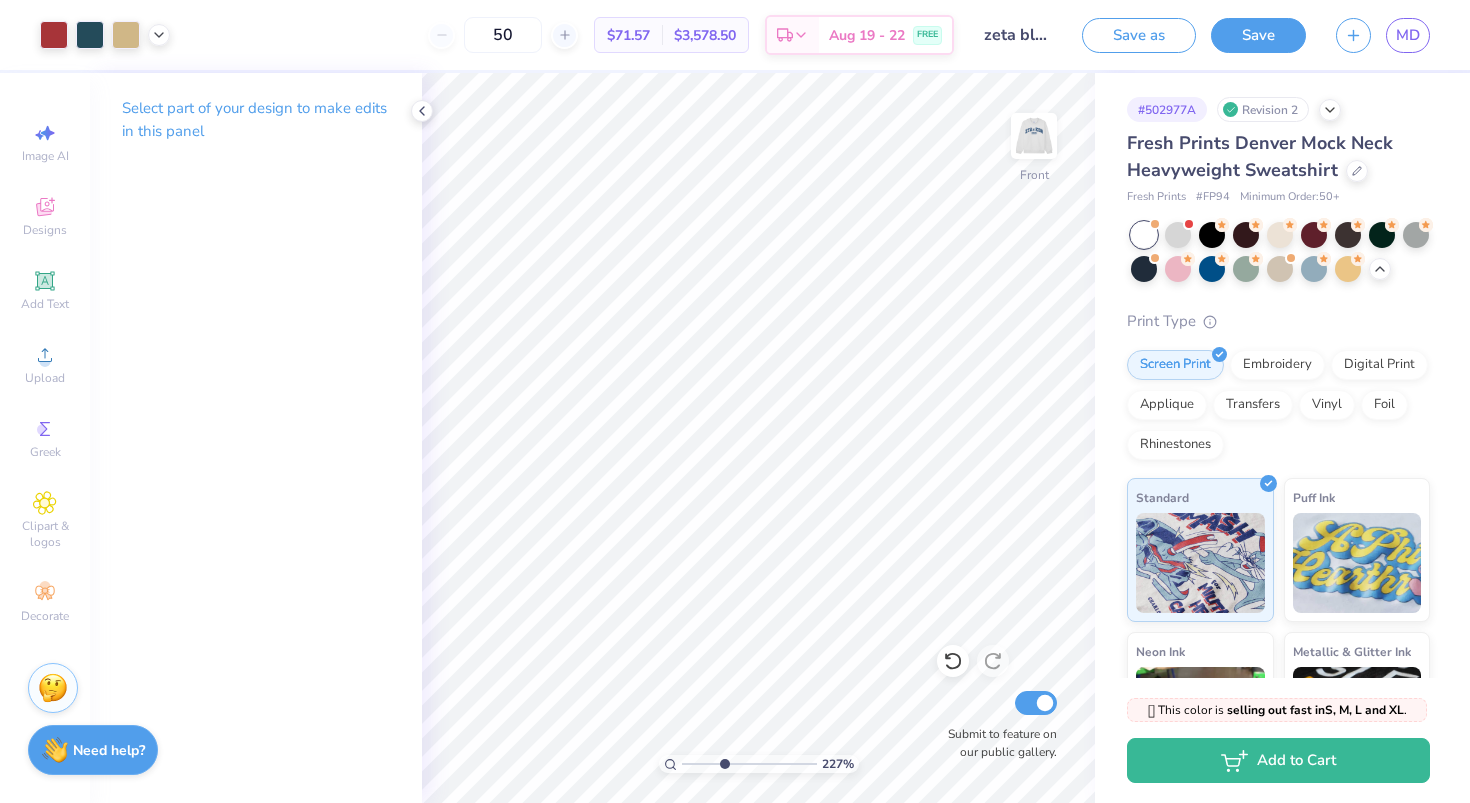 type on "3.79" 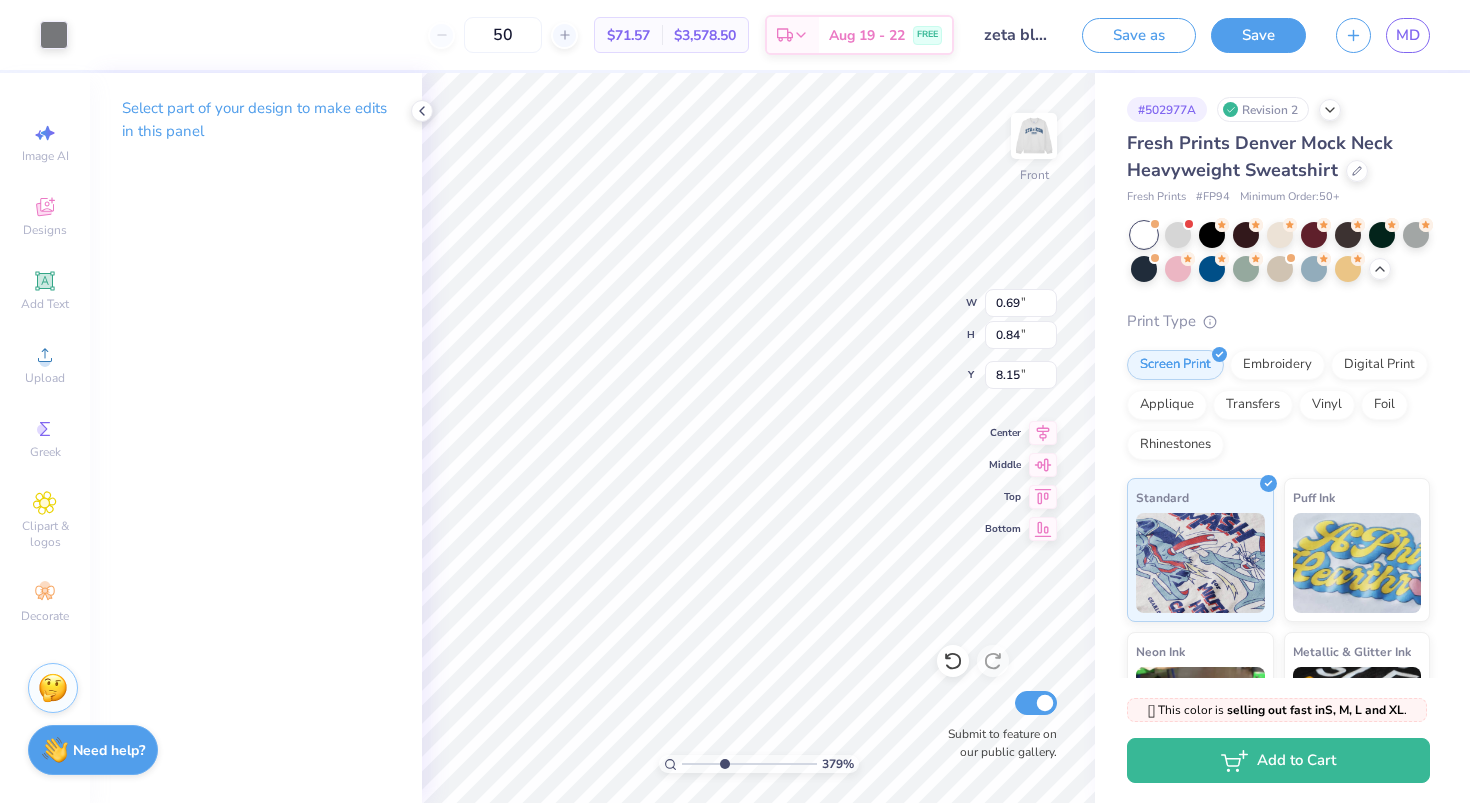 type on "0.69" 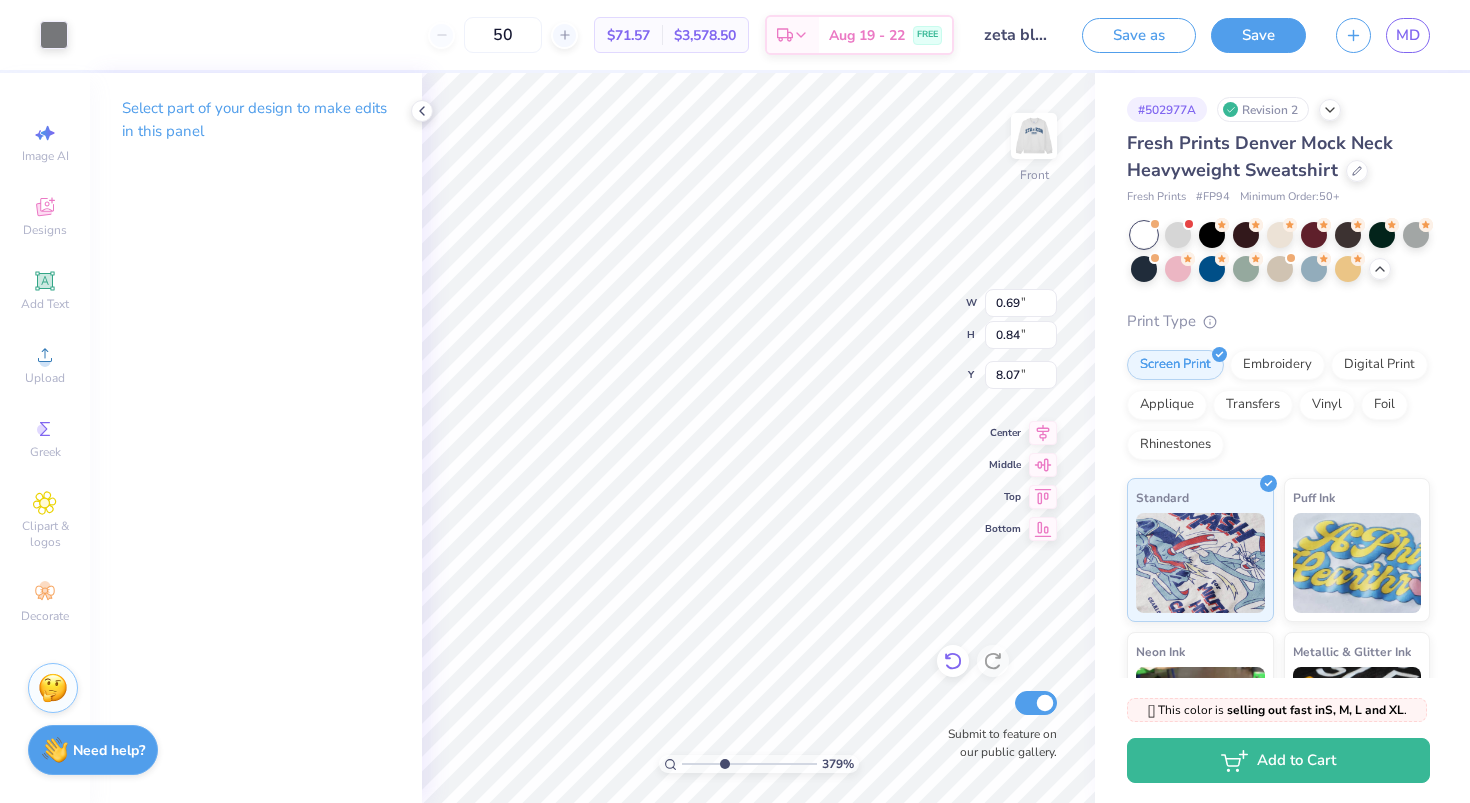 click 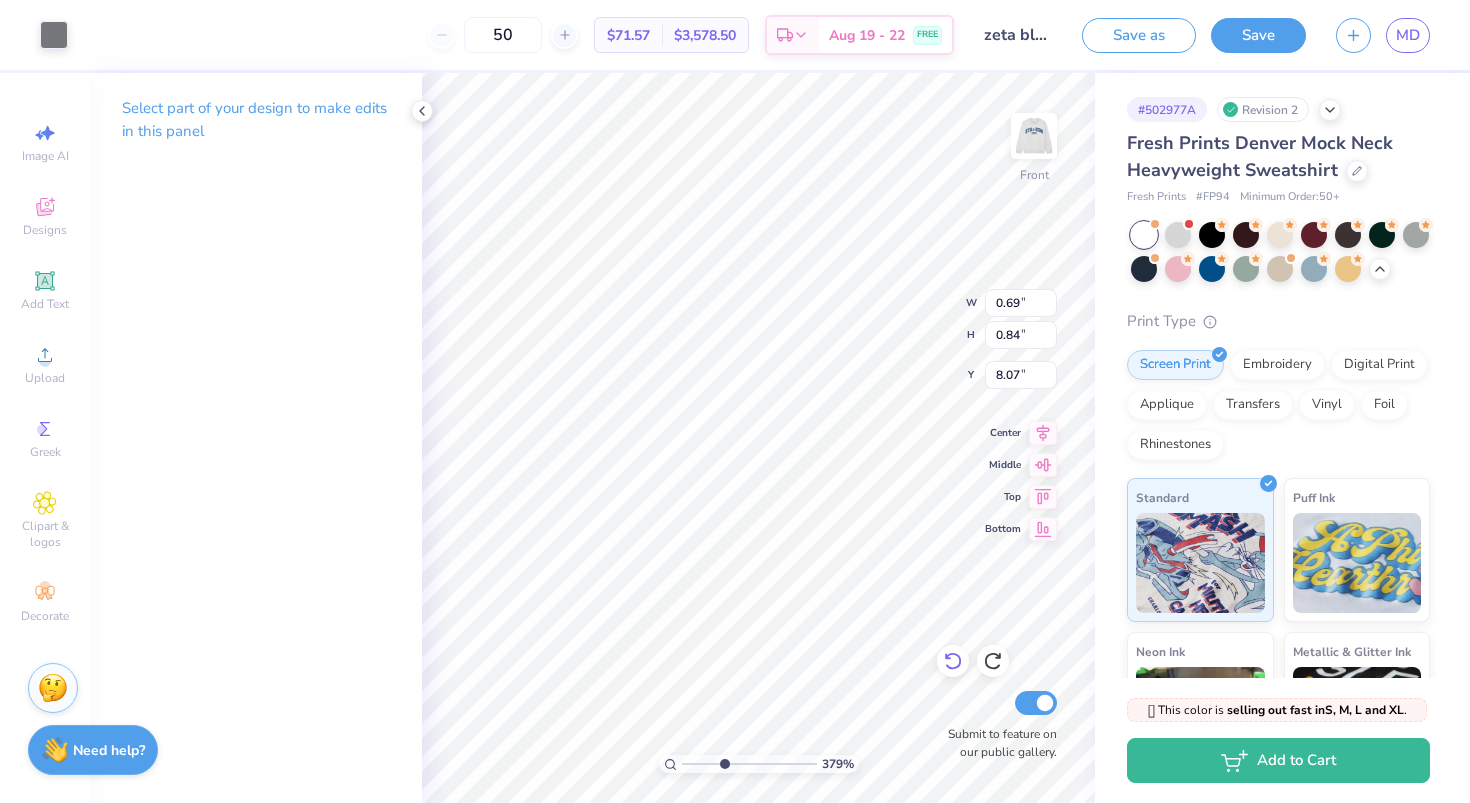 type on "8.15" 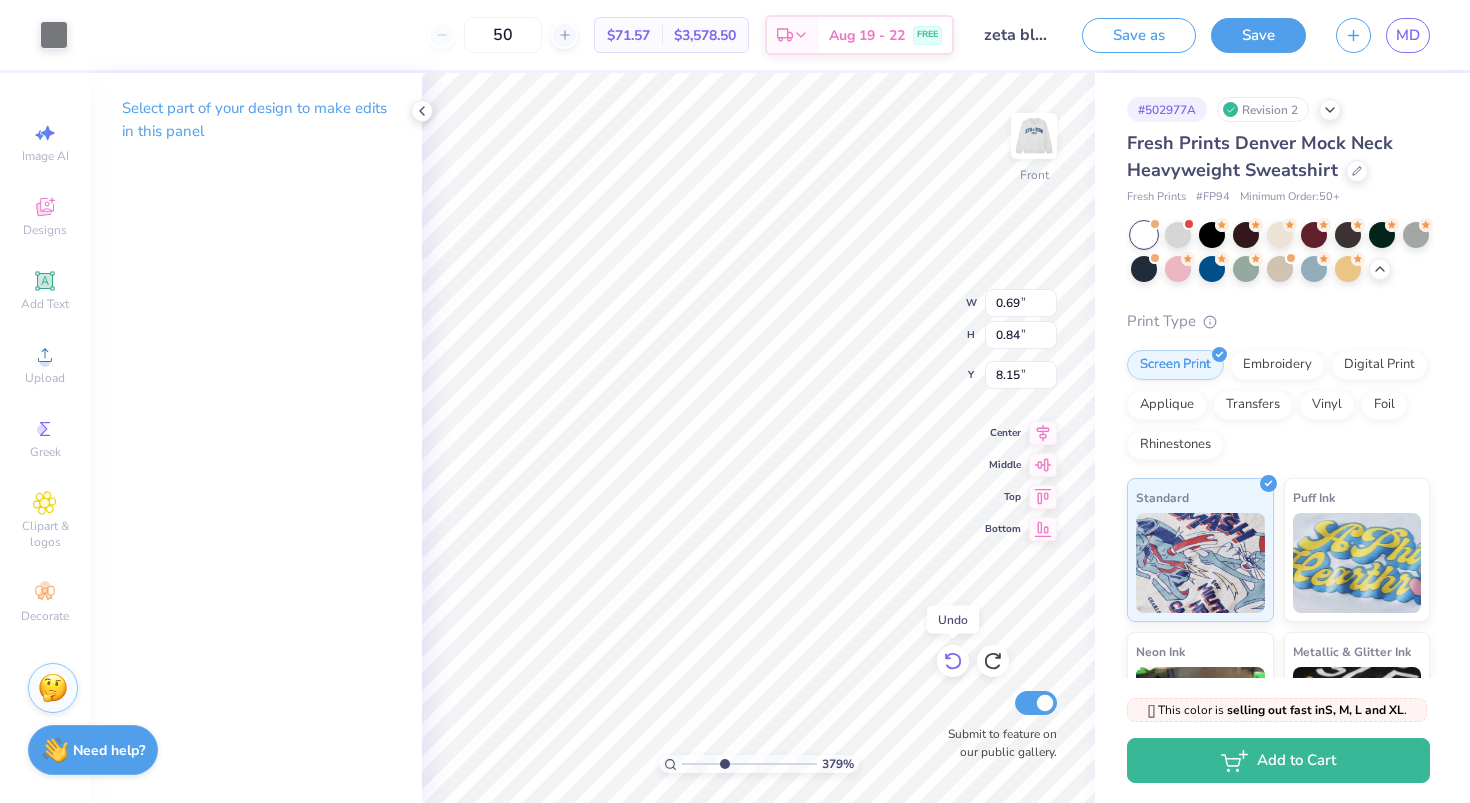 click 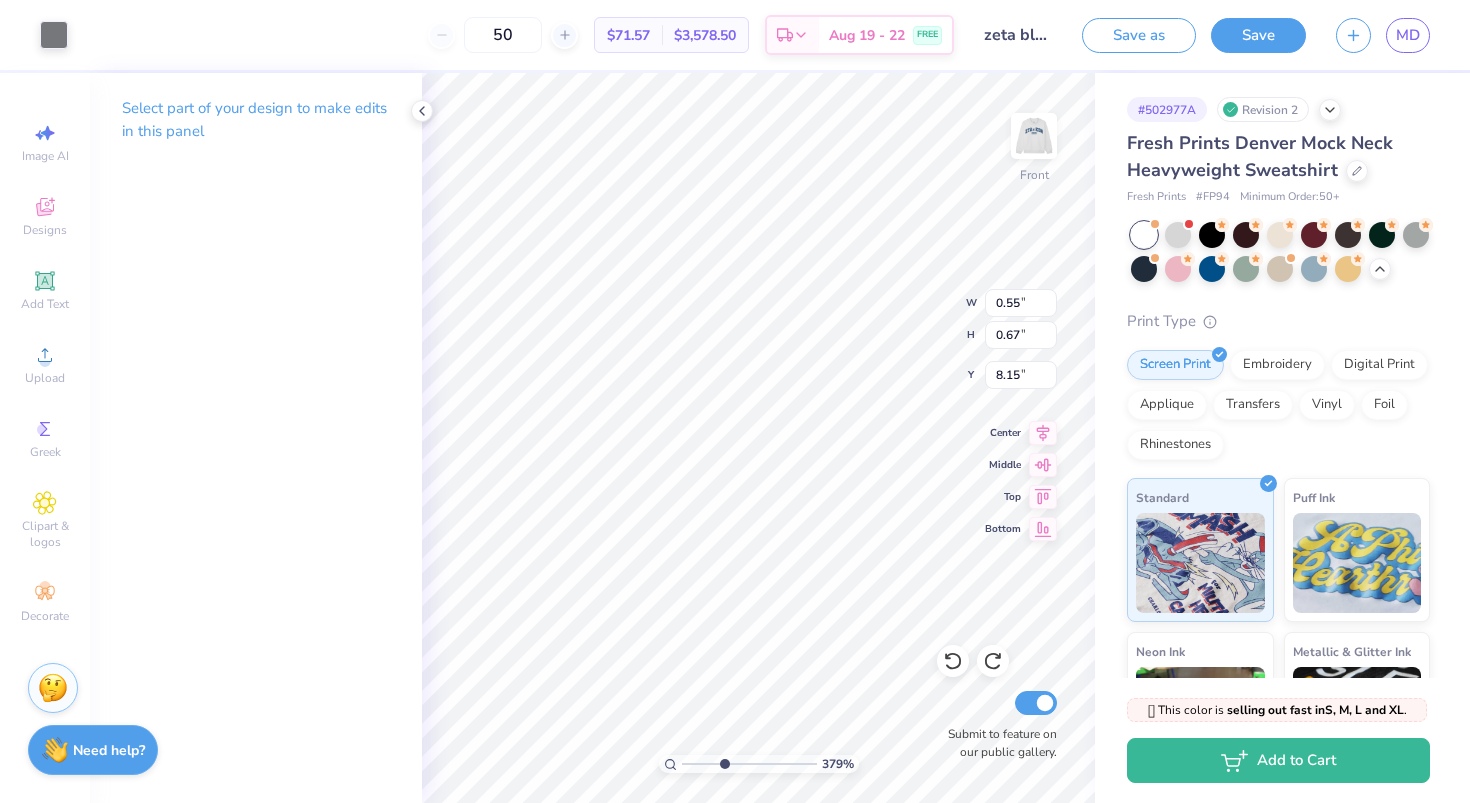 type on "0.78" 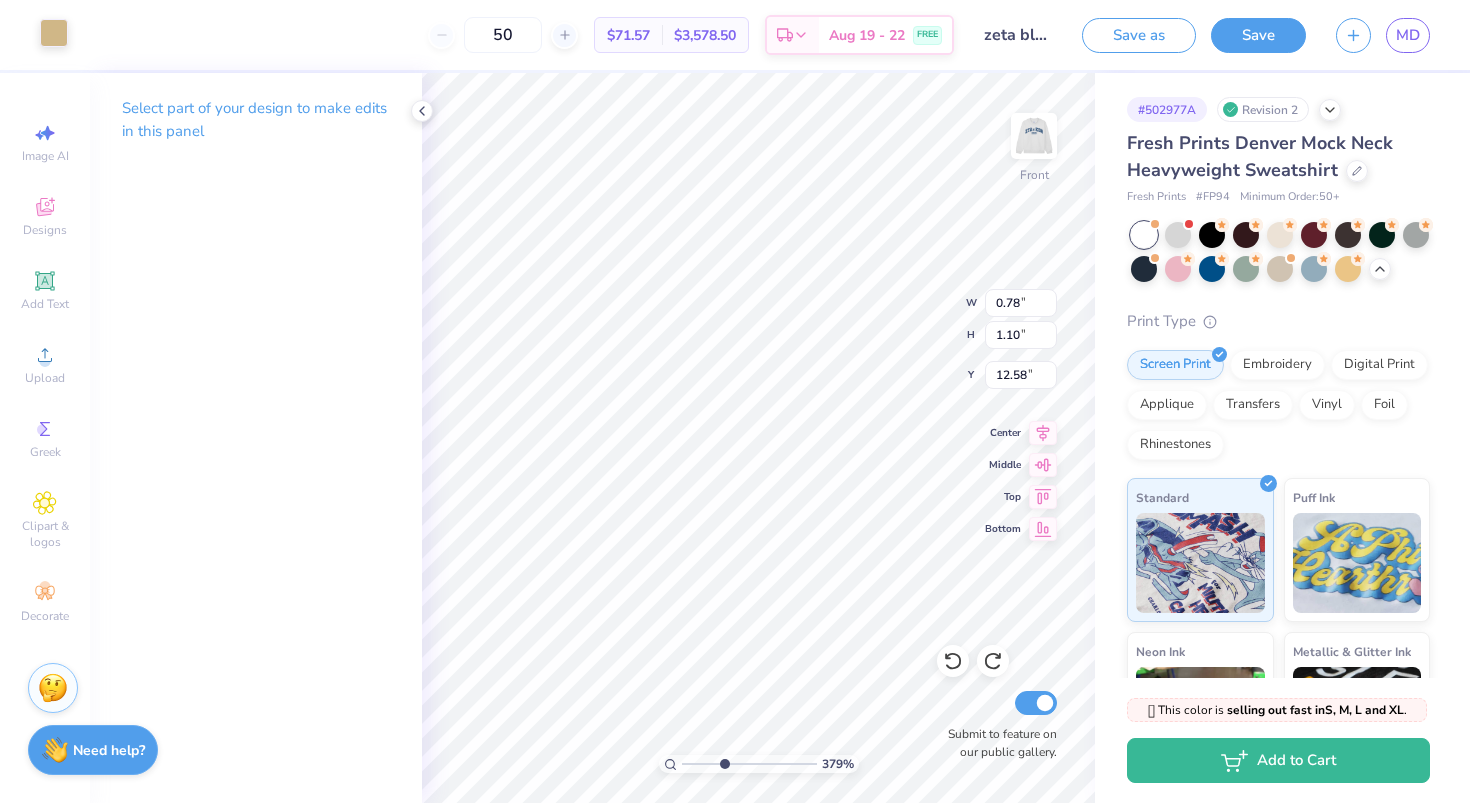 click at bounding box center (54, 33) 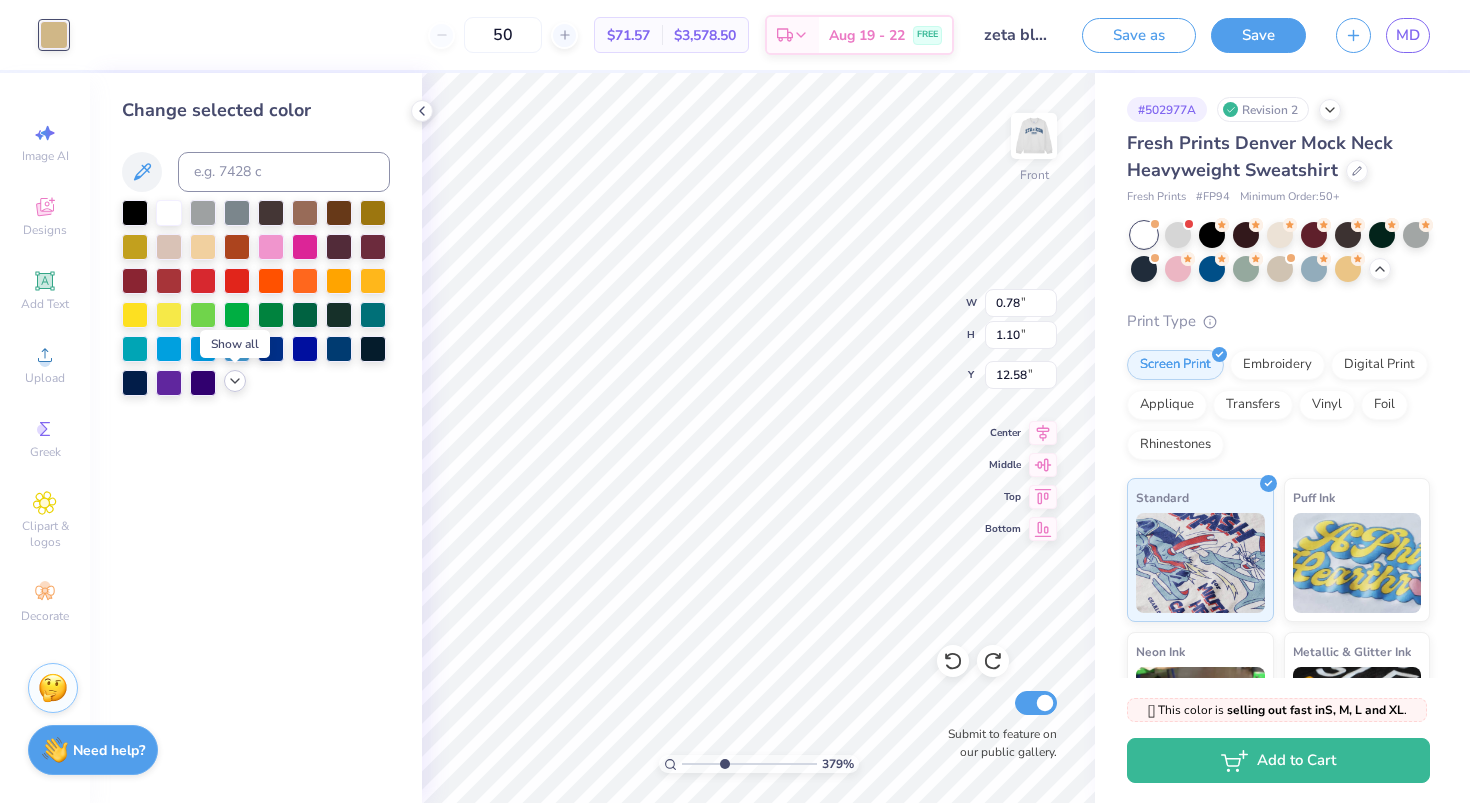 click 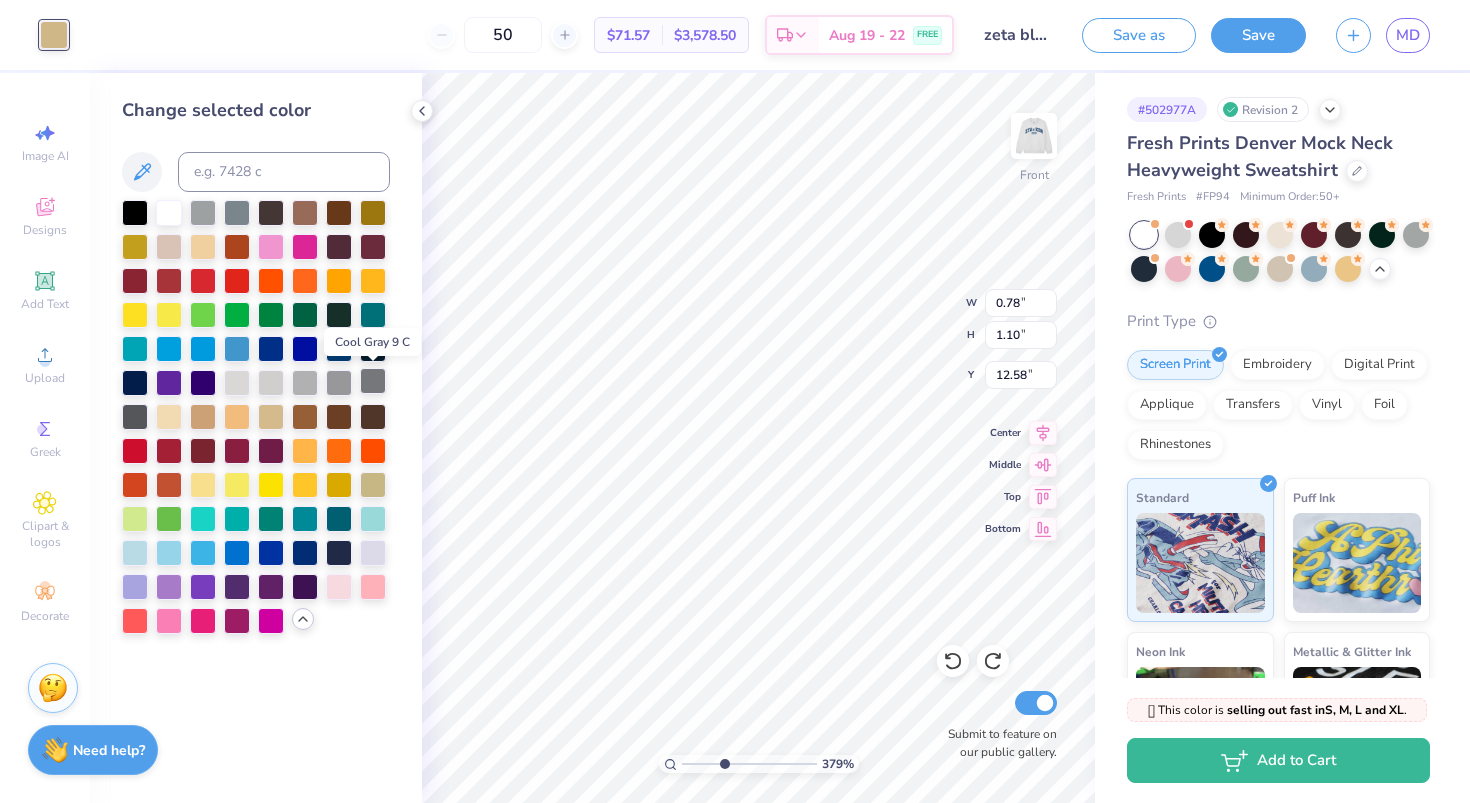 click at bounding box center (373, 381) 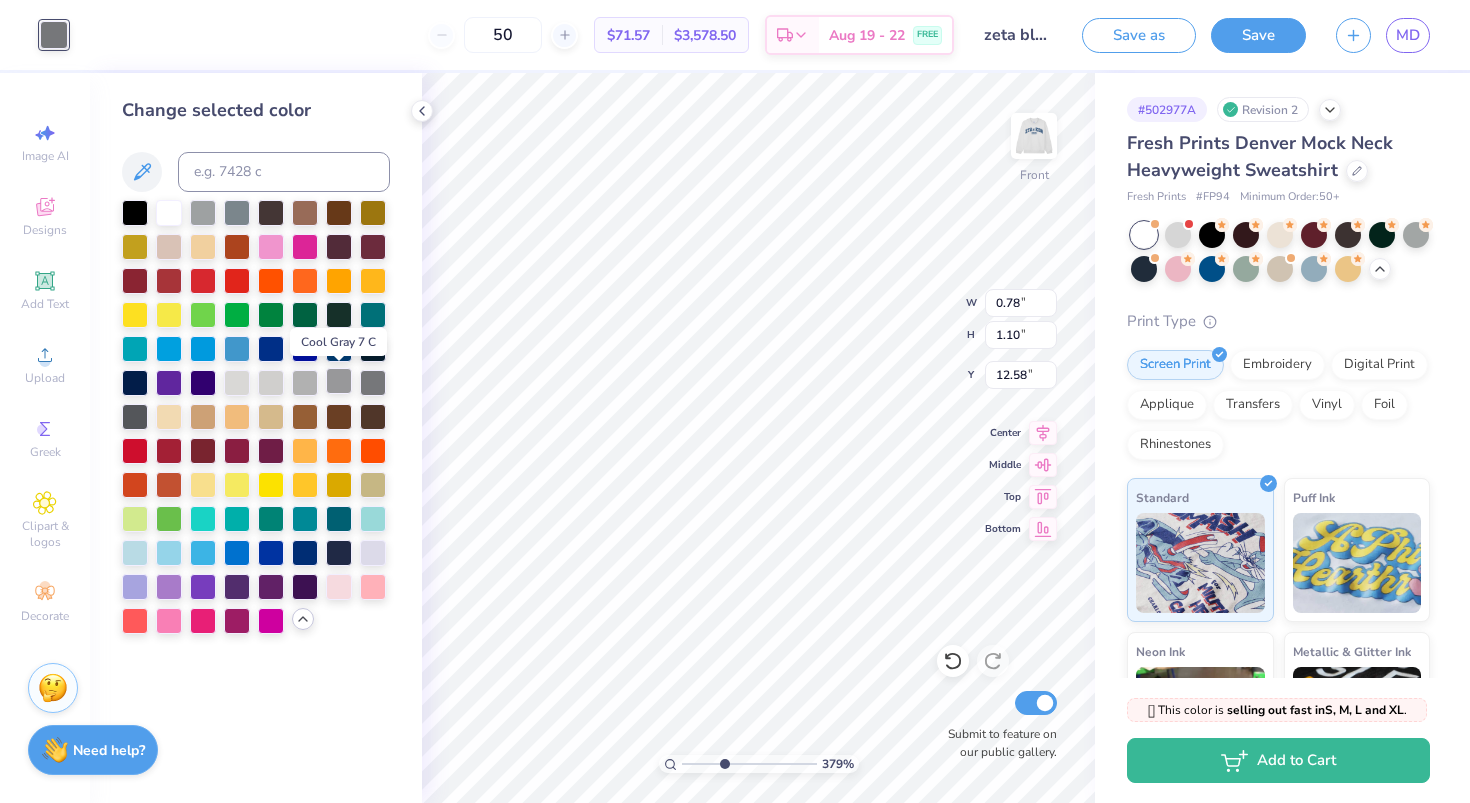 click at bounding box center (339, 381) 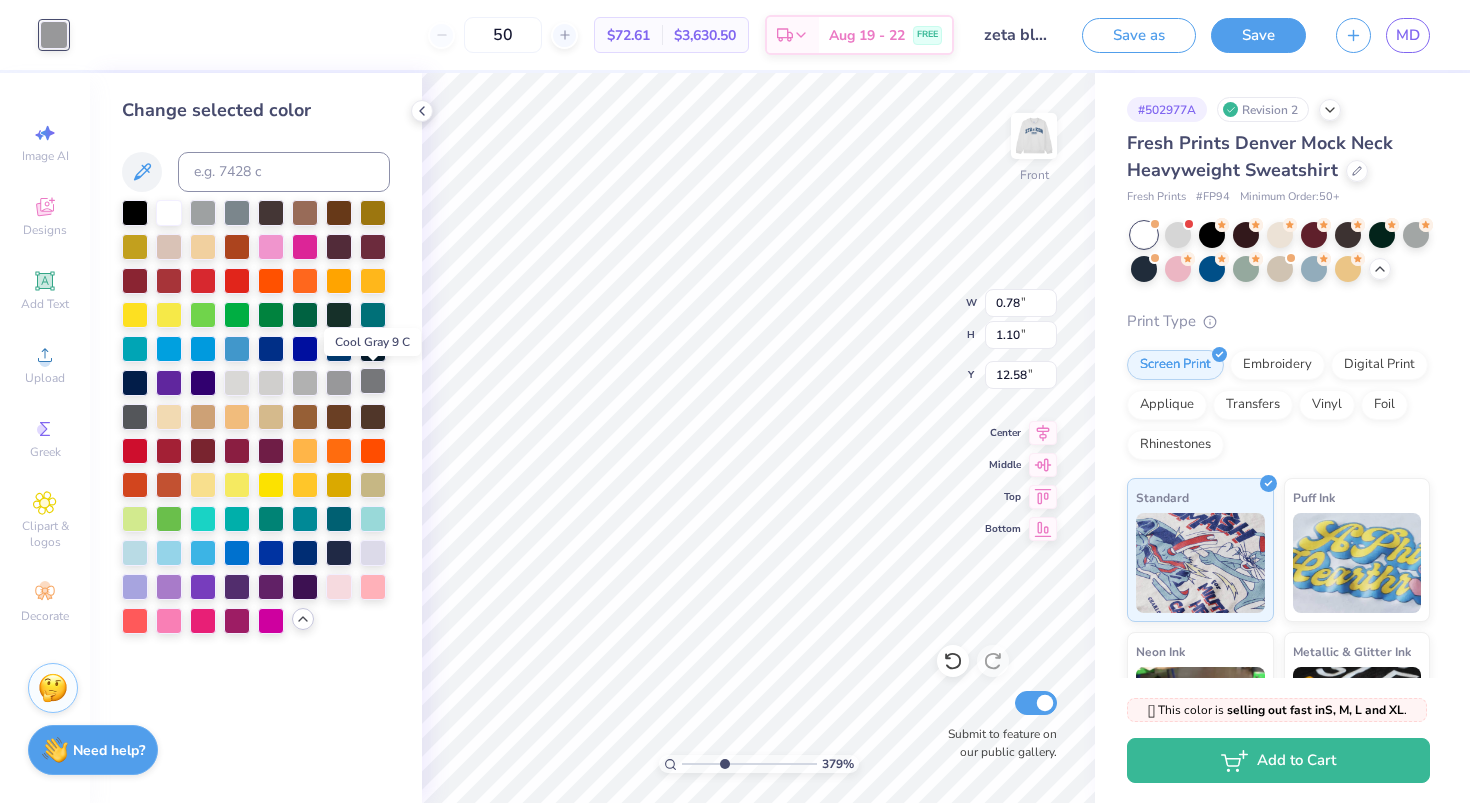 click at bounding box center [373, 381] 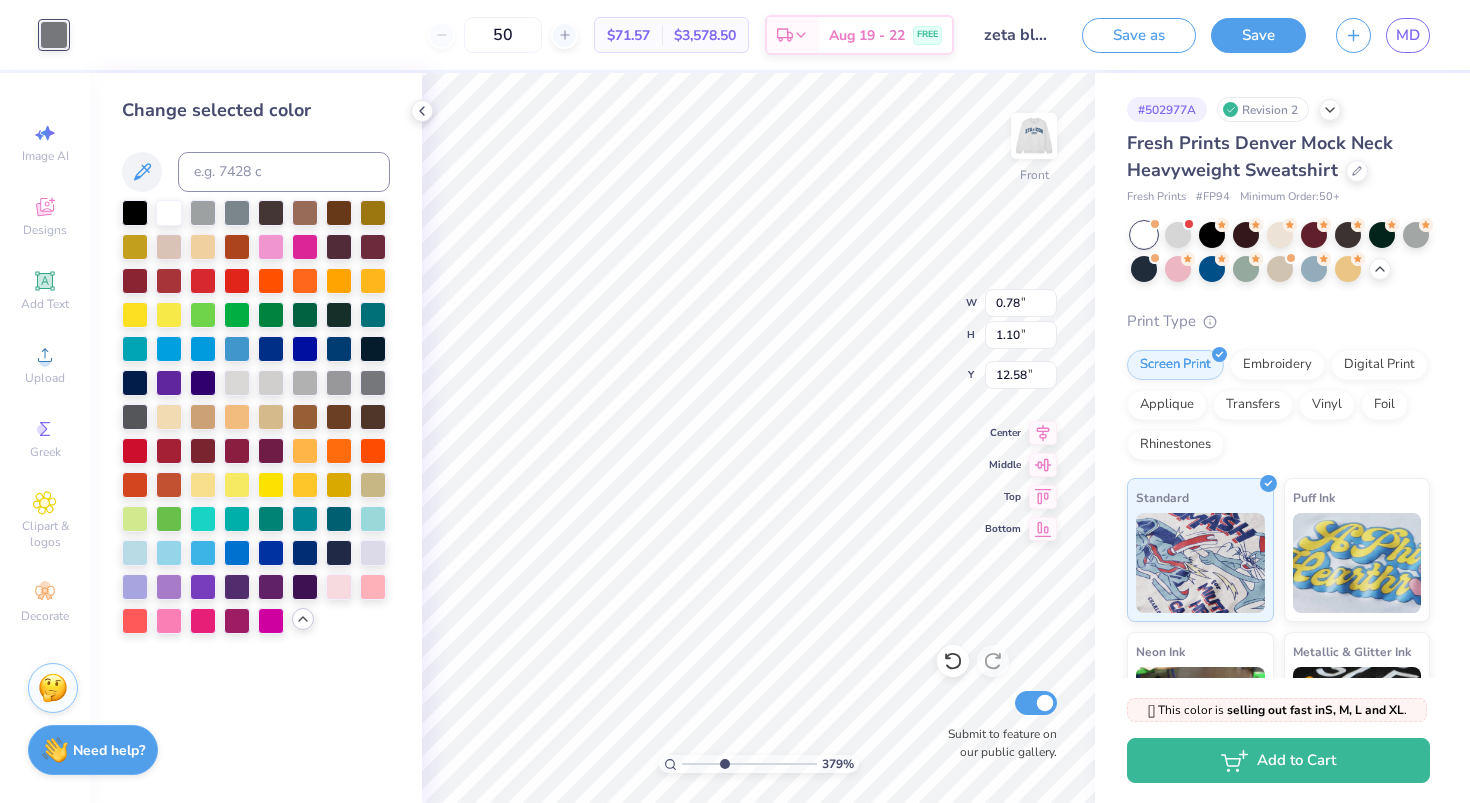 type on "1.31" 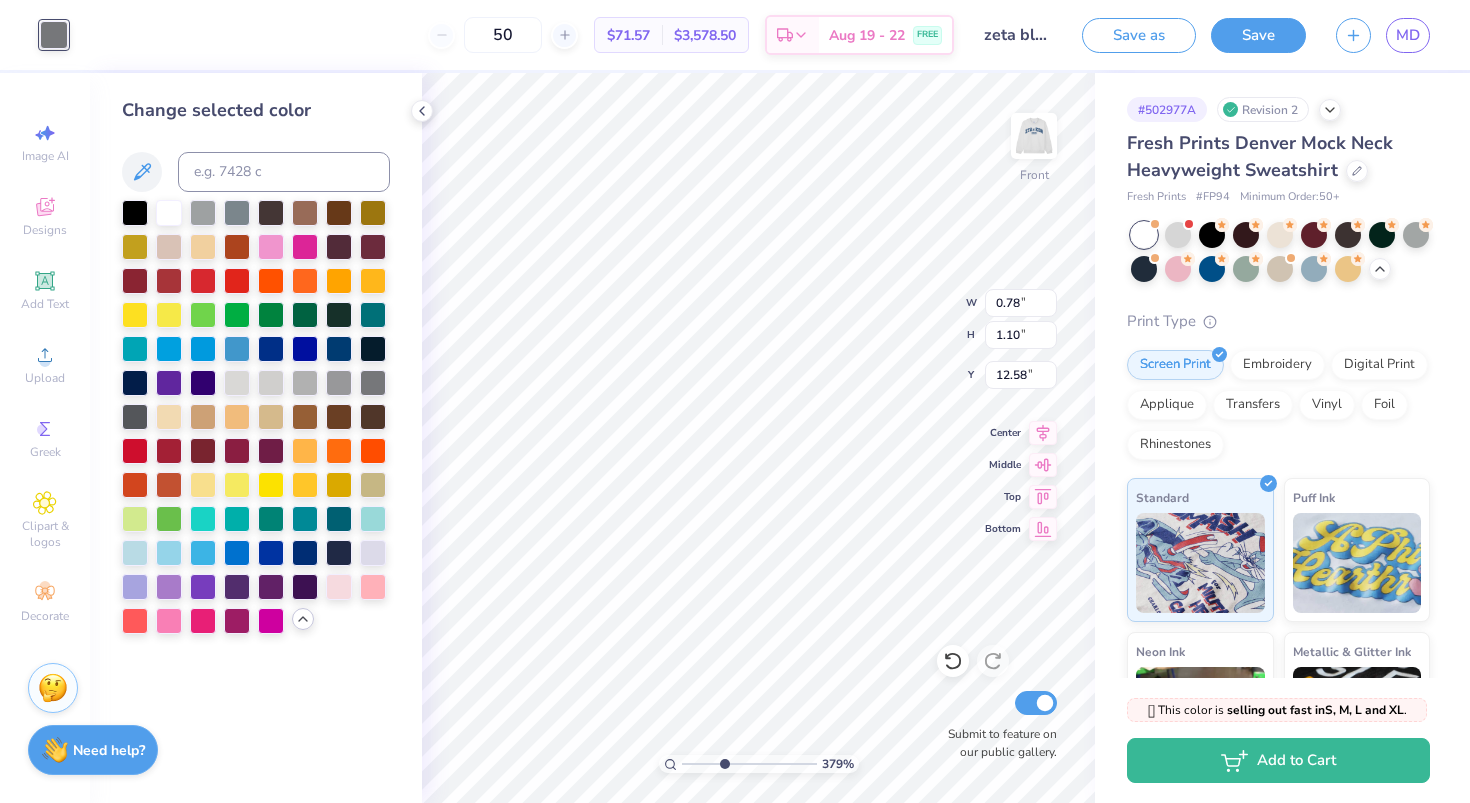 type on "1.59" 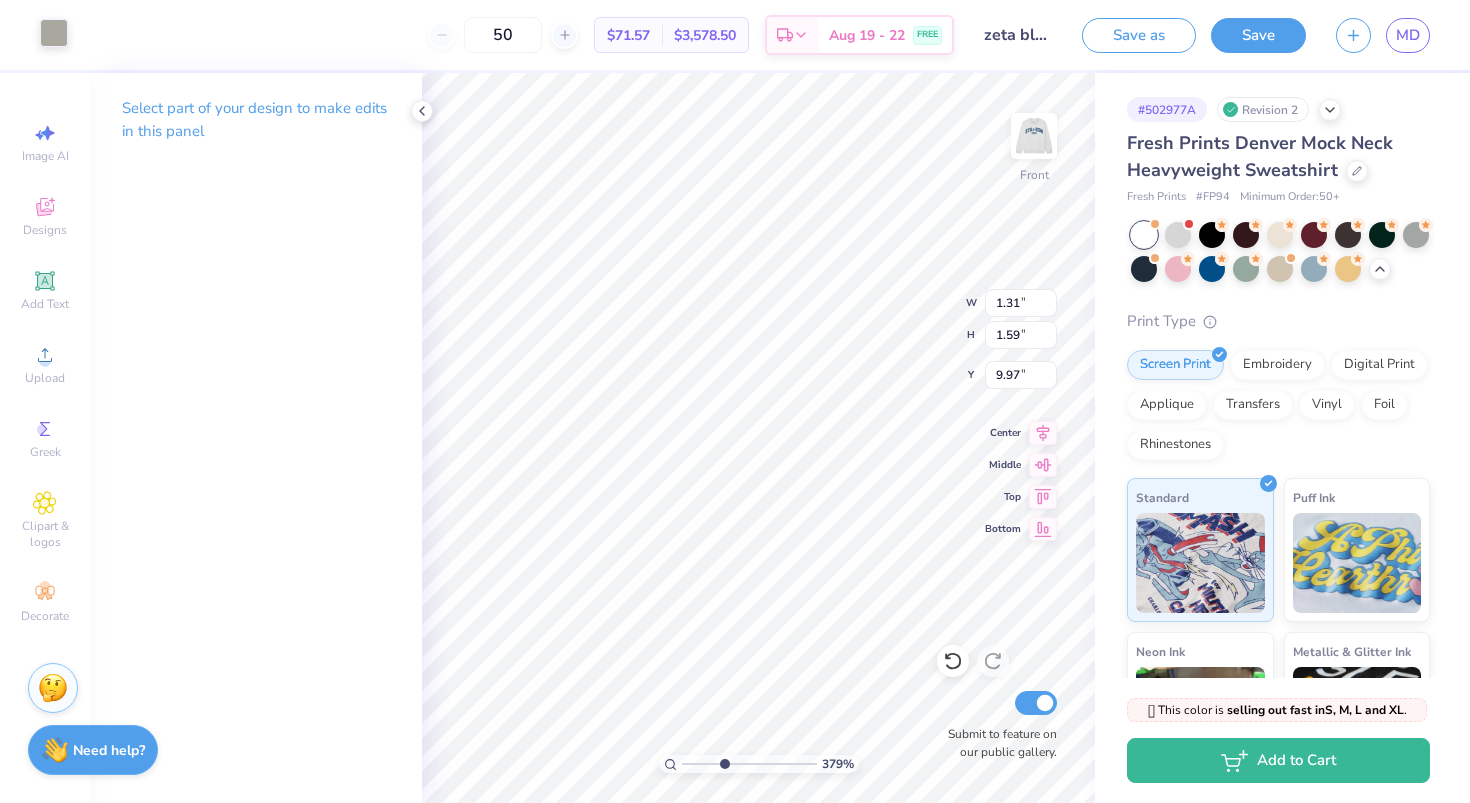 click at bounding box center (54, 33) 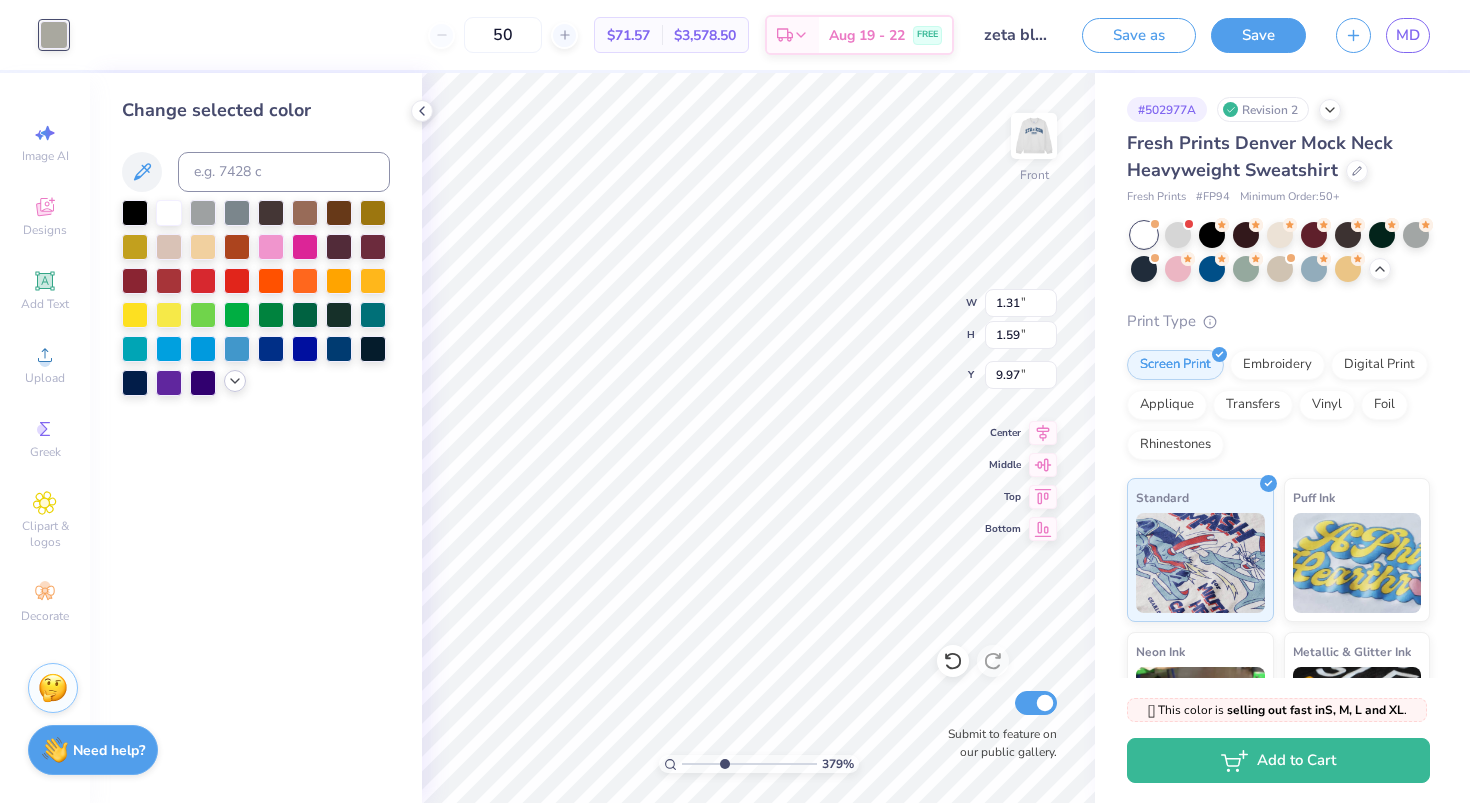 click 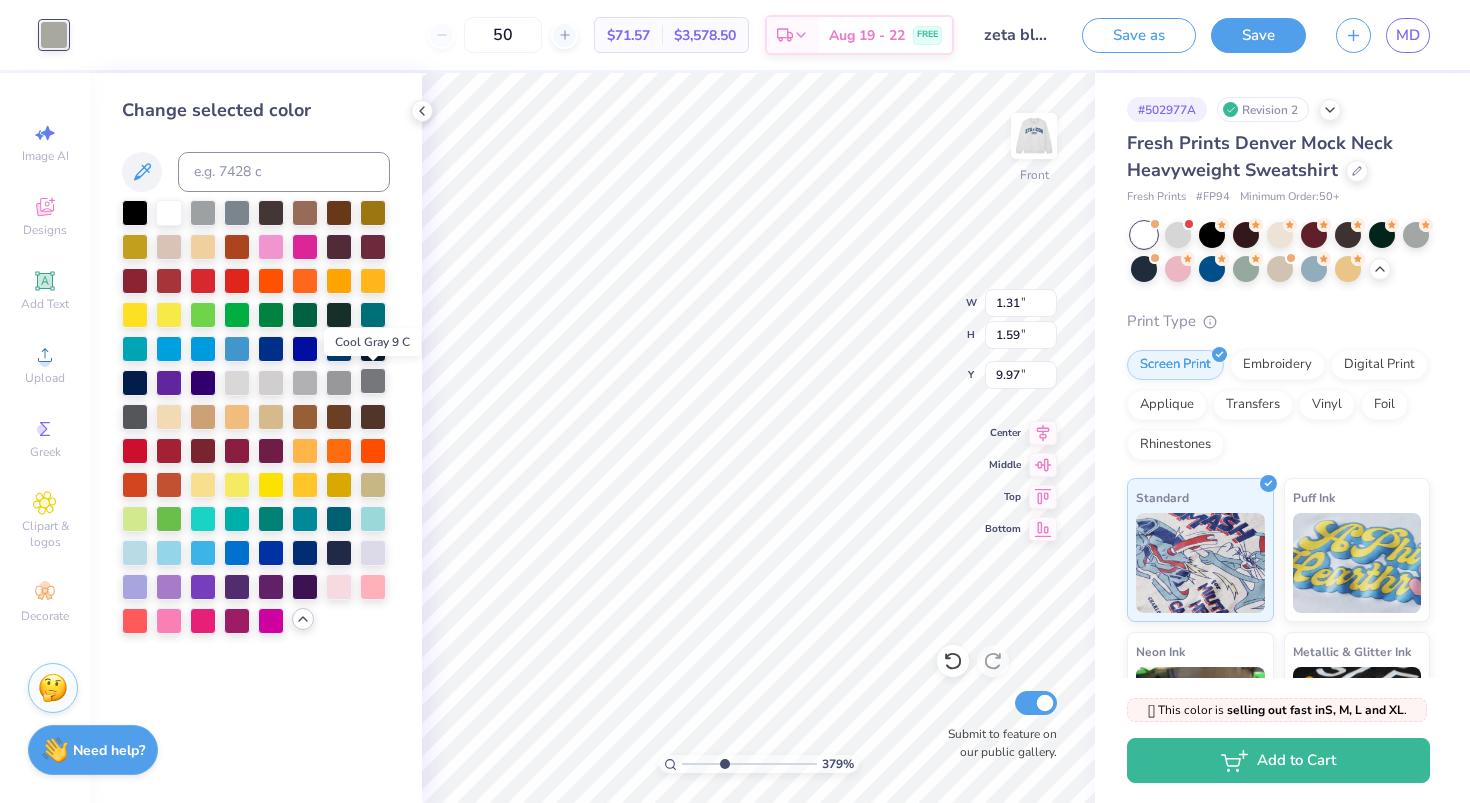 click at bounding box center [373, 381] 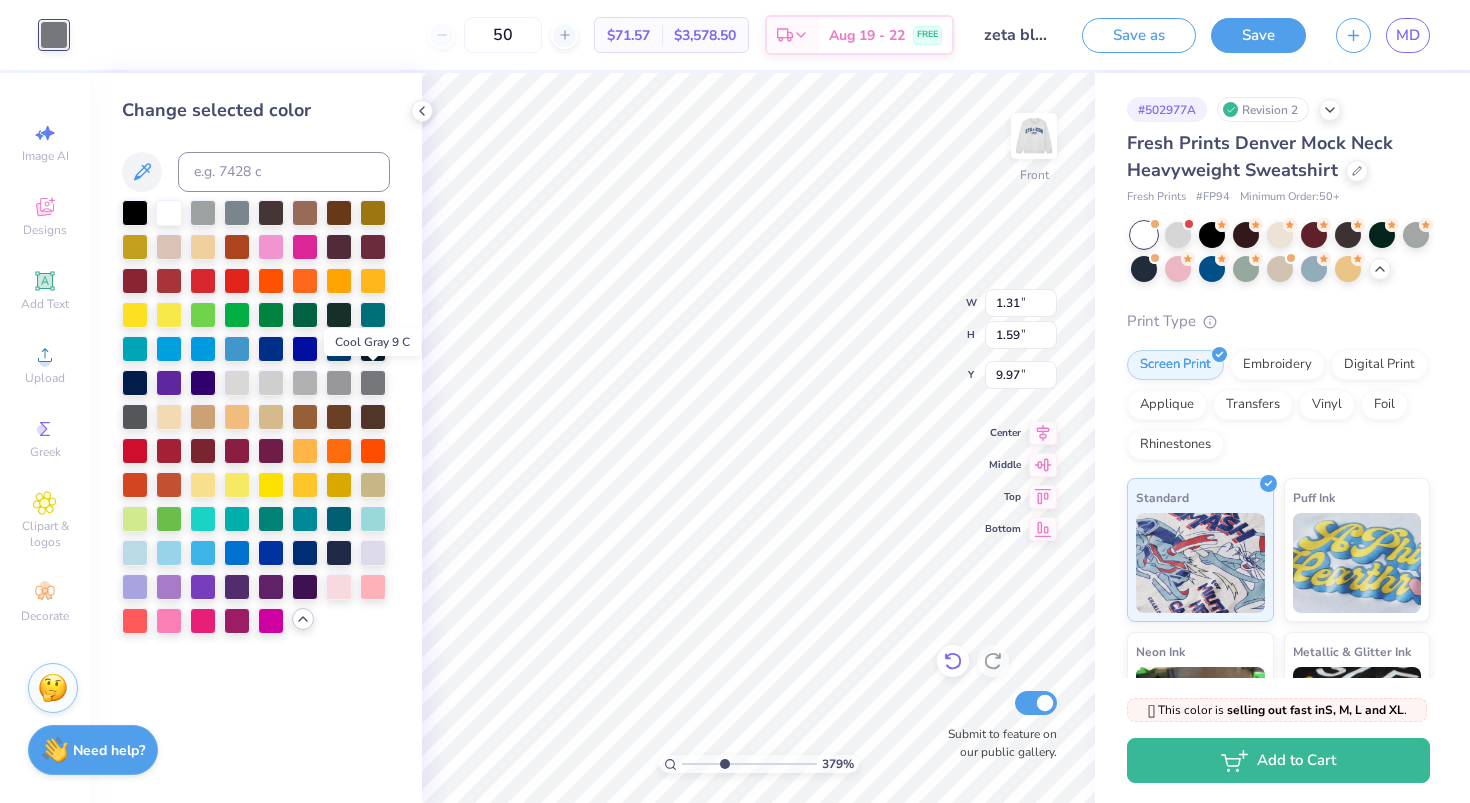 click 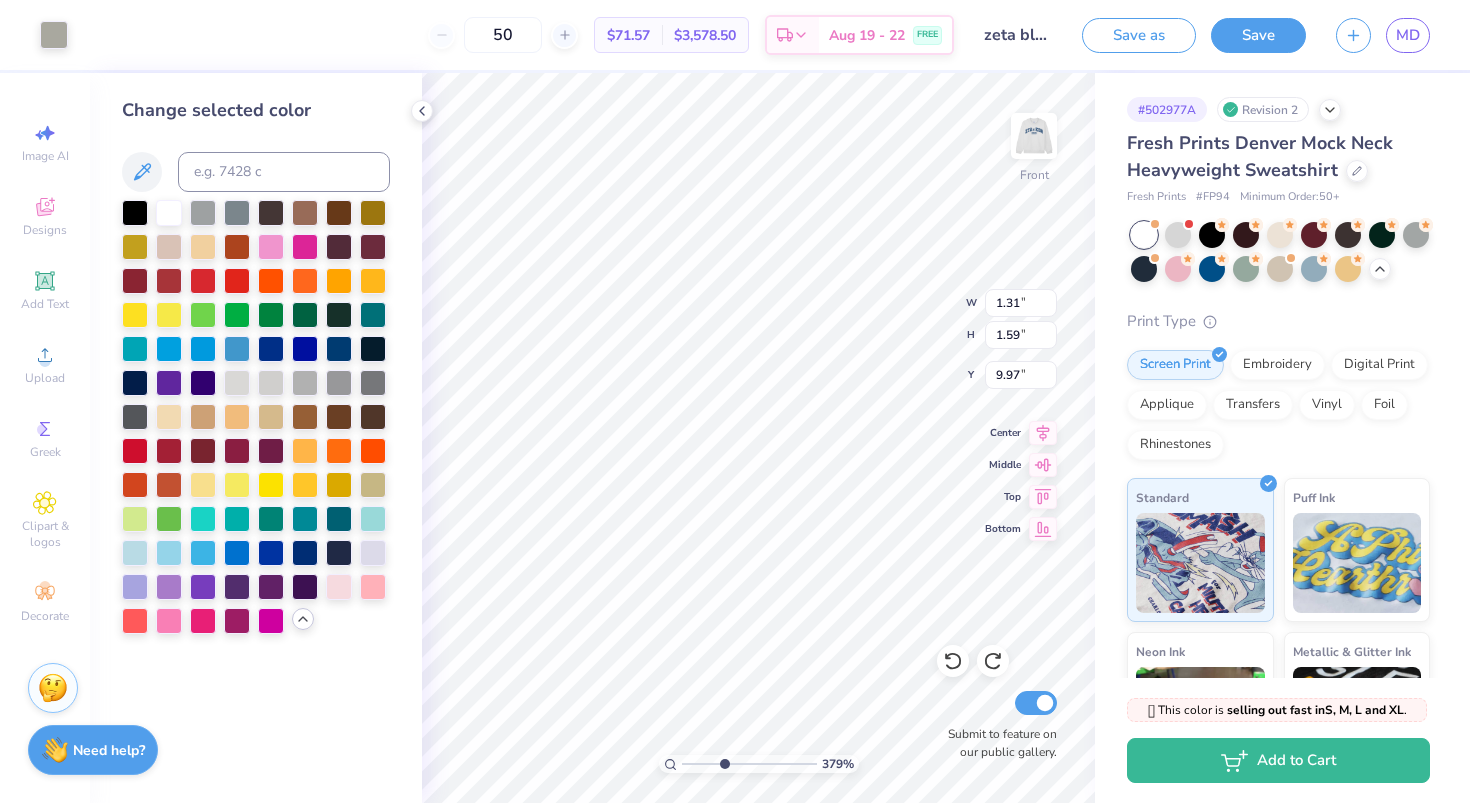 type on "0.61" 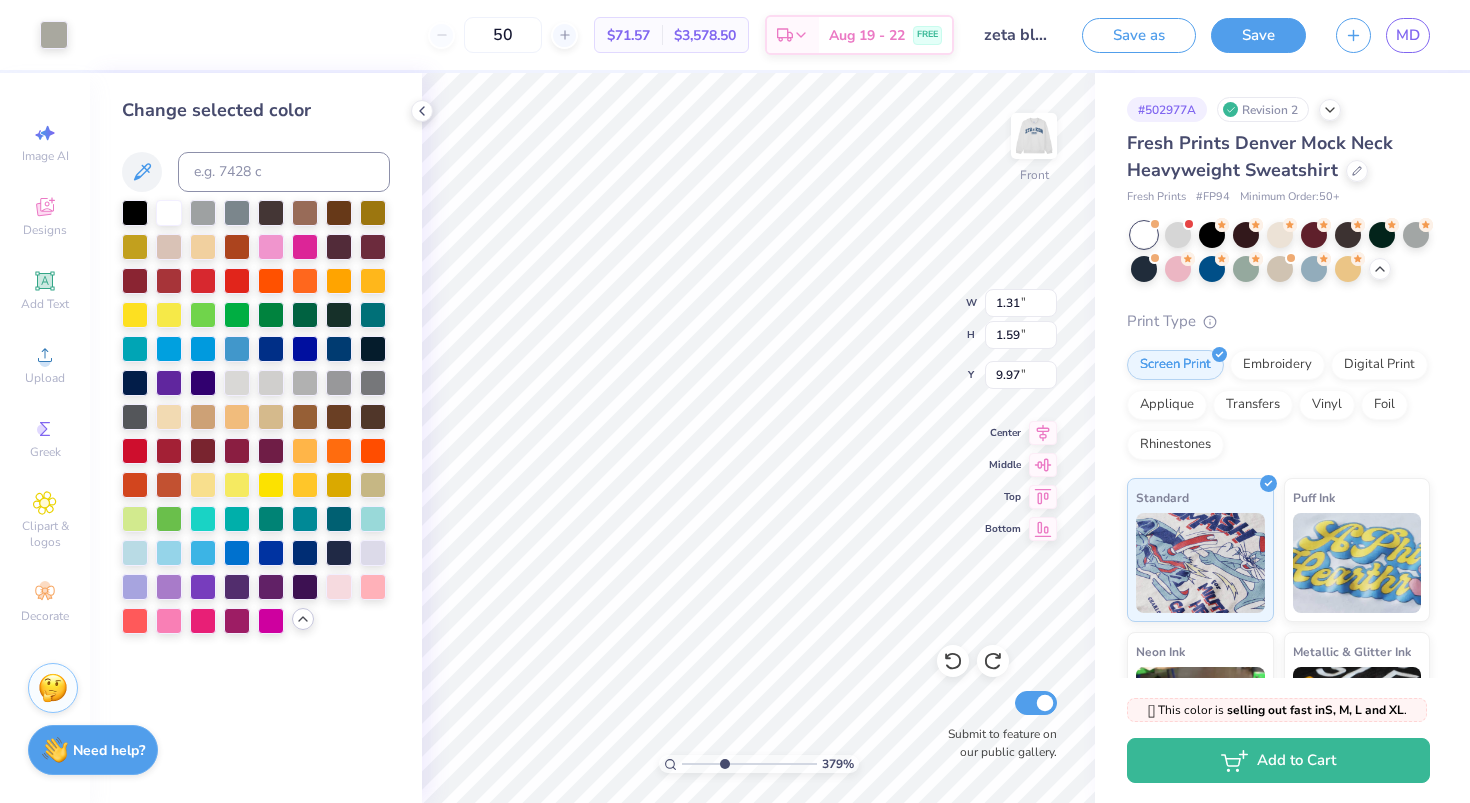 type on "1.74" 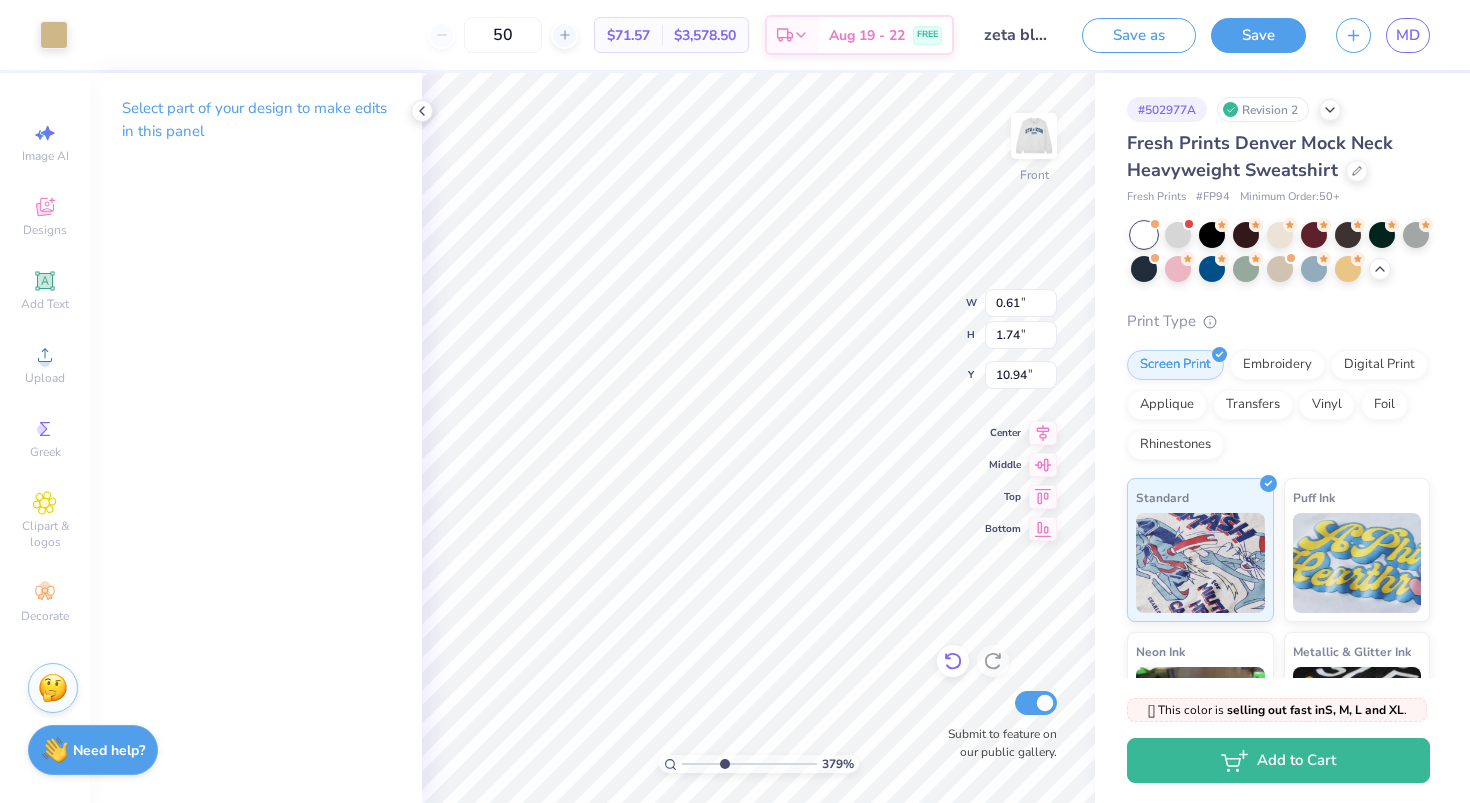 type on "10.97" 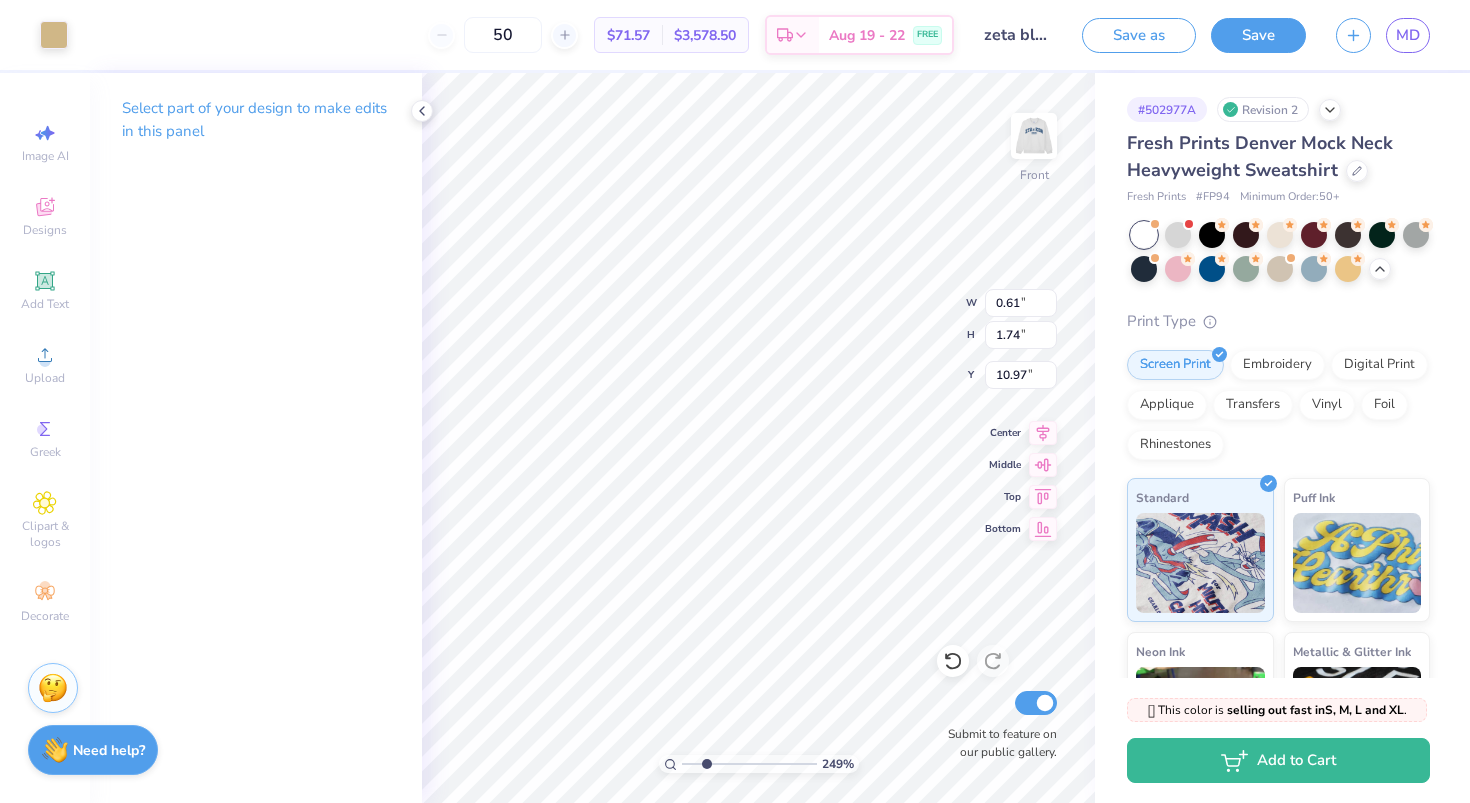 click at bounding box center [749, 764] 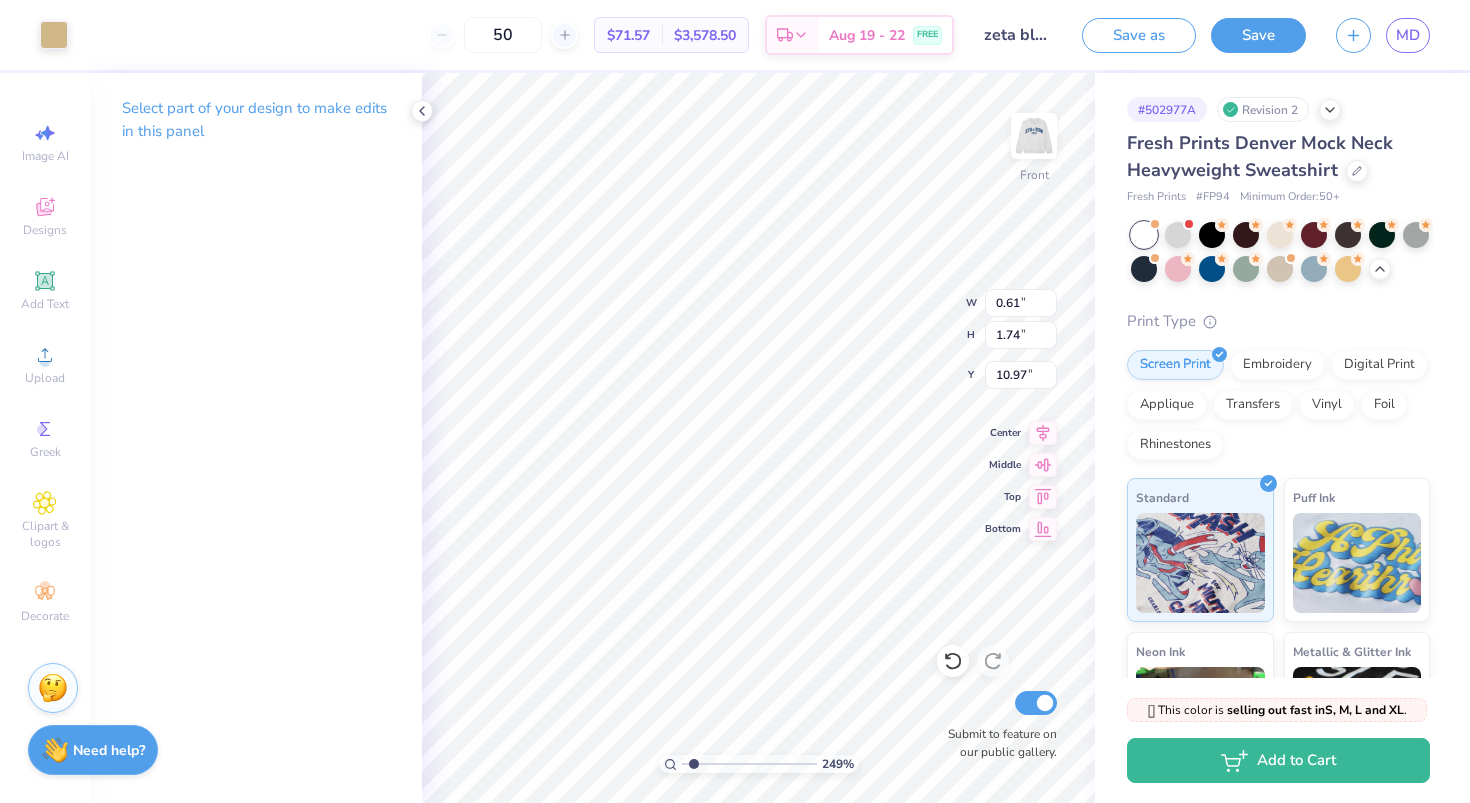 click at bounding box center (749, 764) 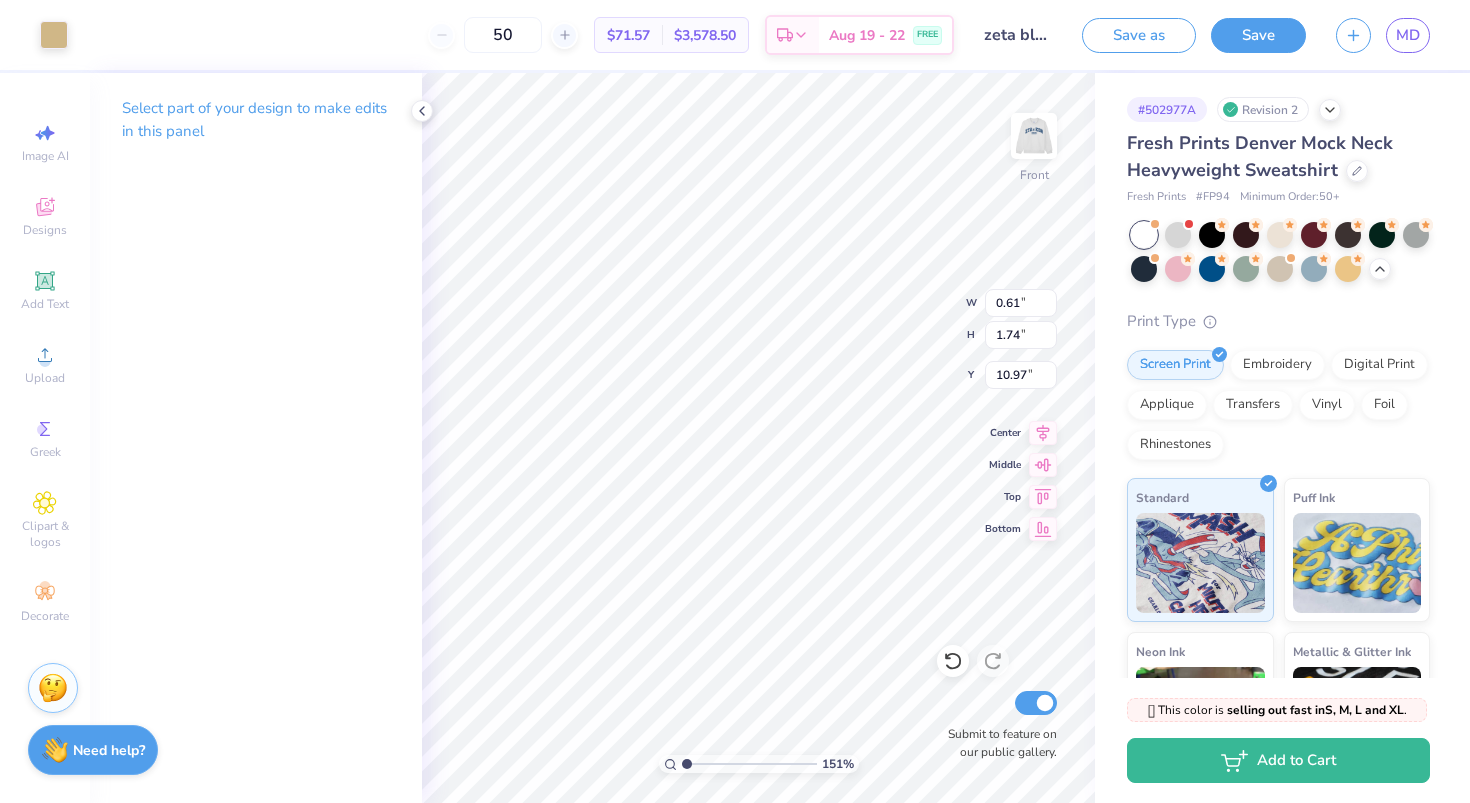 click at bounding box center [749, 764] 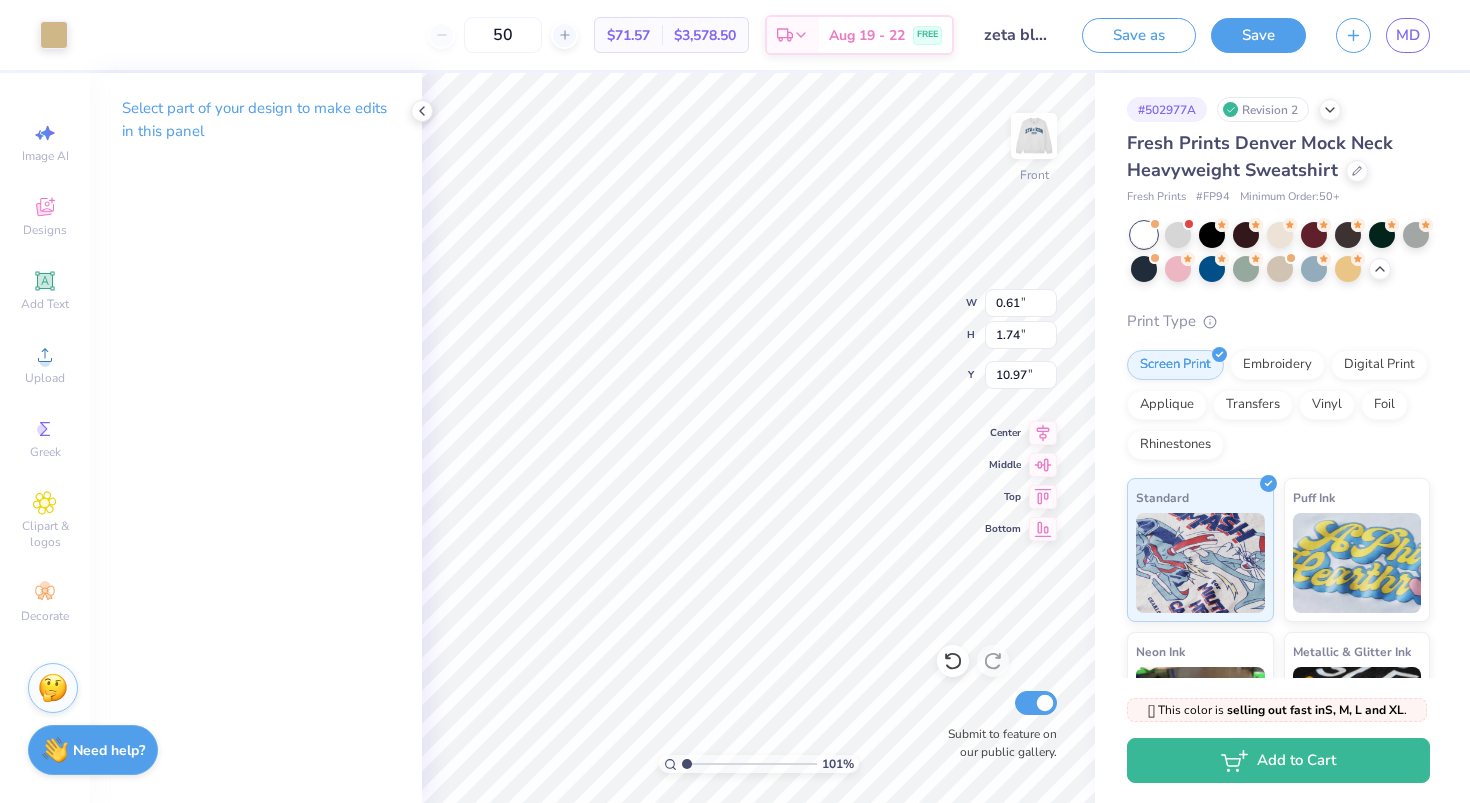 drag, startPoint x: 707, startPoint y: 763, endPoint x: 688, endPoint y: 764, distance: 19.026299 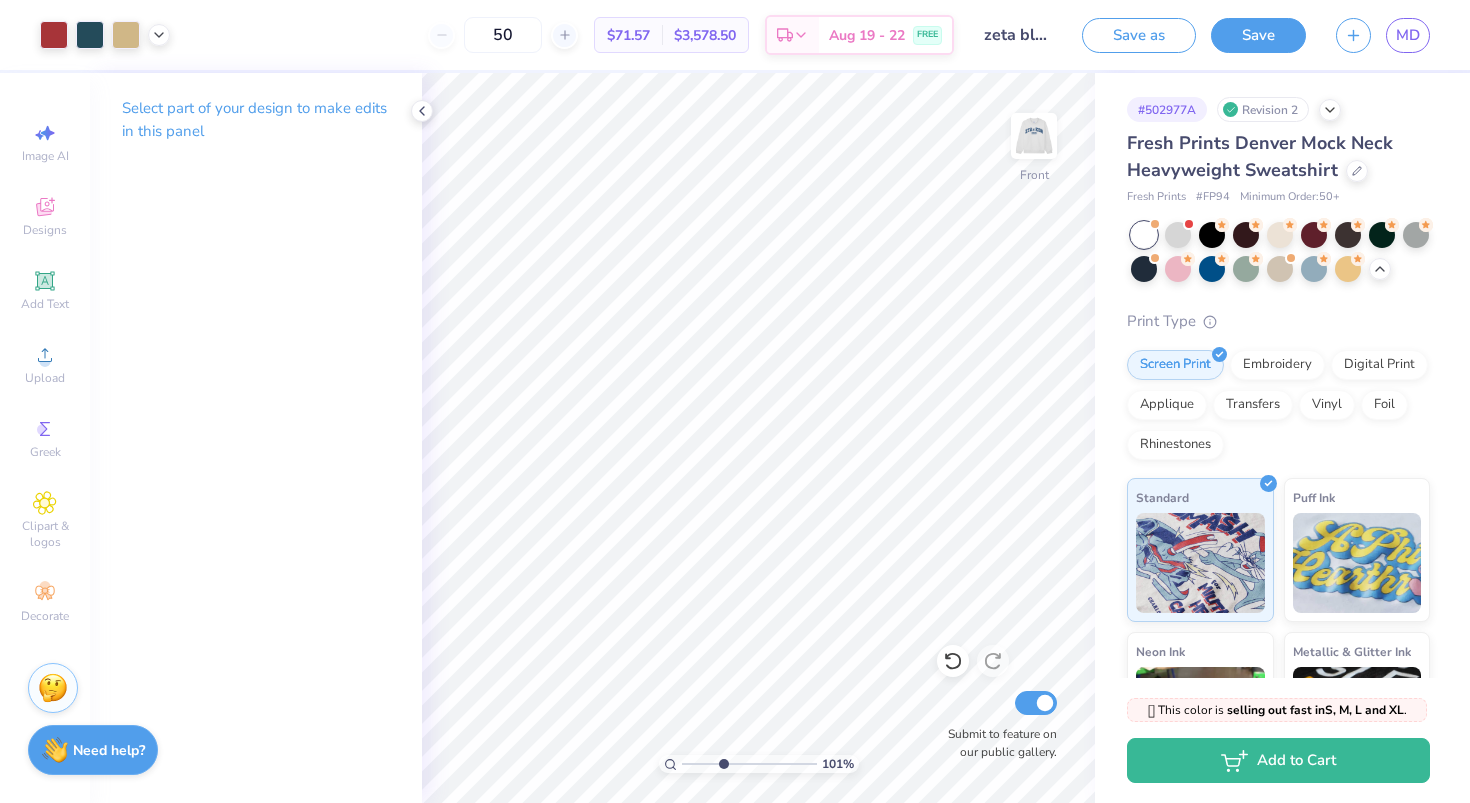 type on "3.69" 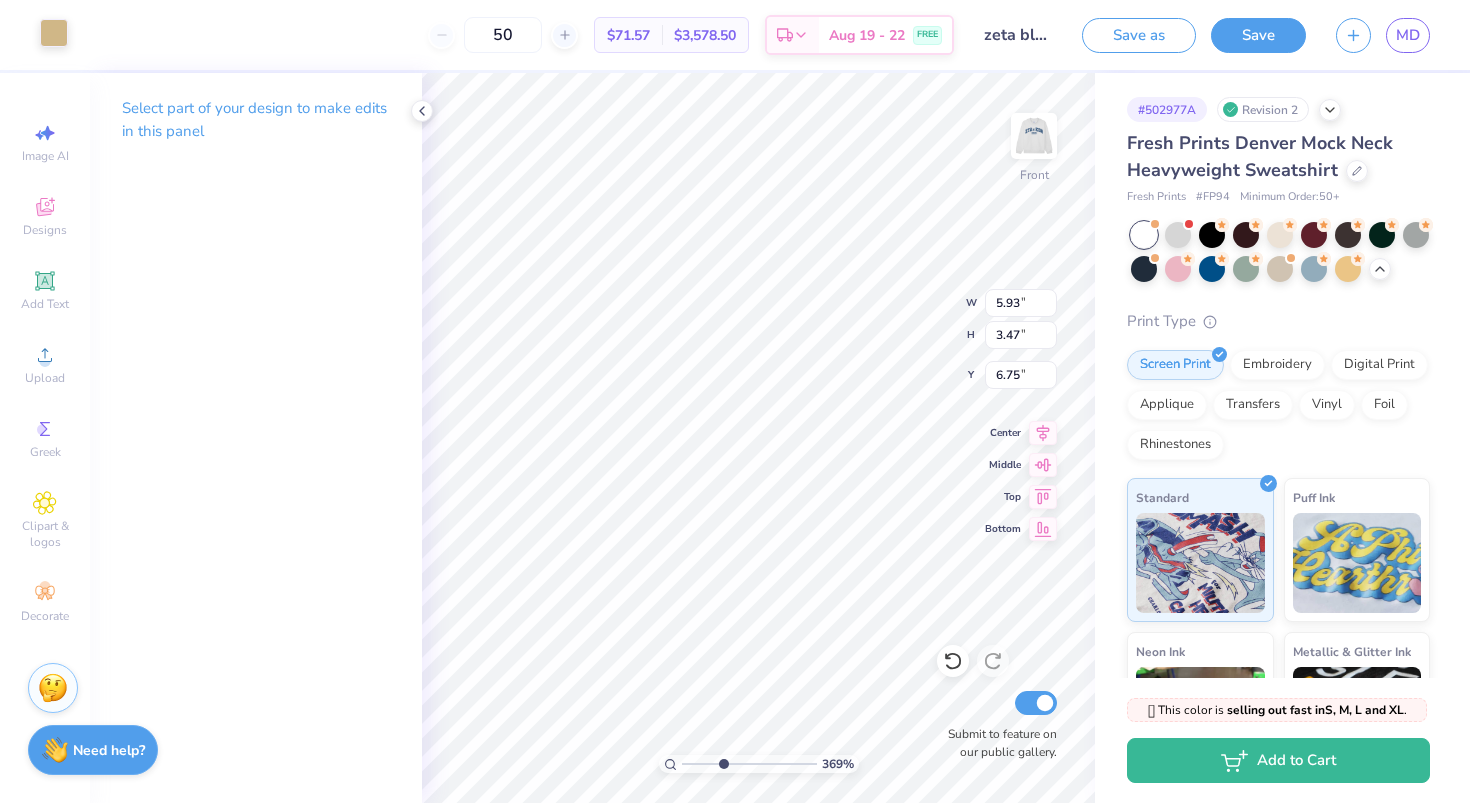 click at bounding box center [54, 33] 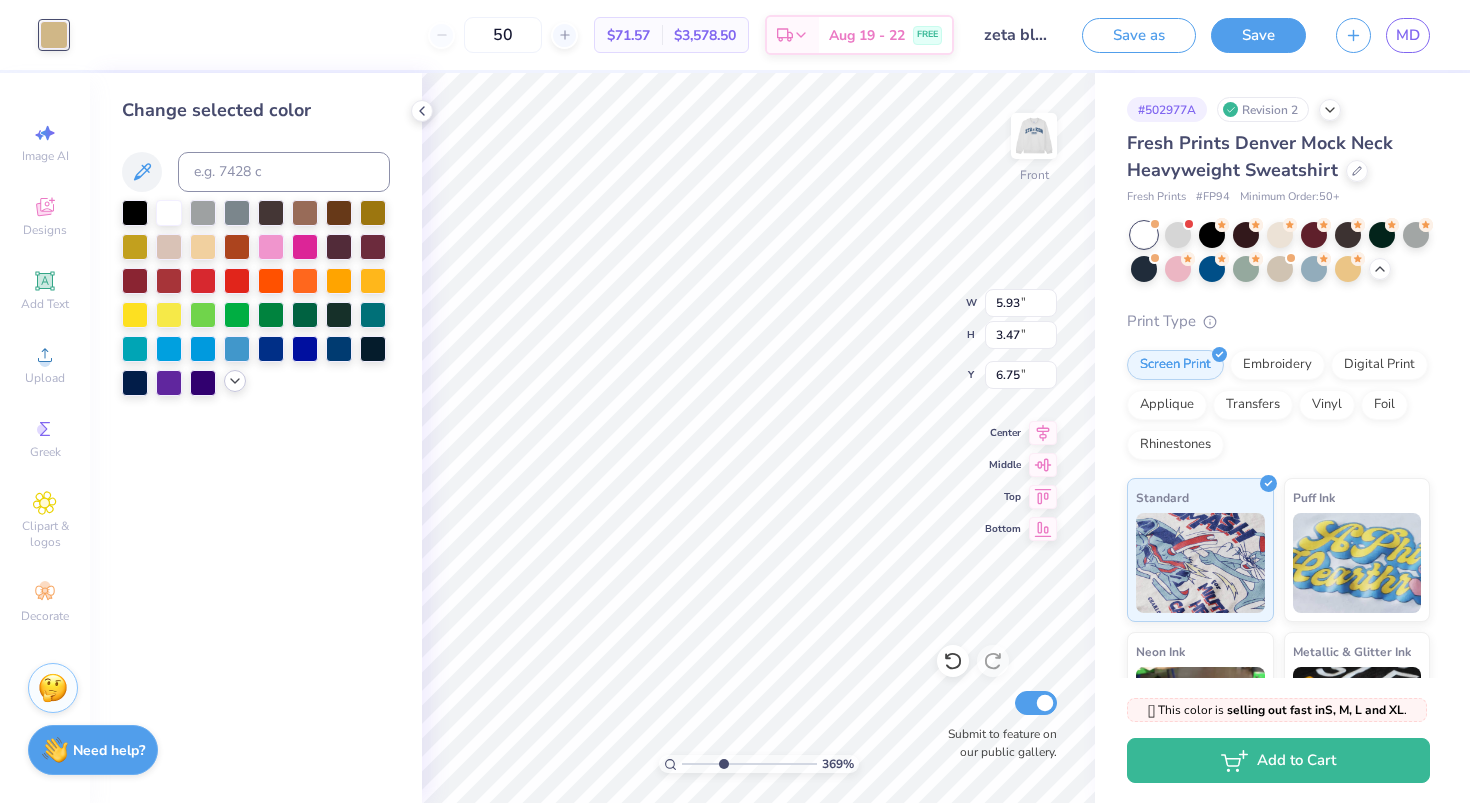 click 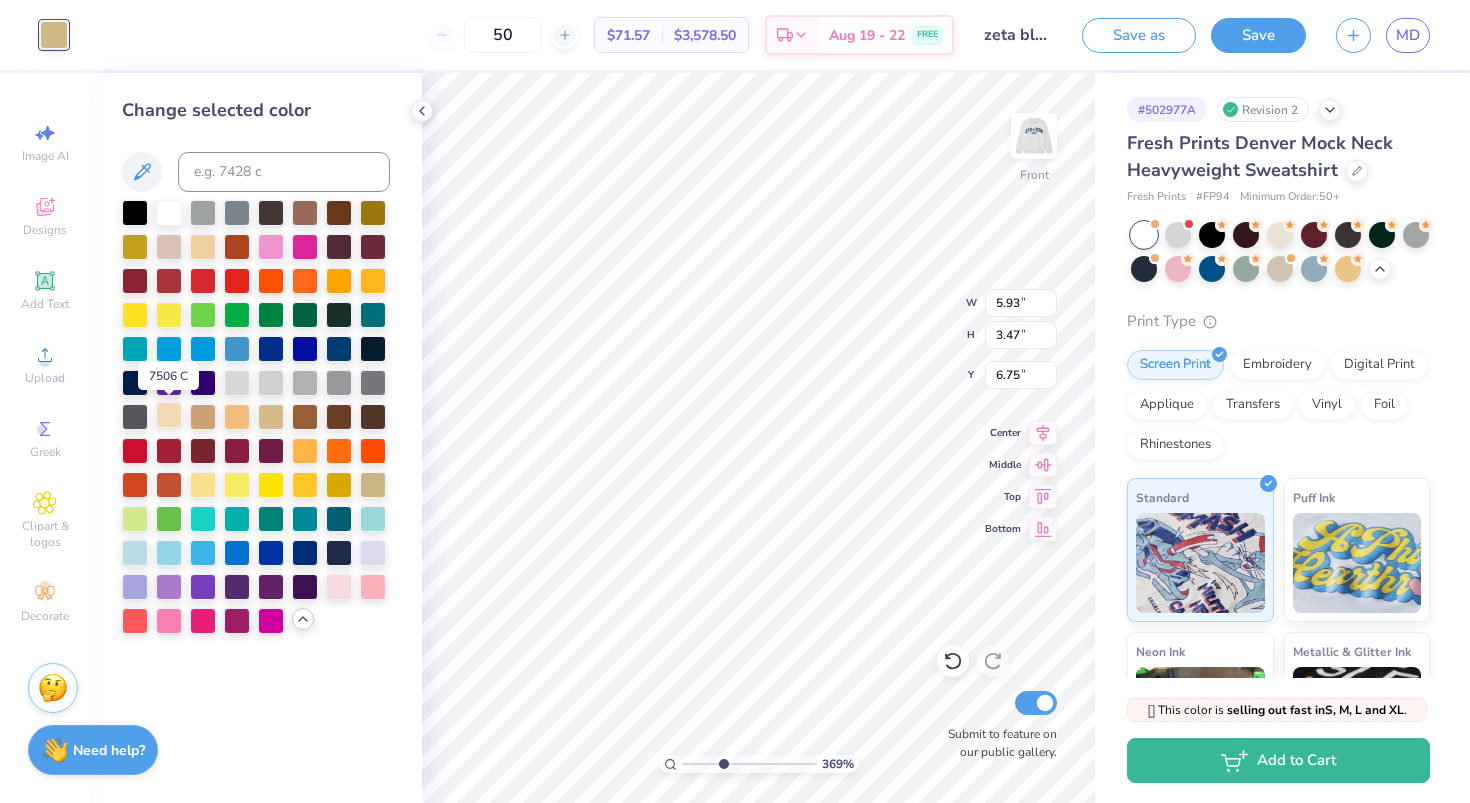 click at bounding box center (169, 415) 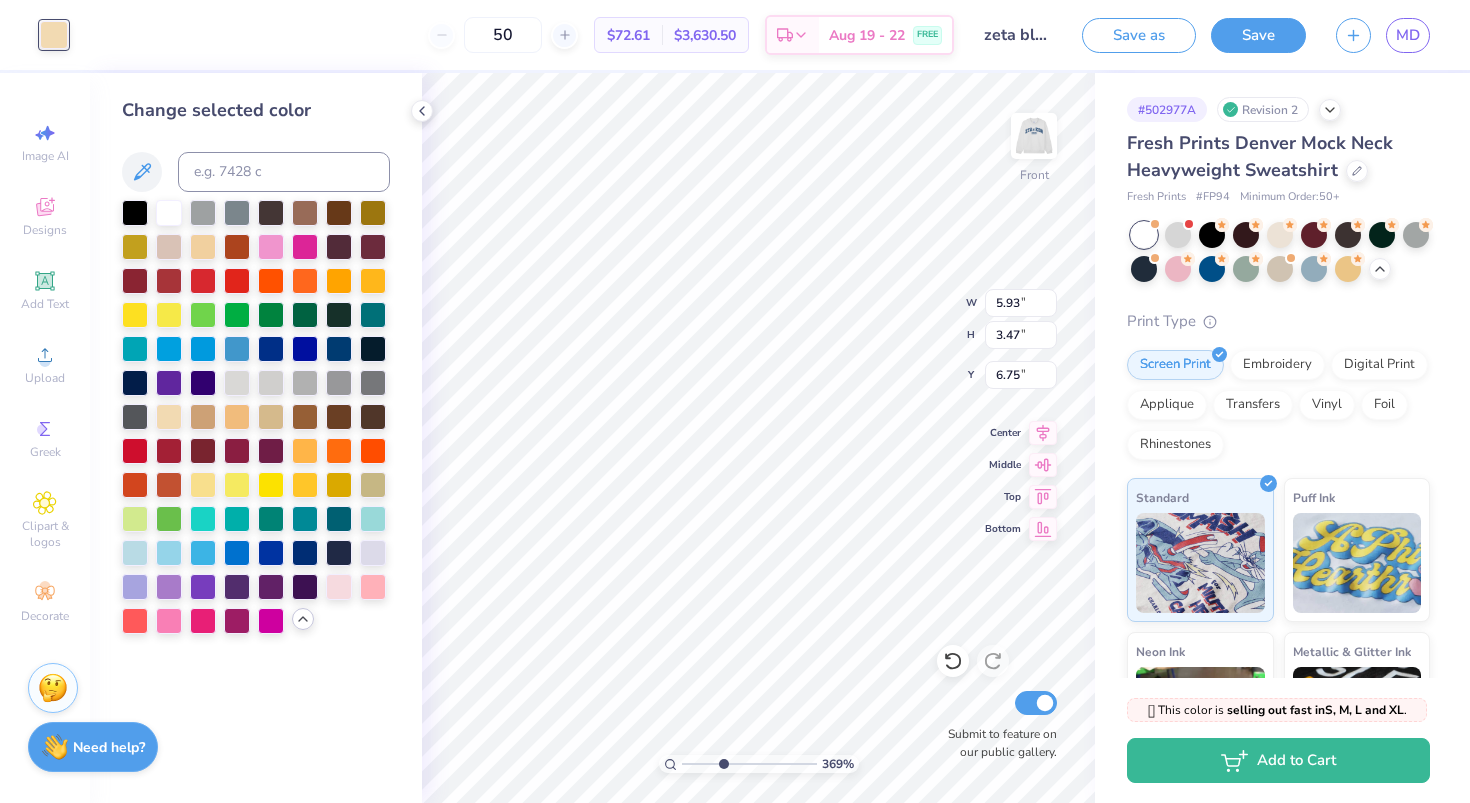 click on "Need help?  Chat with us." at bounding box center (93, 747) 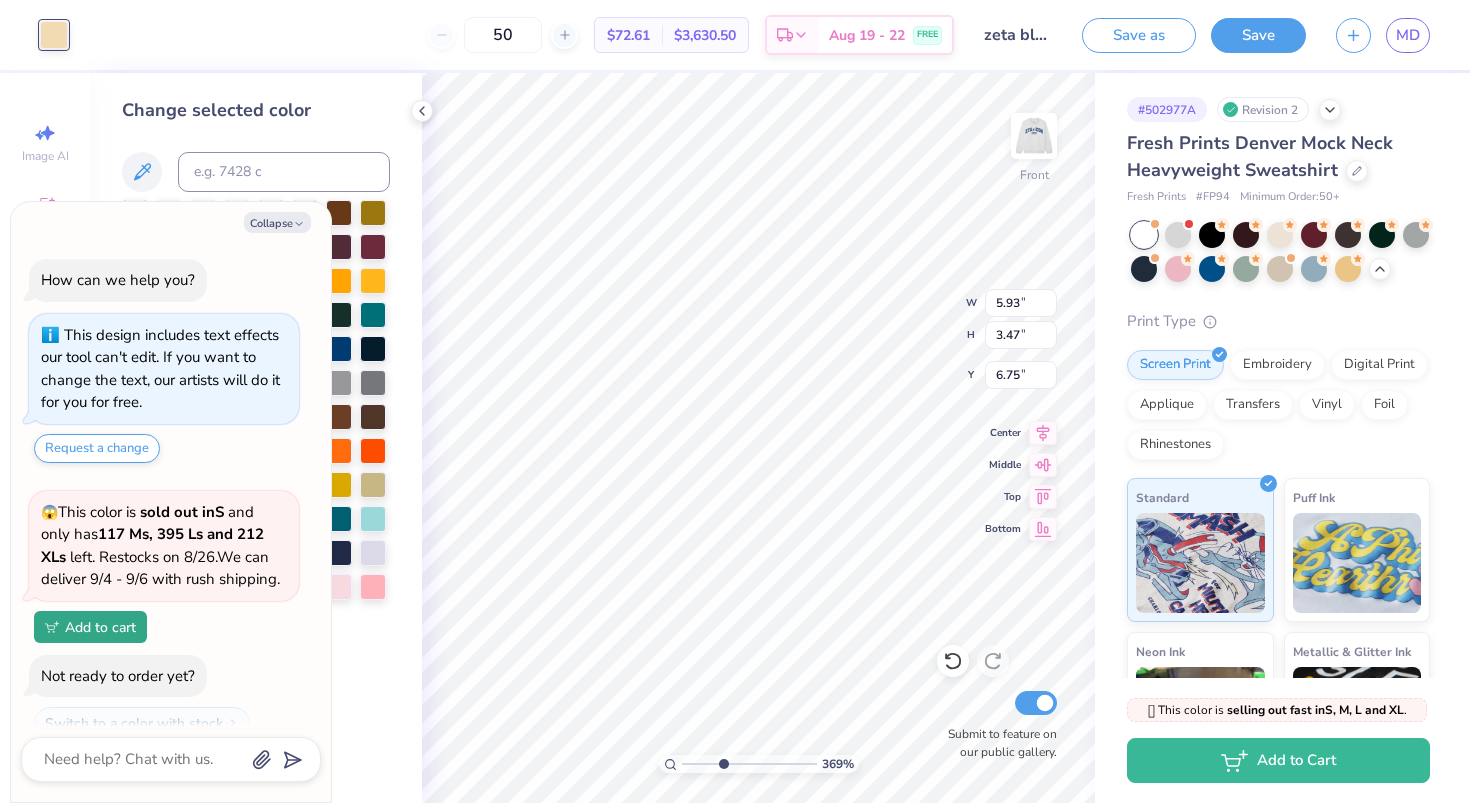 scroll, scrollTop: 646, scrollLeft: 0, axis: vertical 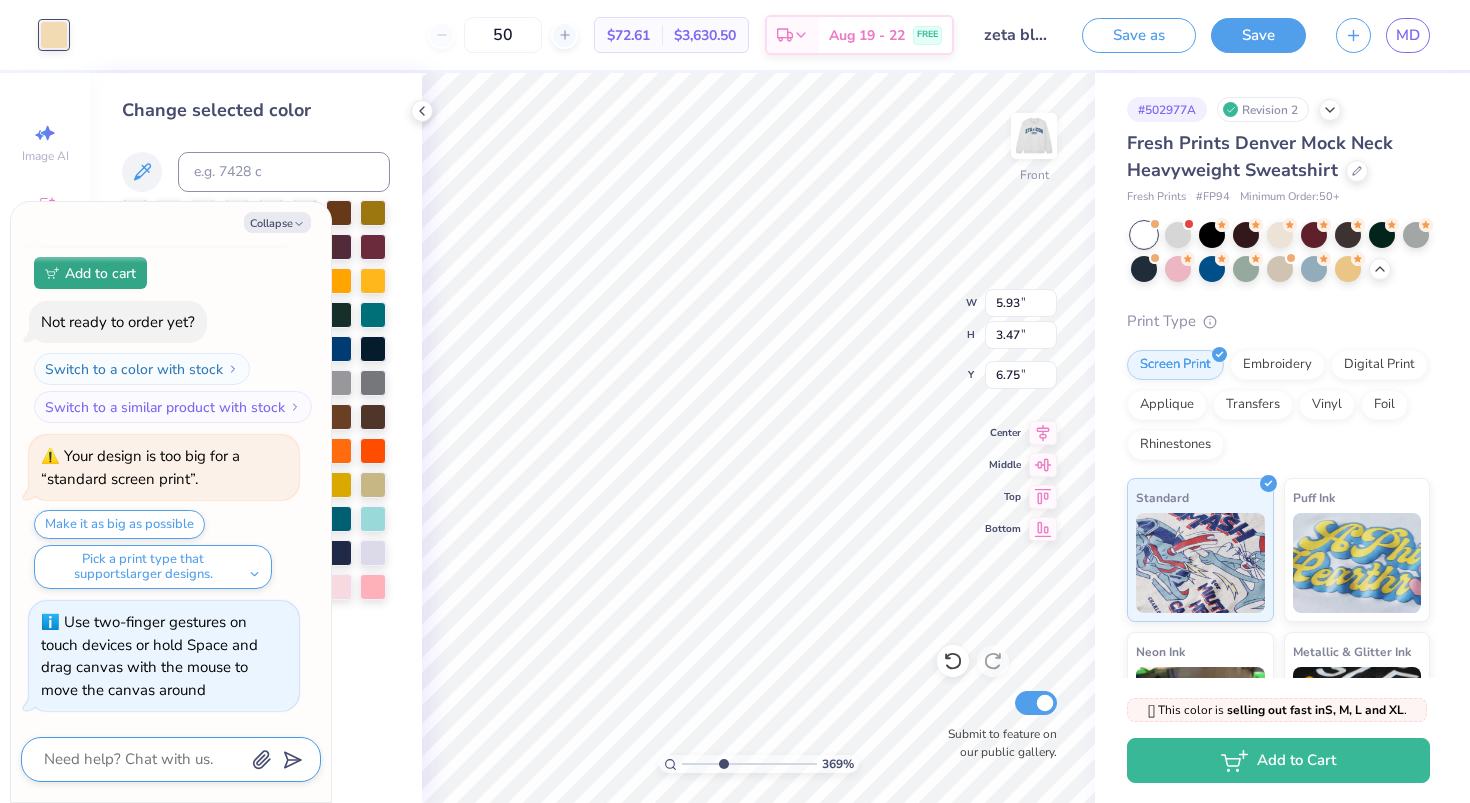 click at bounding box center (143, 759) 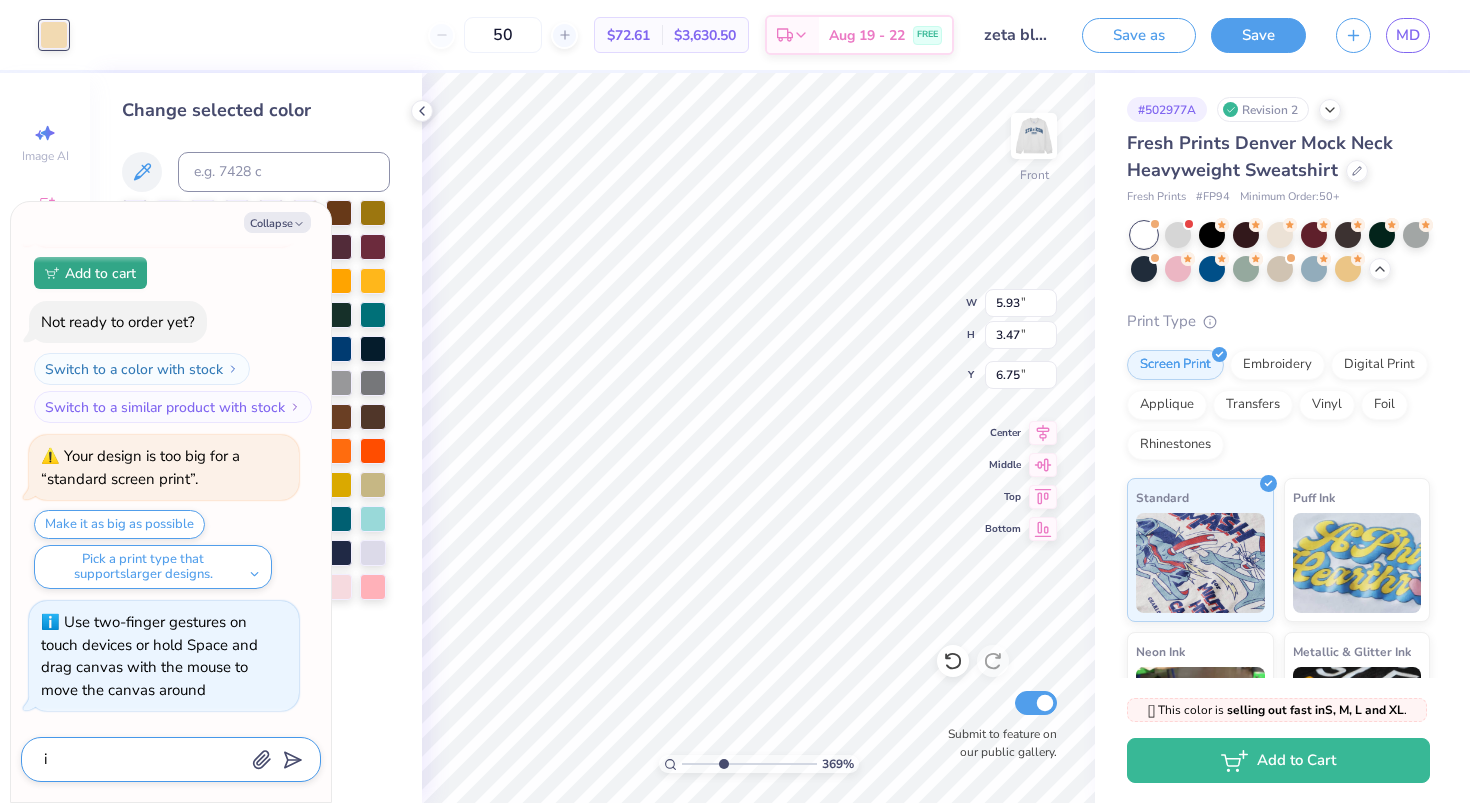 type on "i n" 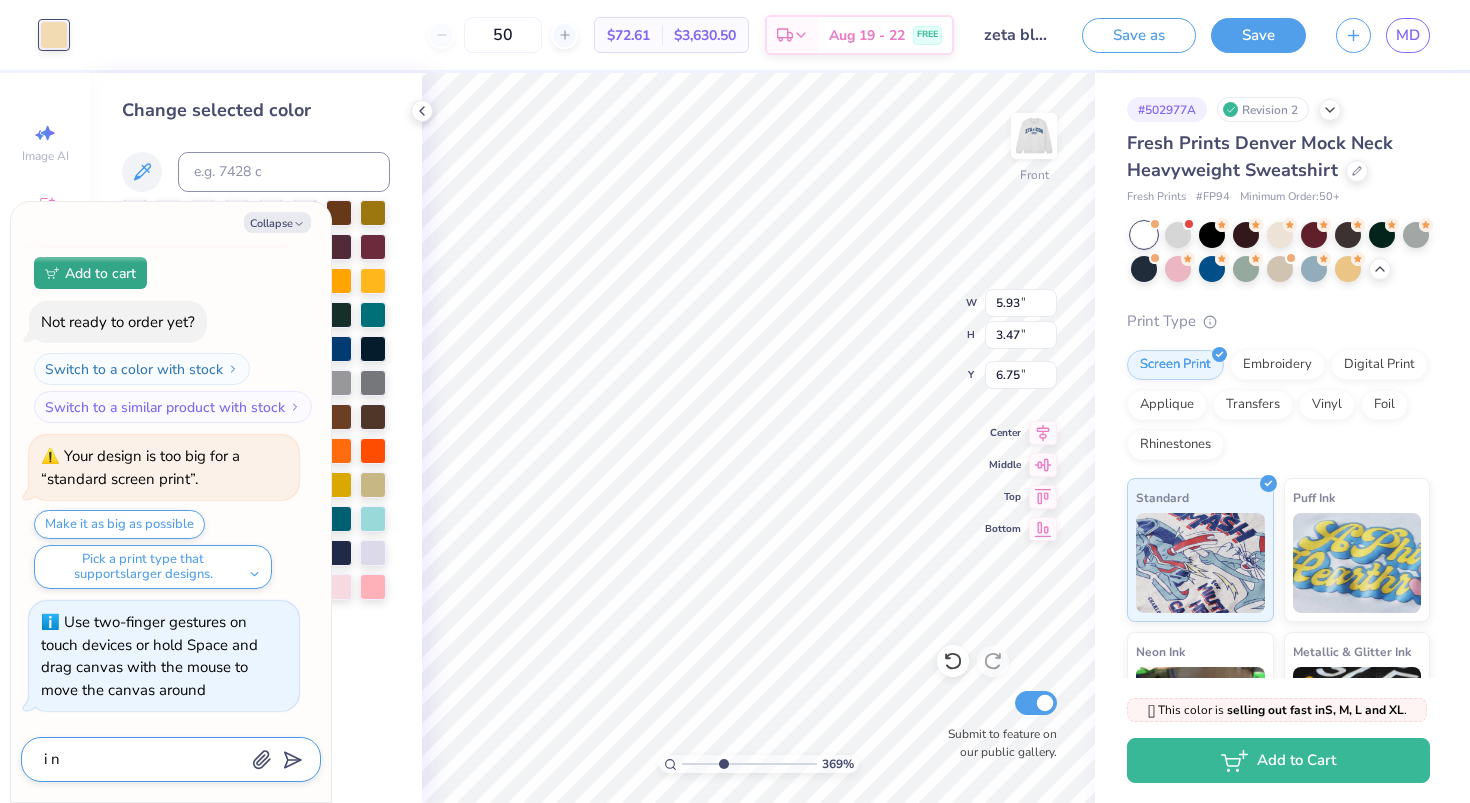 type on "x" 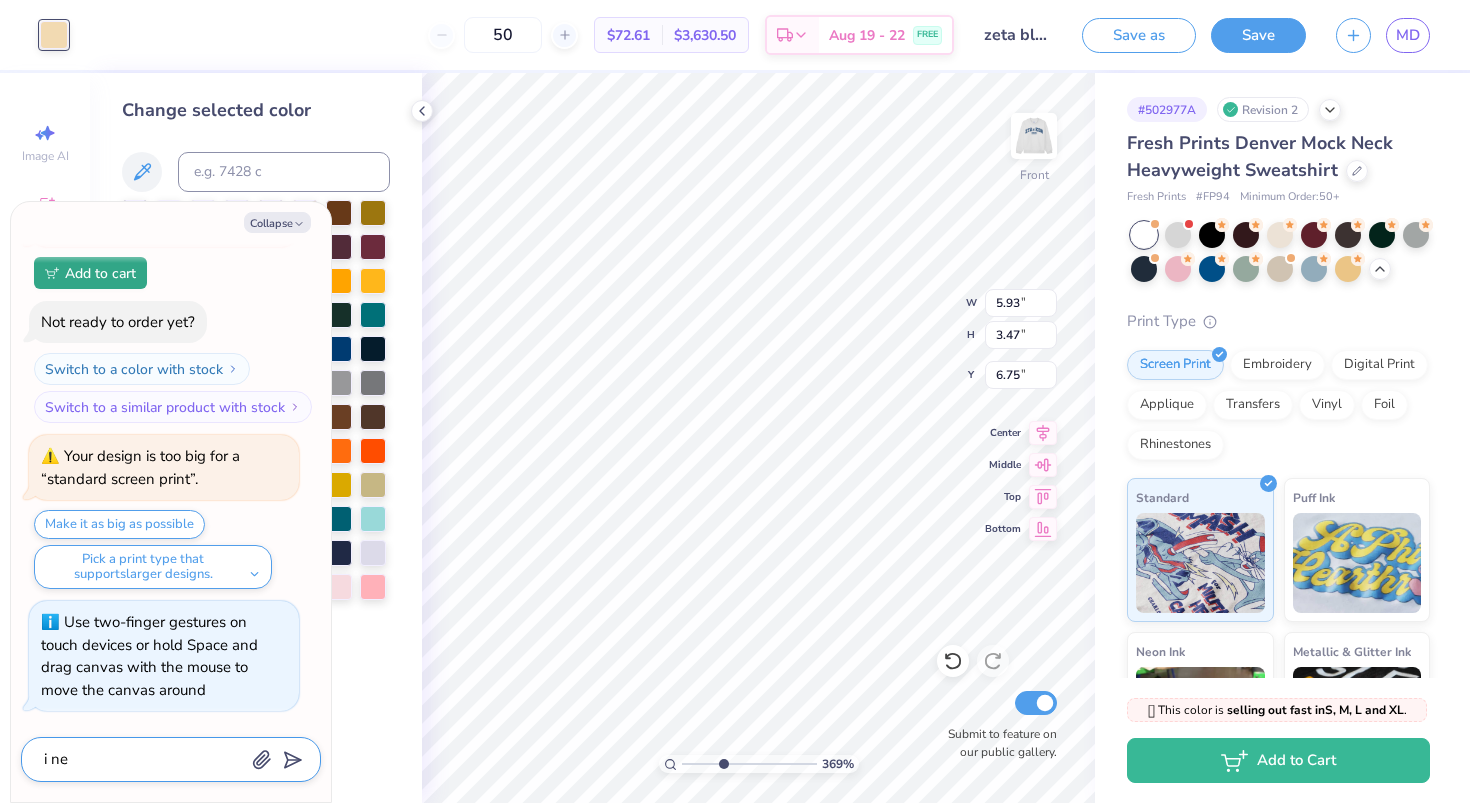 type on "x" 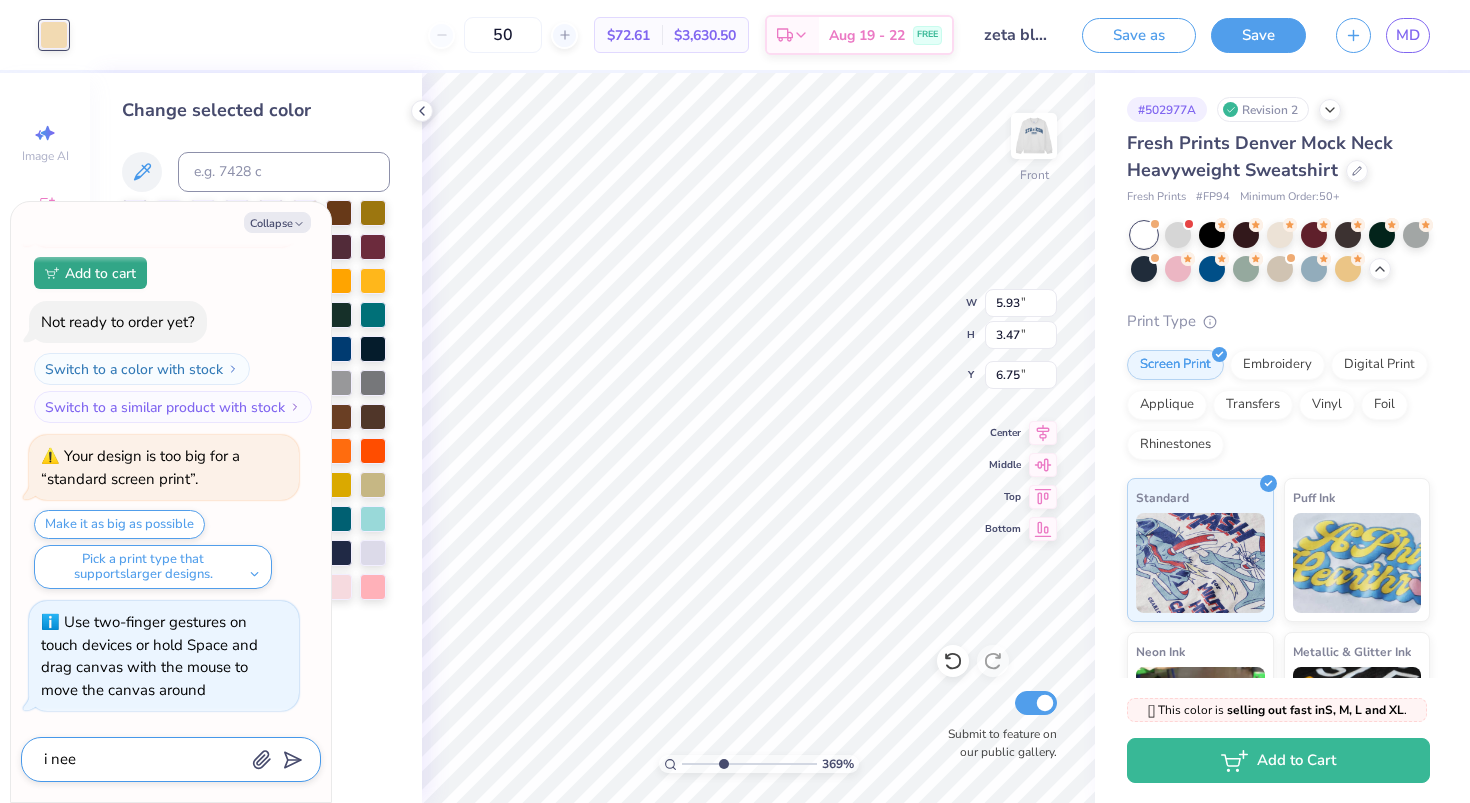 type on "x" 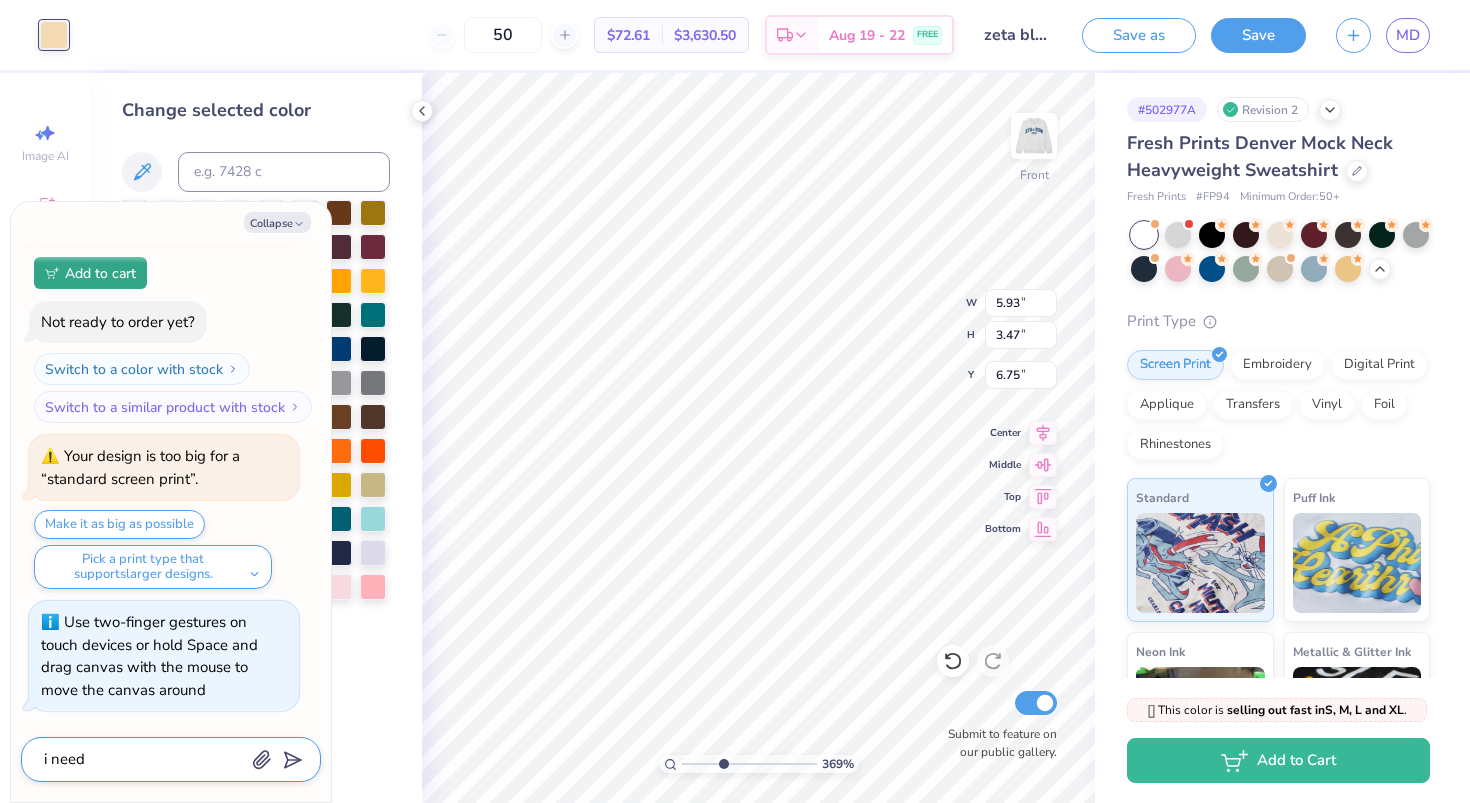 type on "x" 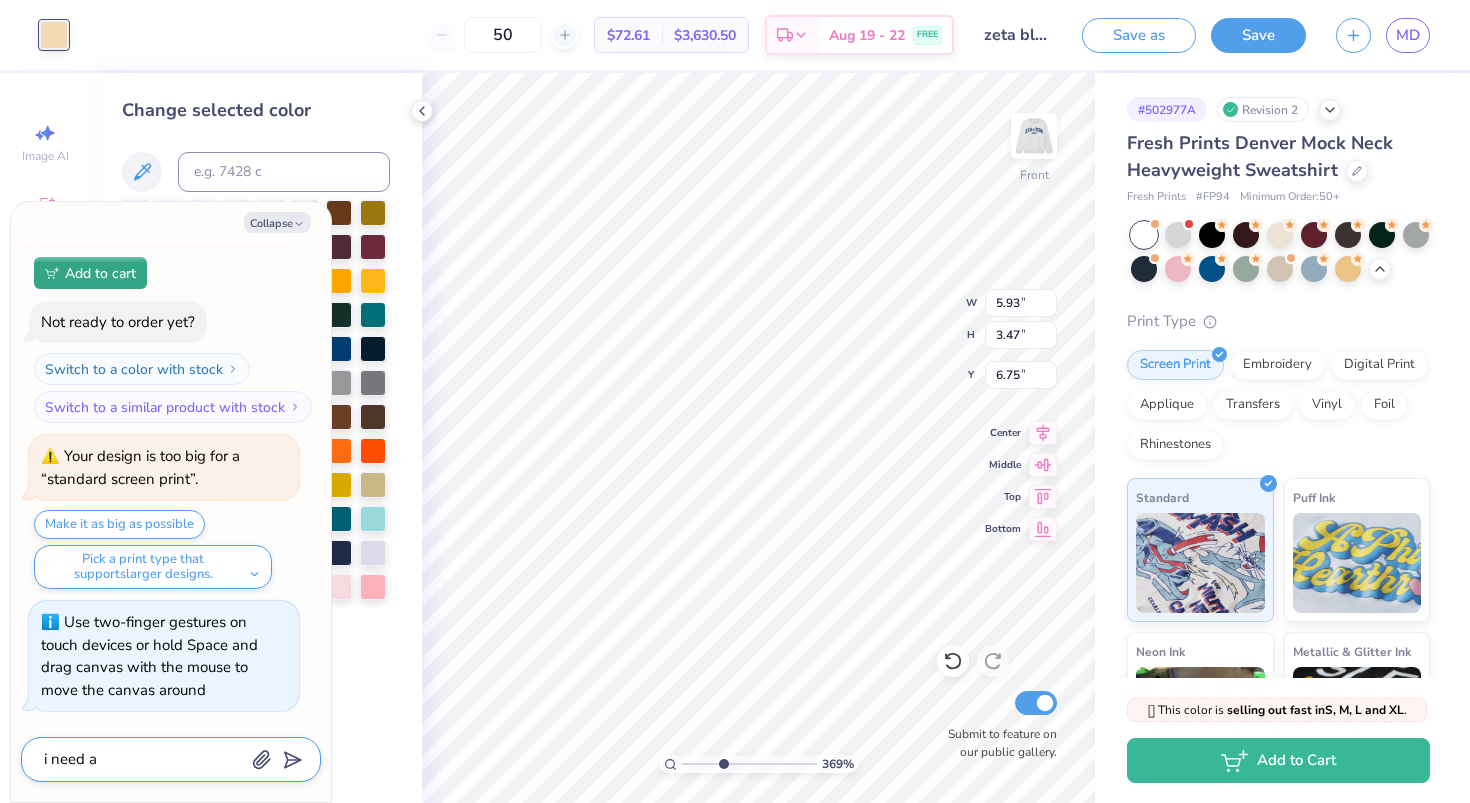 type on "x" 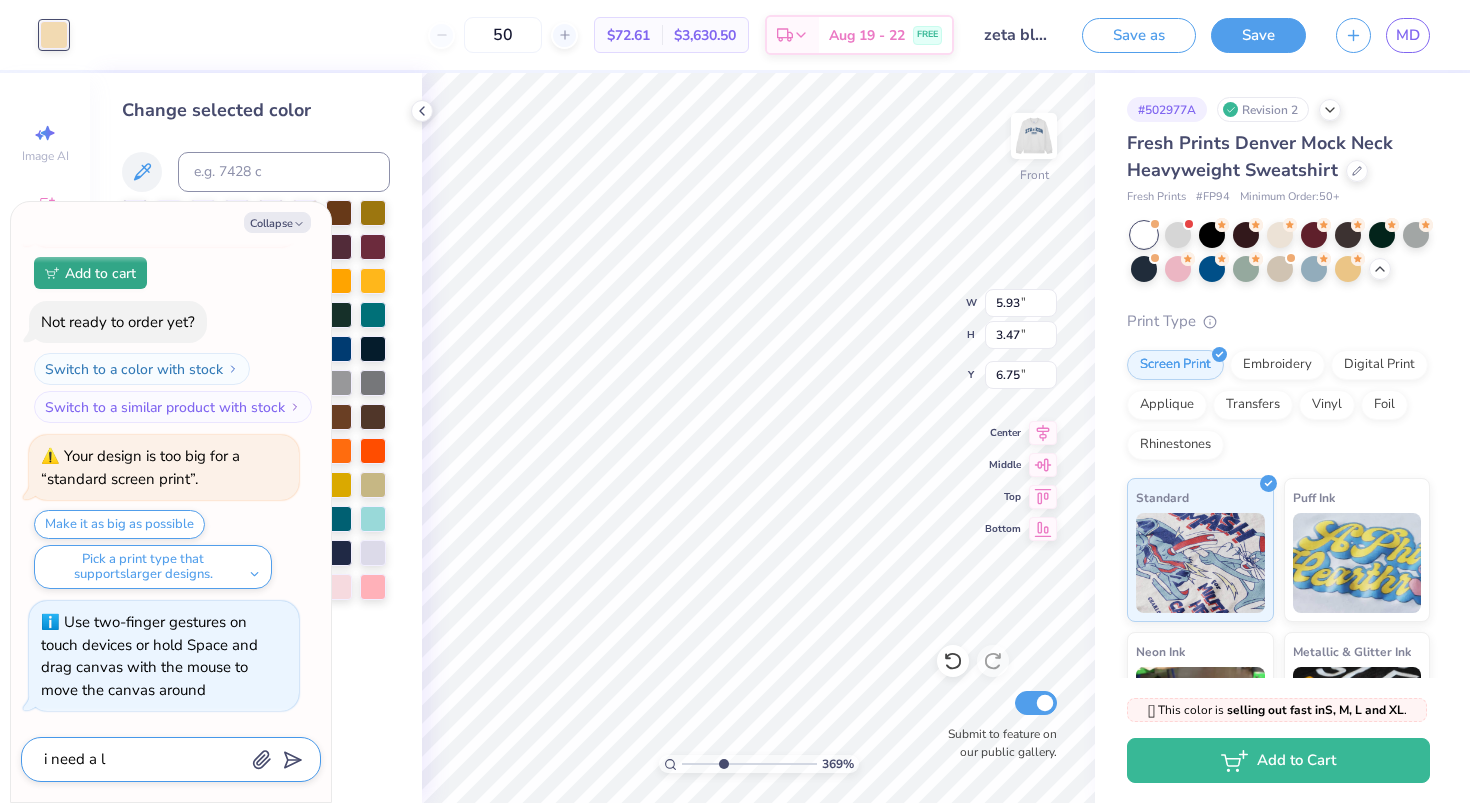type on "x" 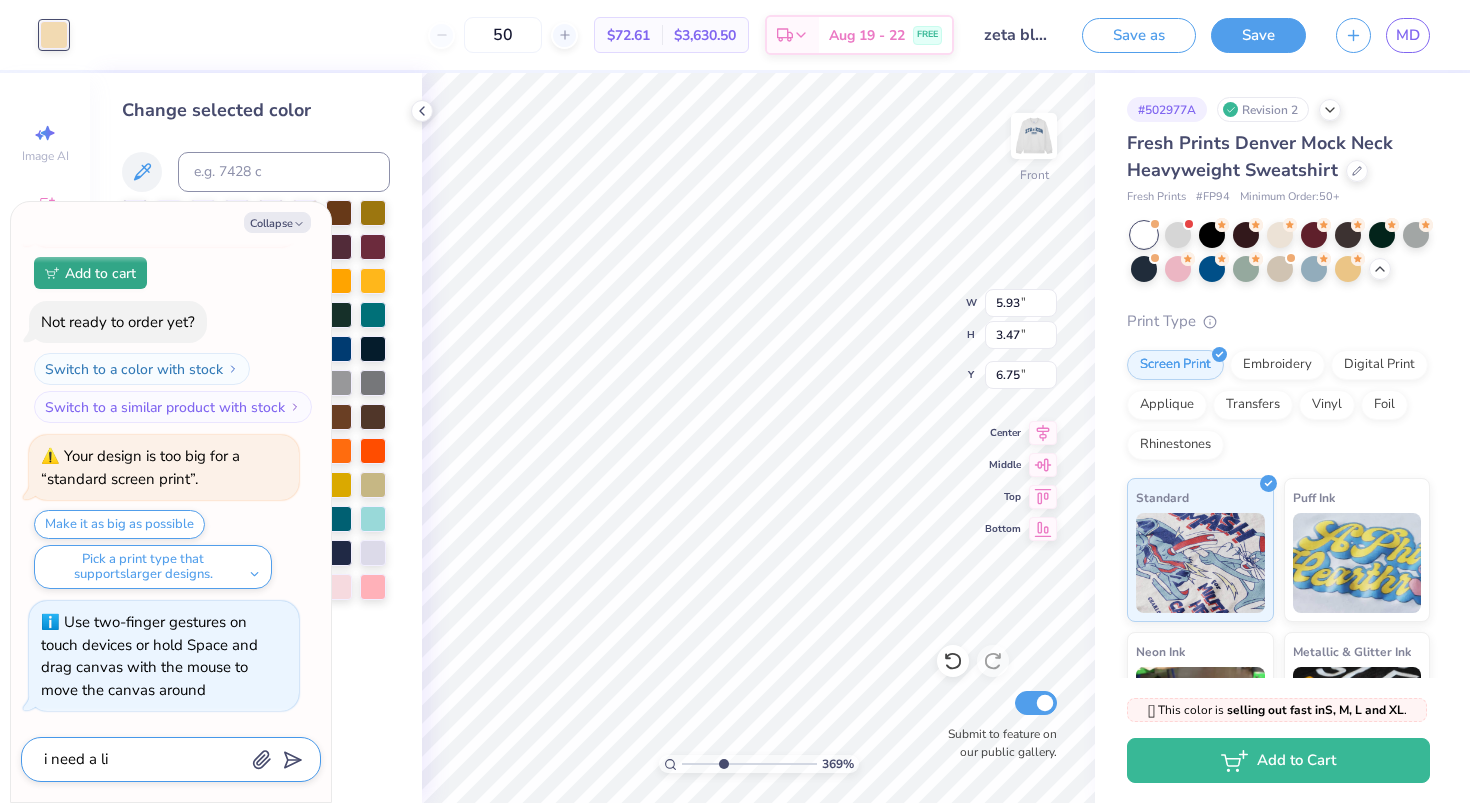 type on "x" 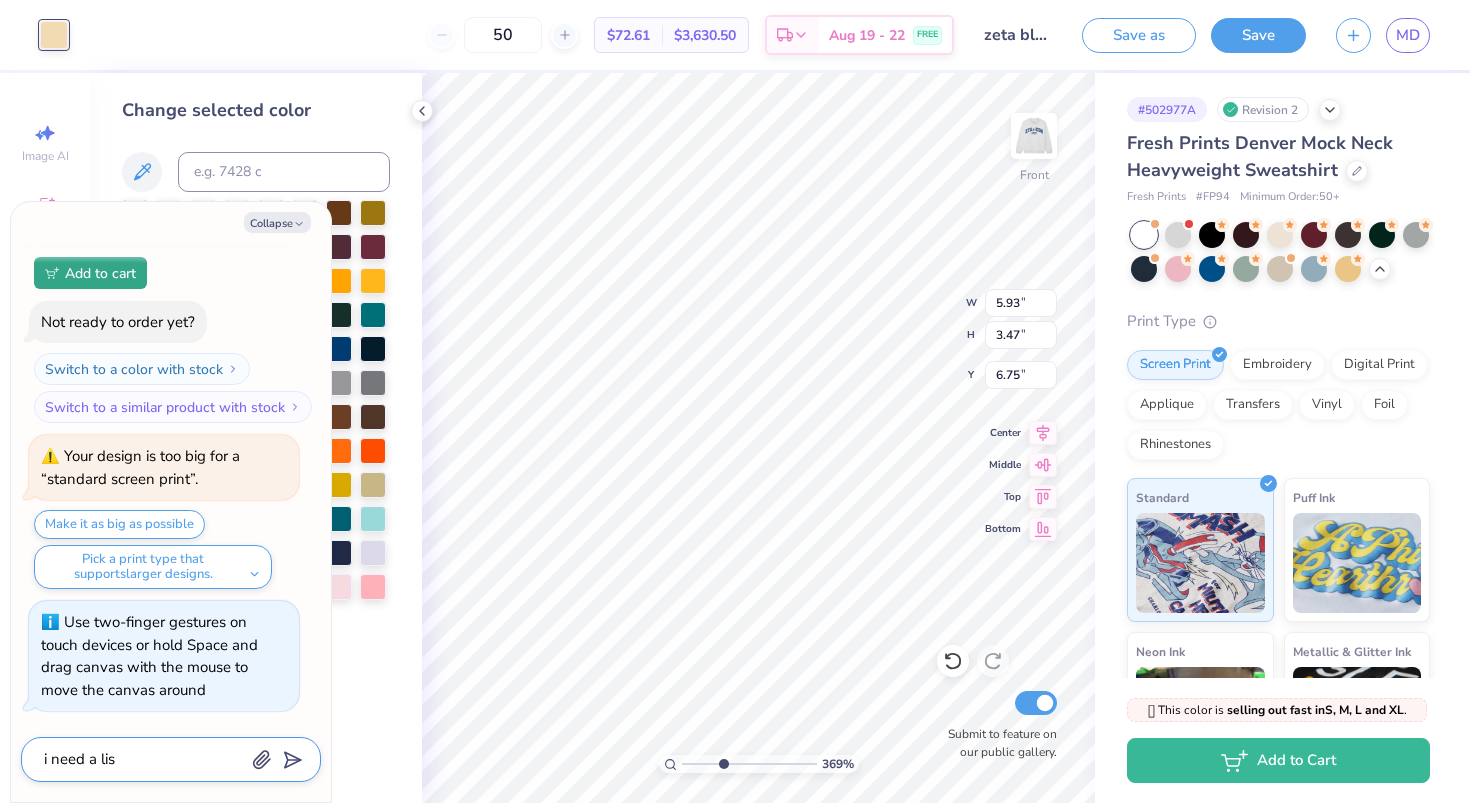 type on "x" 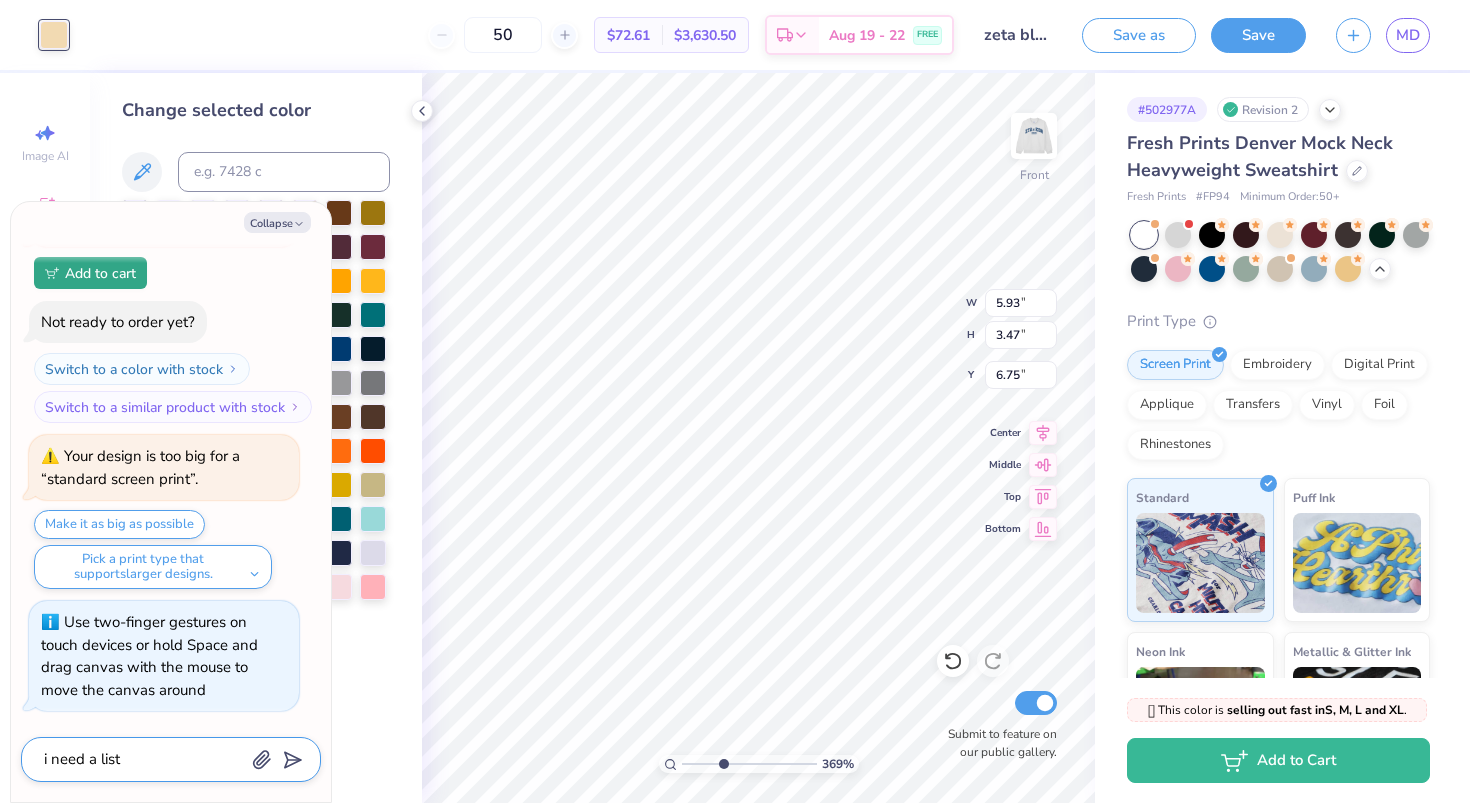 type on "x" 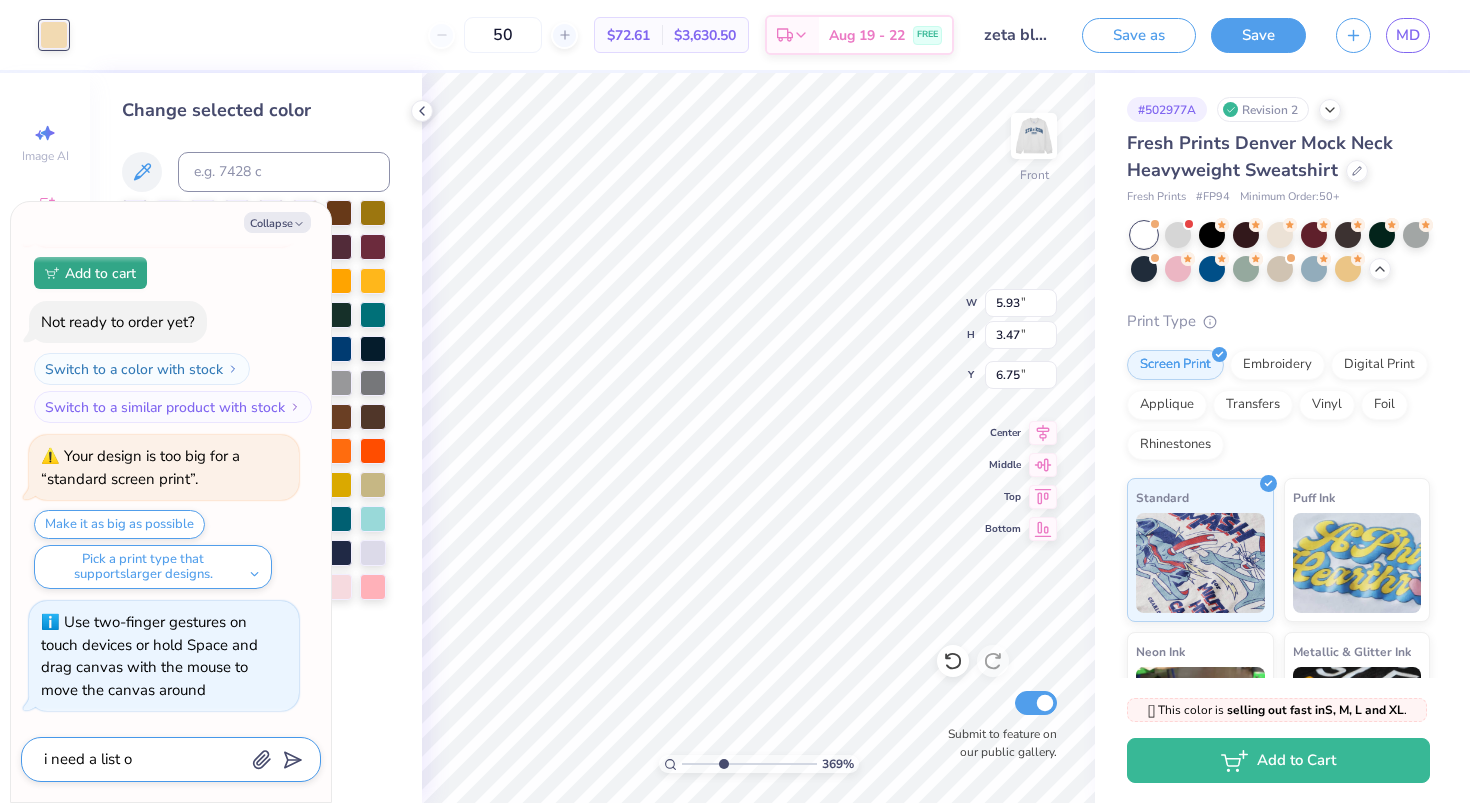type on "x" 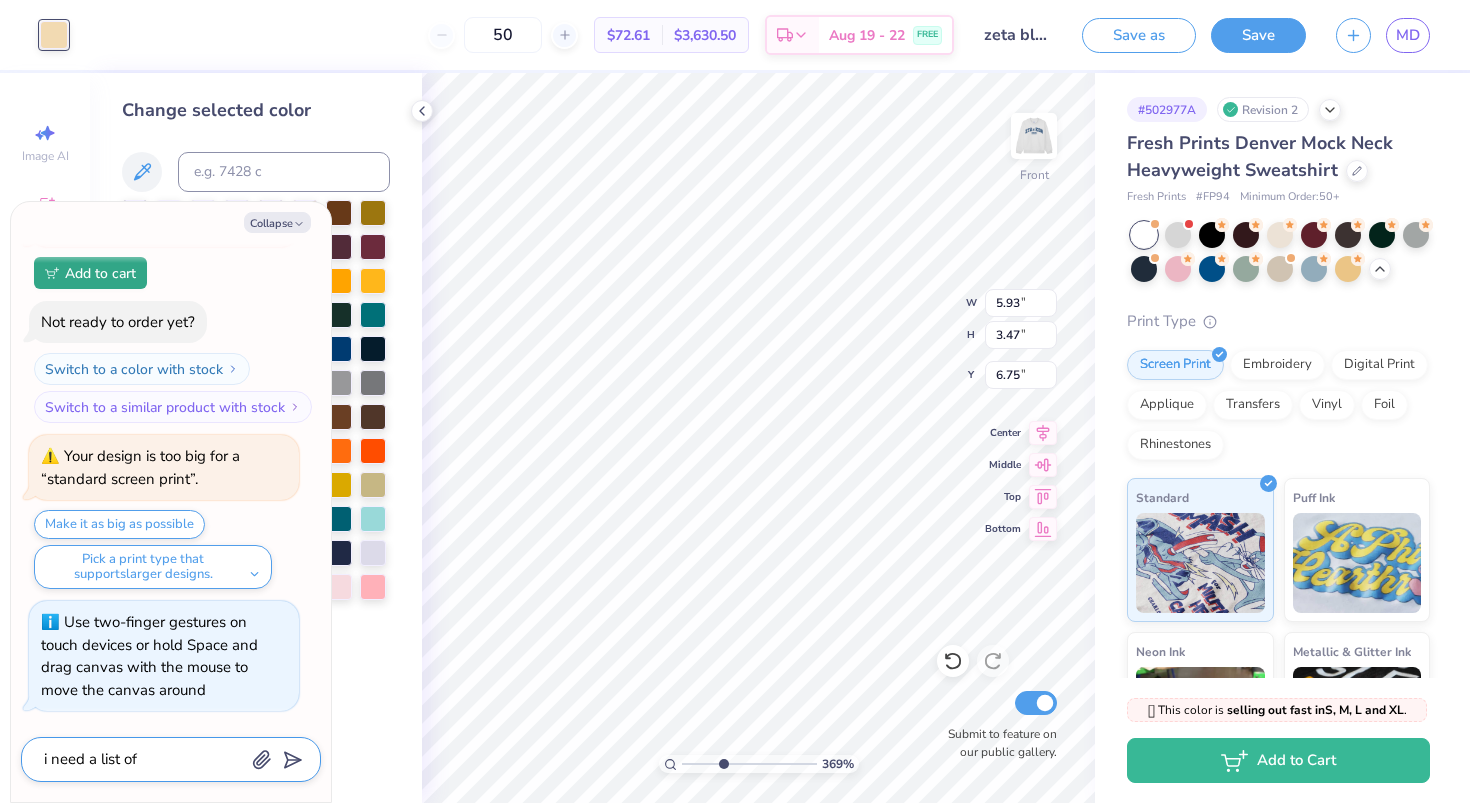 type on "x" 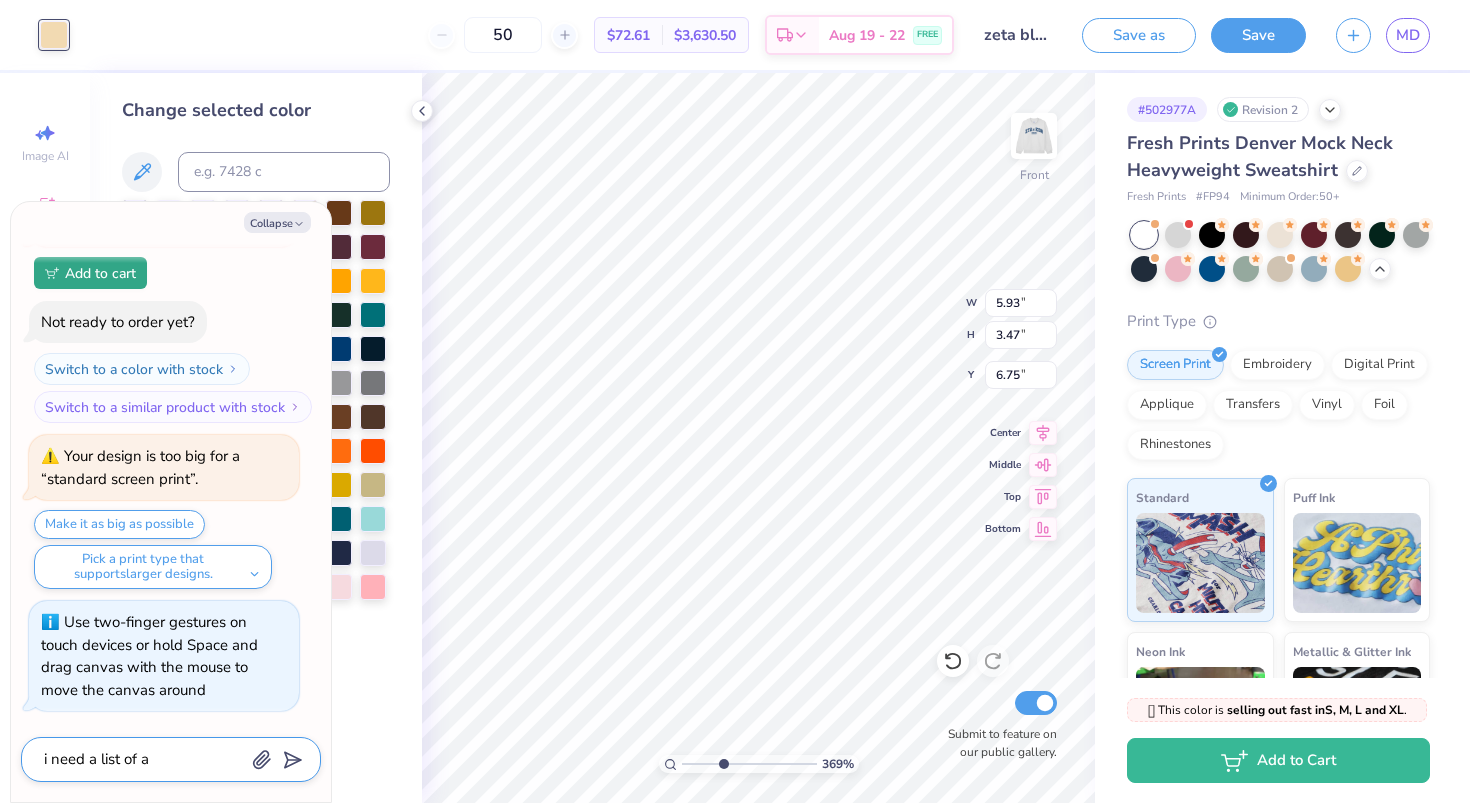 type on "x" 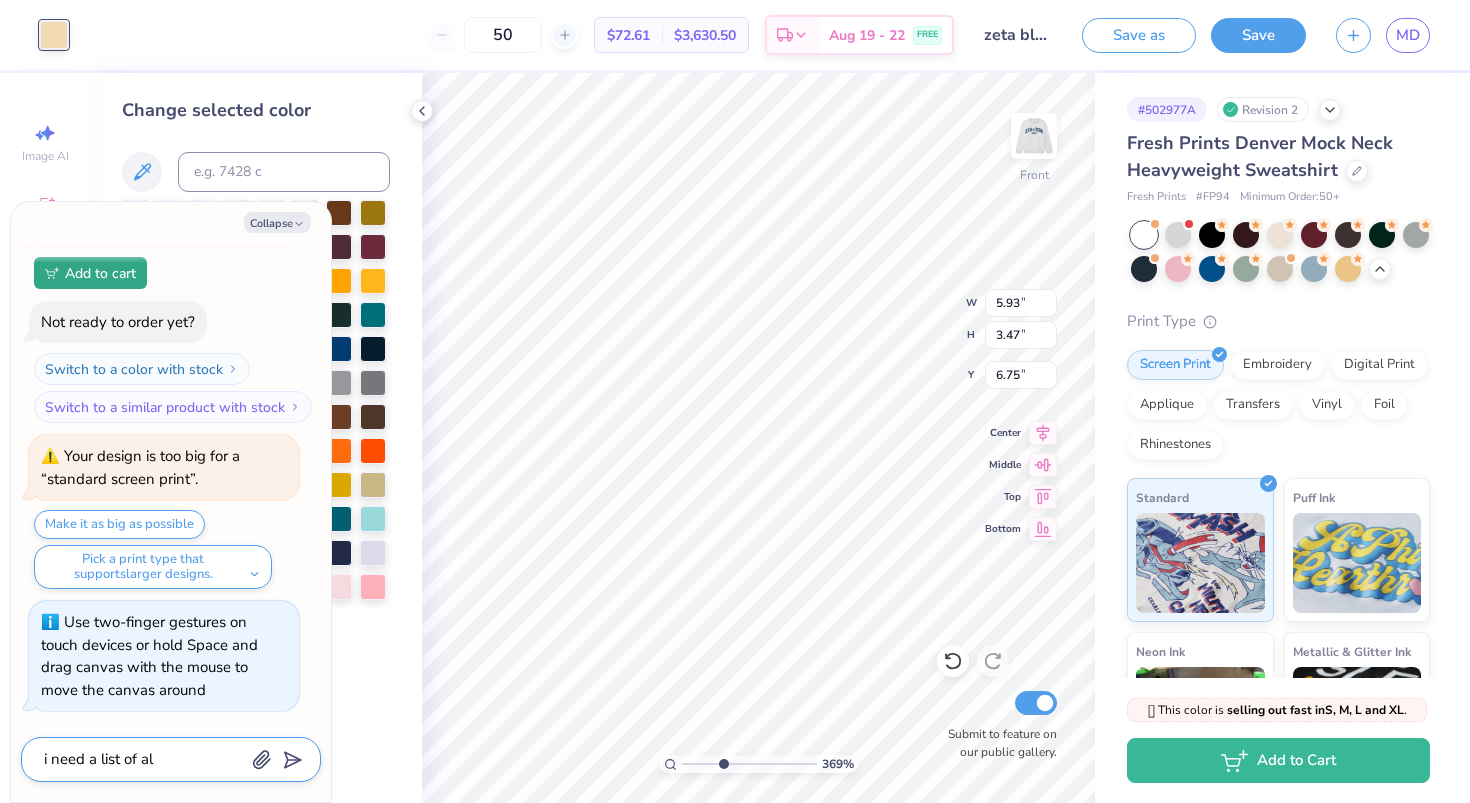 type on "x" 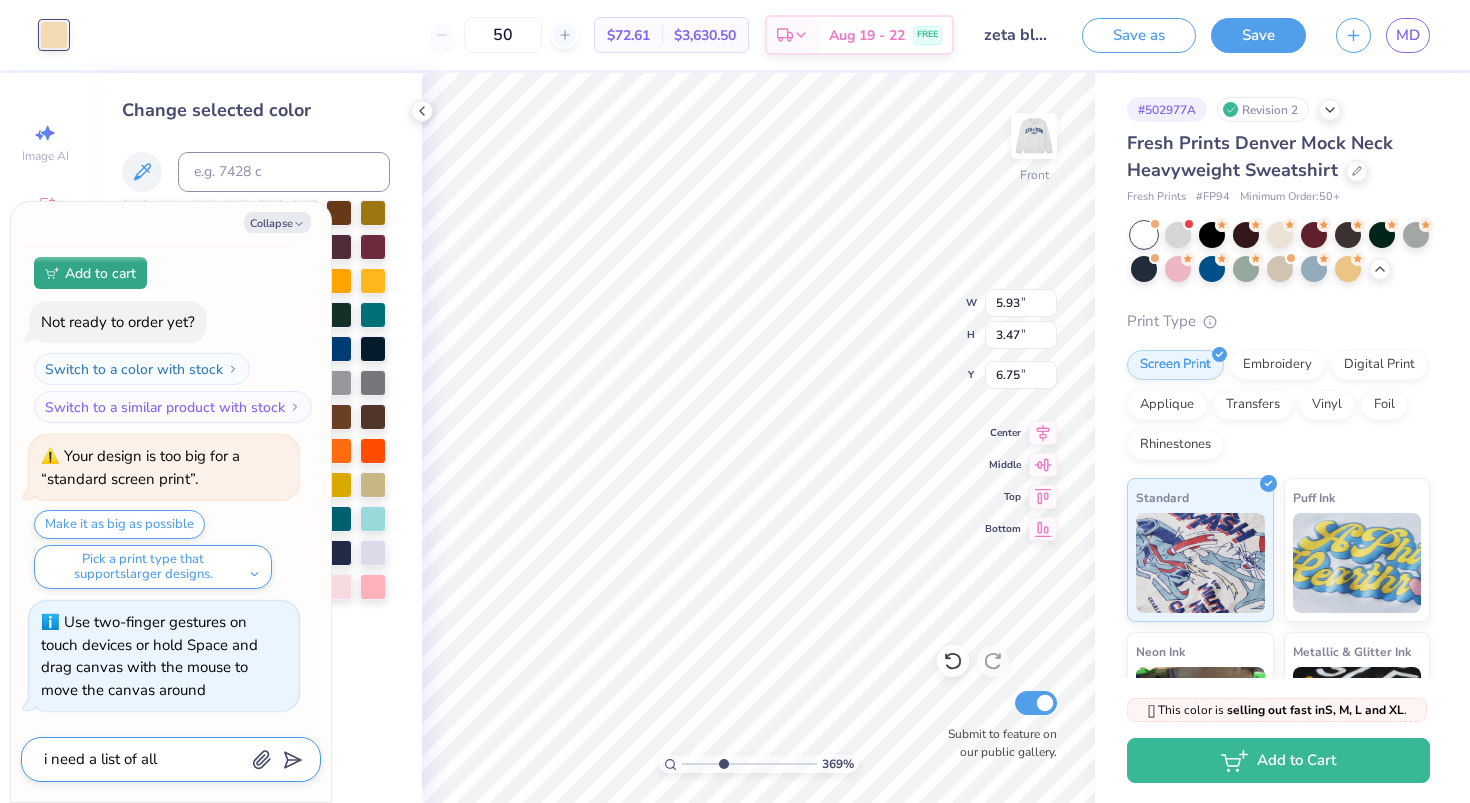 type on "x" 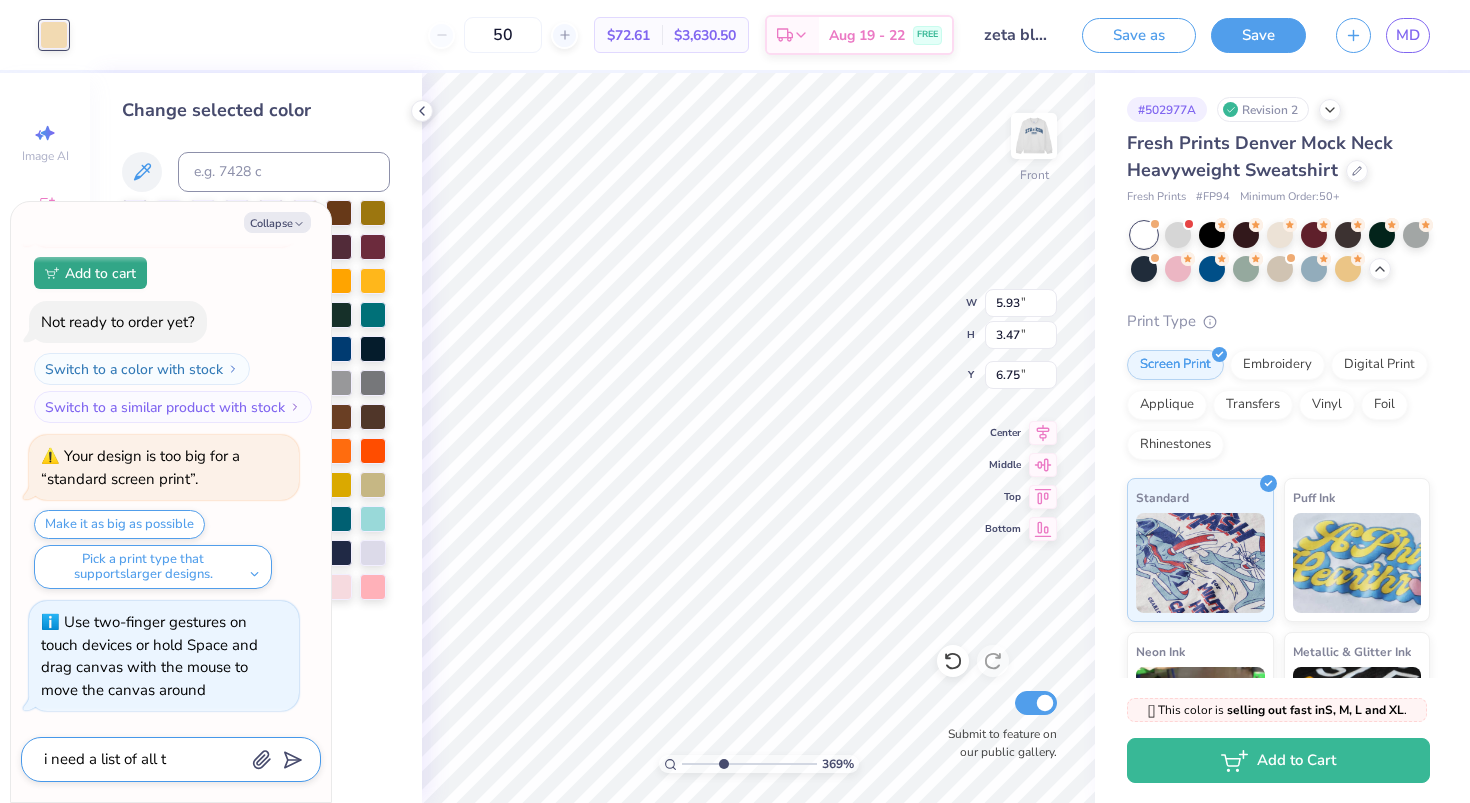 type on "x" 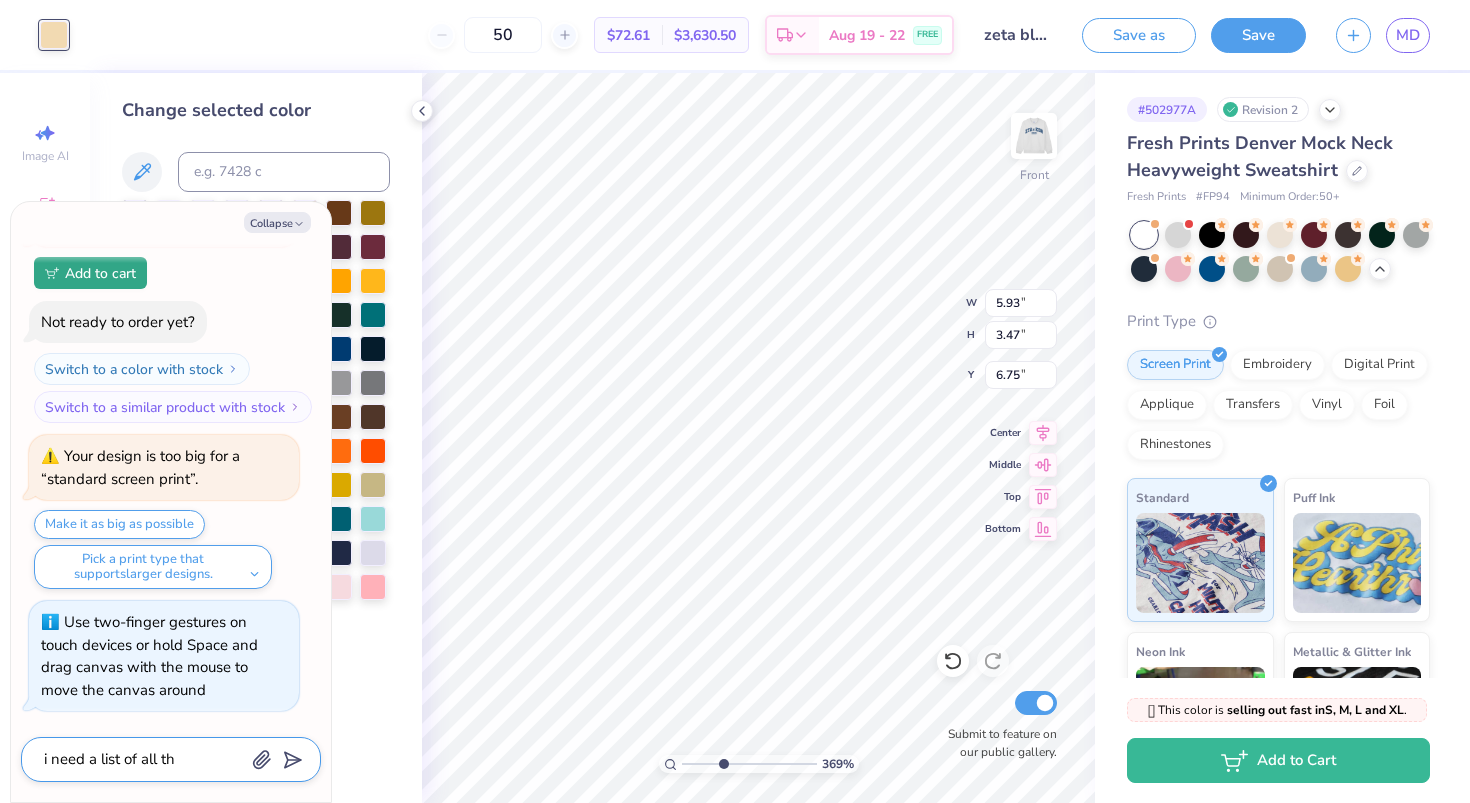 type on "i need a list of all the" 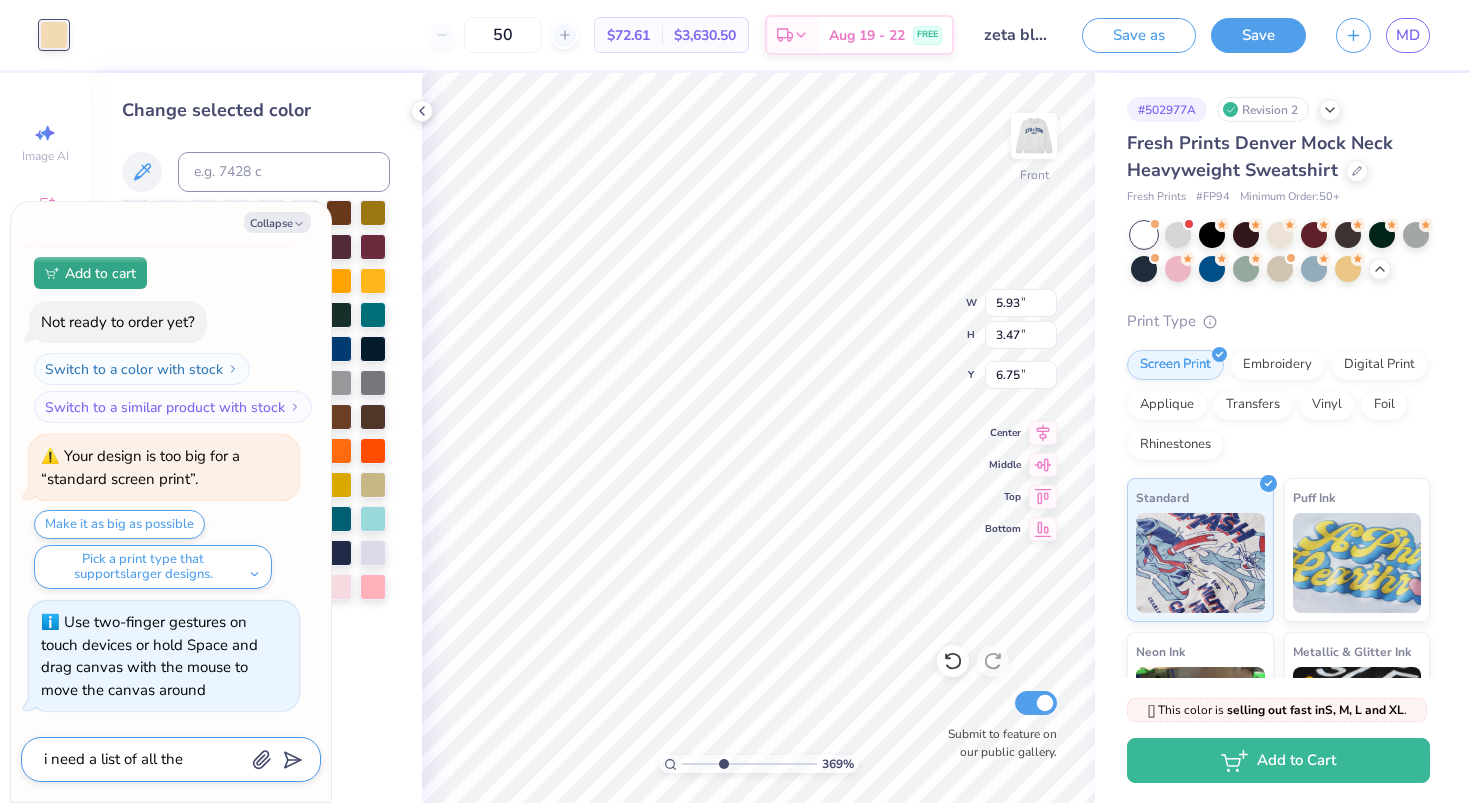 type on "x" 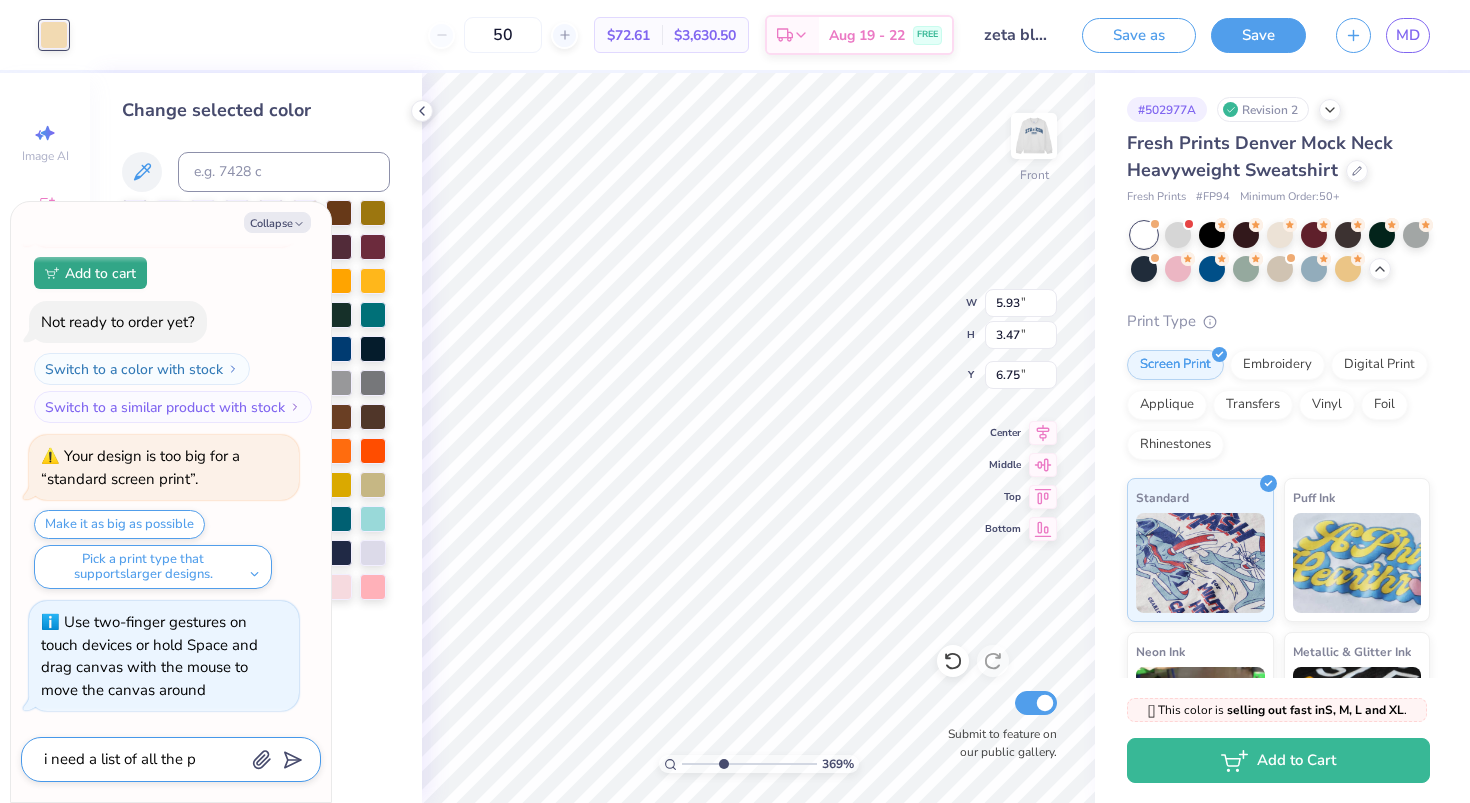 type on "x" 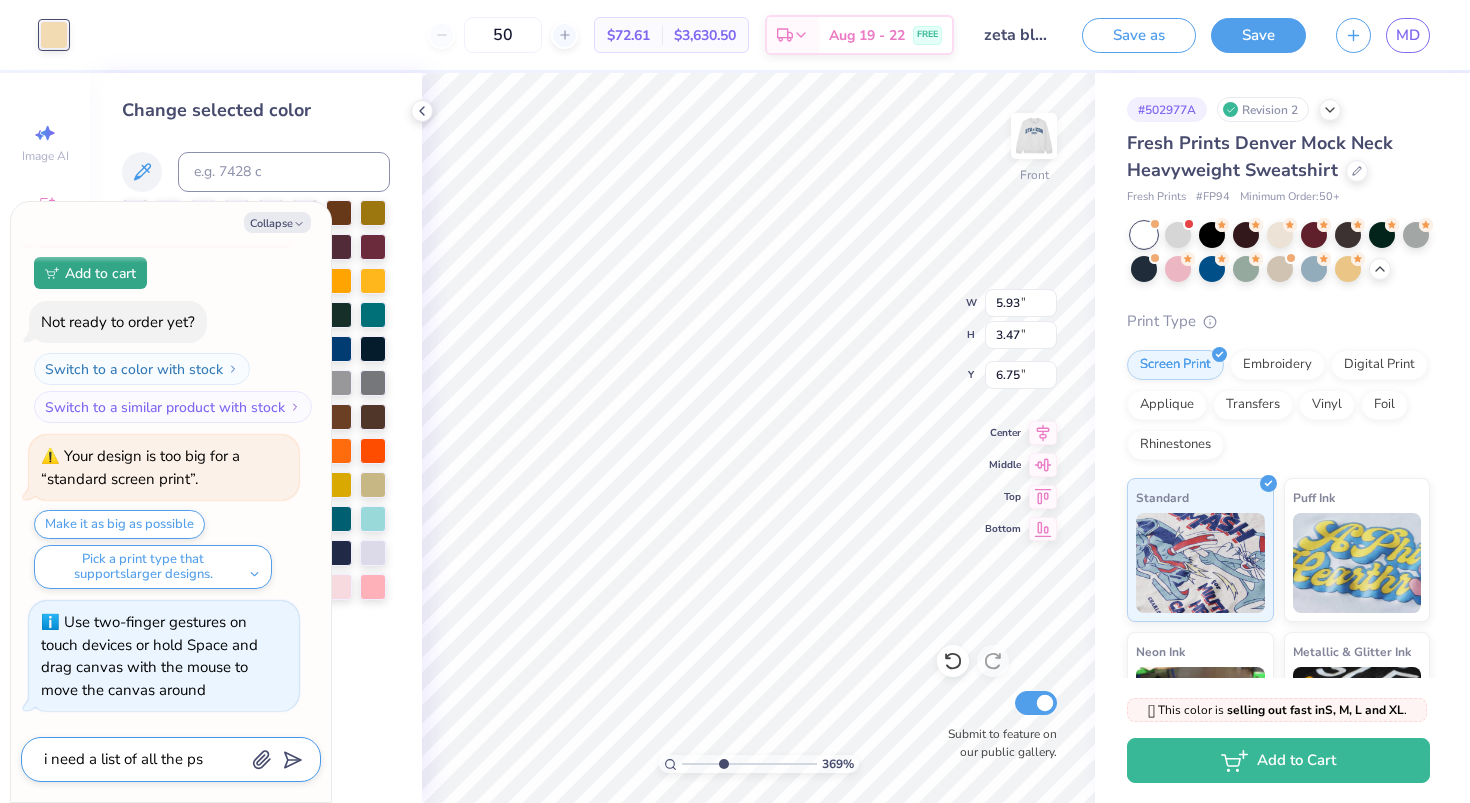 type on "x" 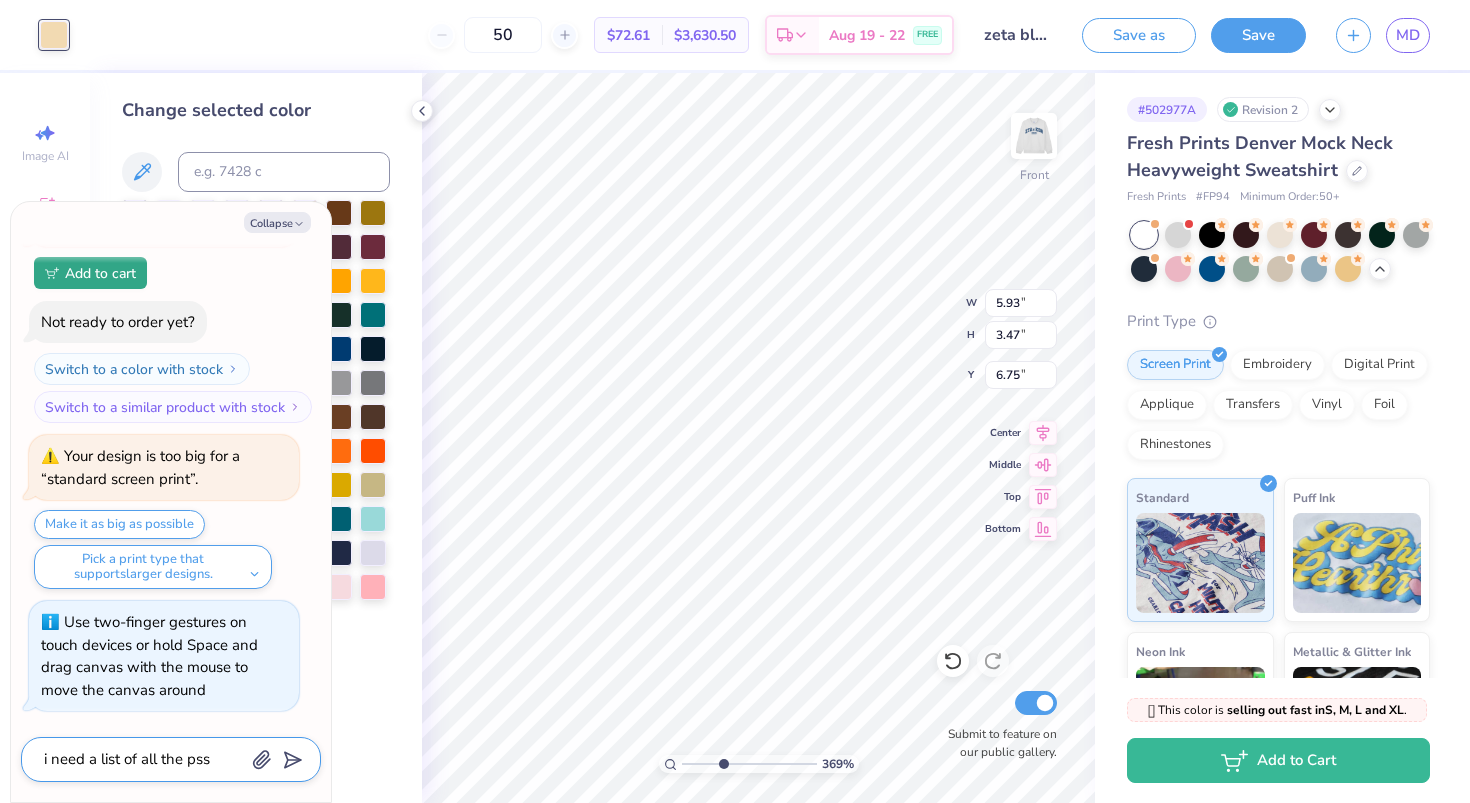 type on "x" 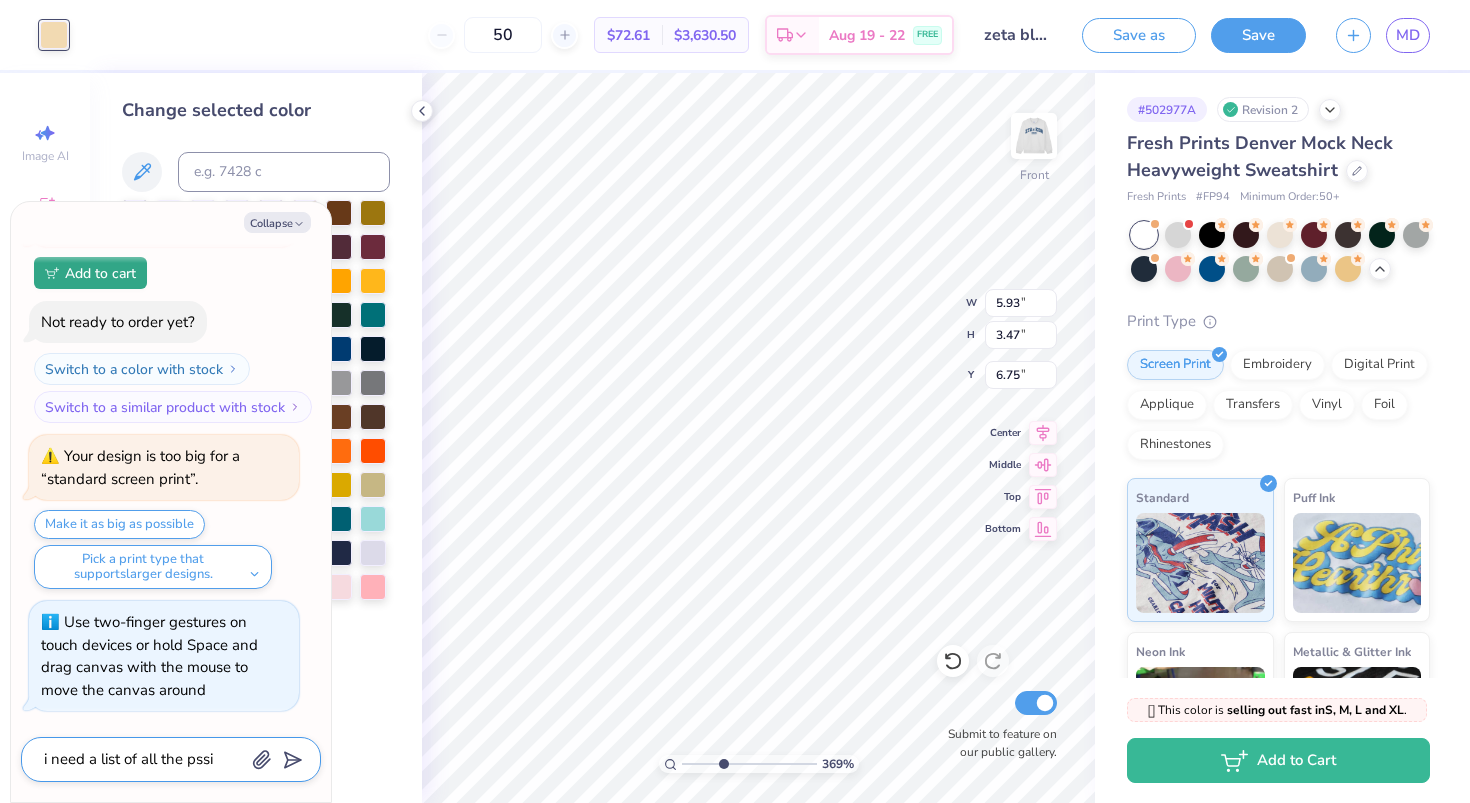 type on "x" 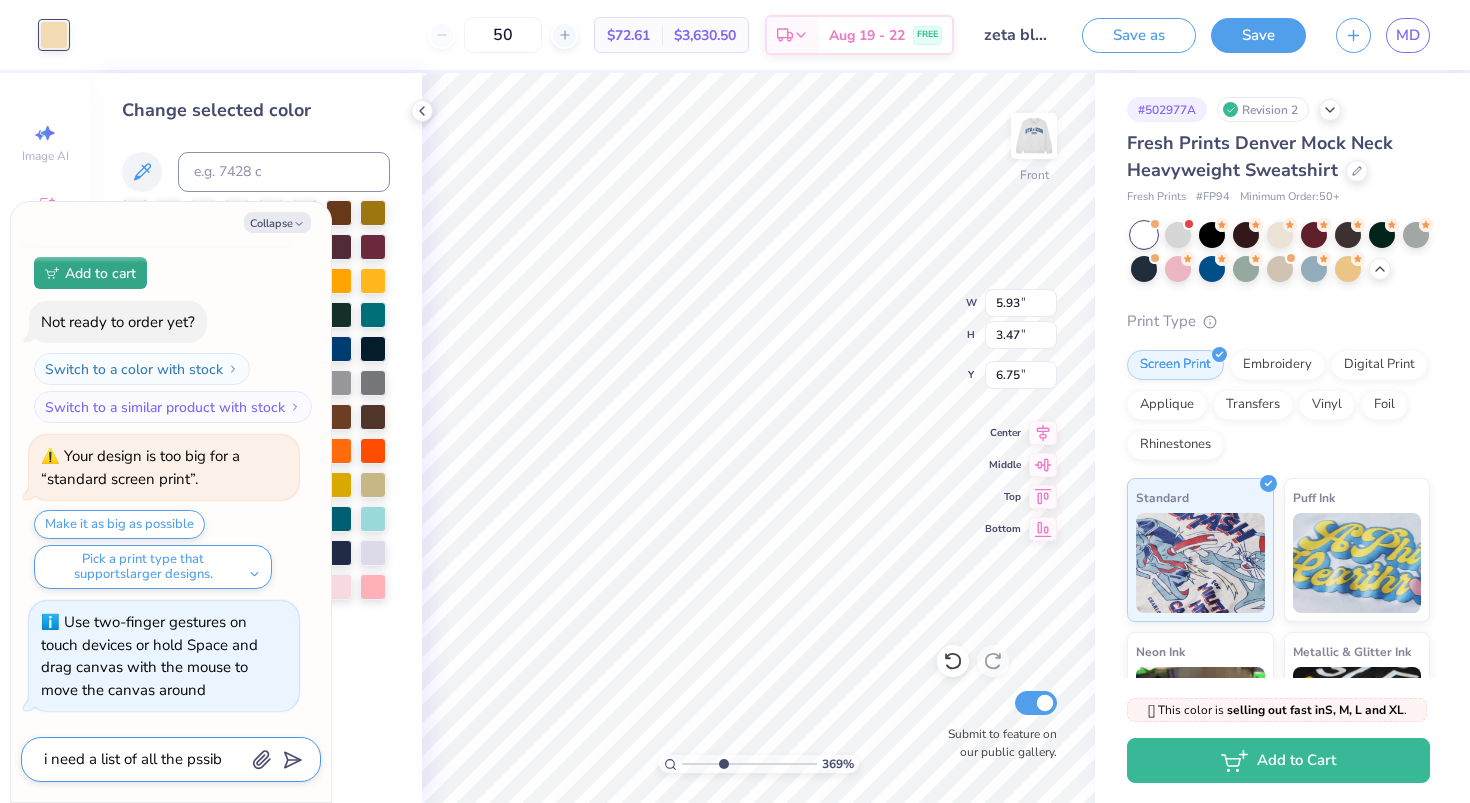 type on "x" 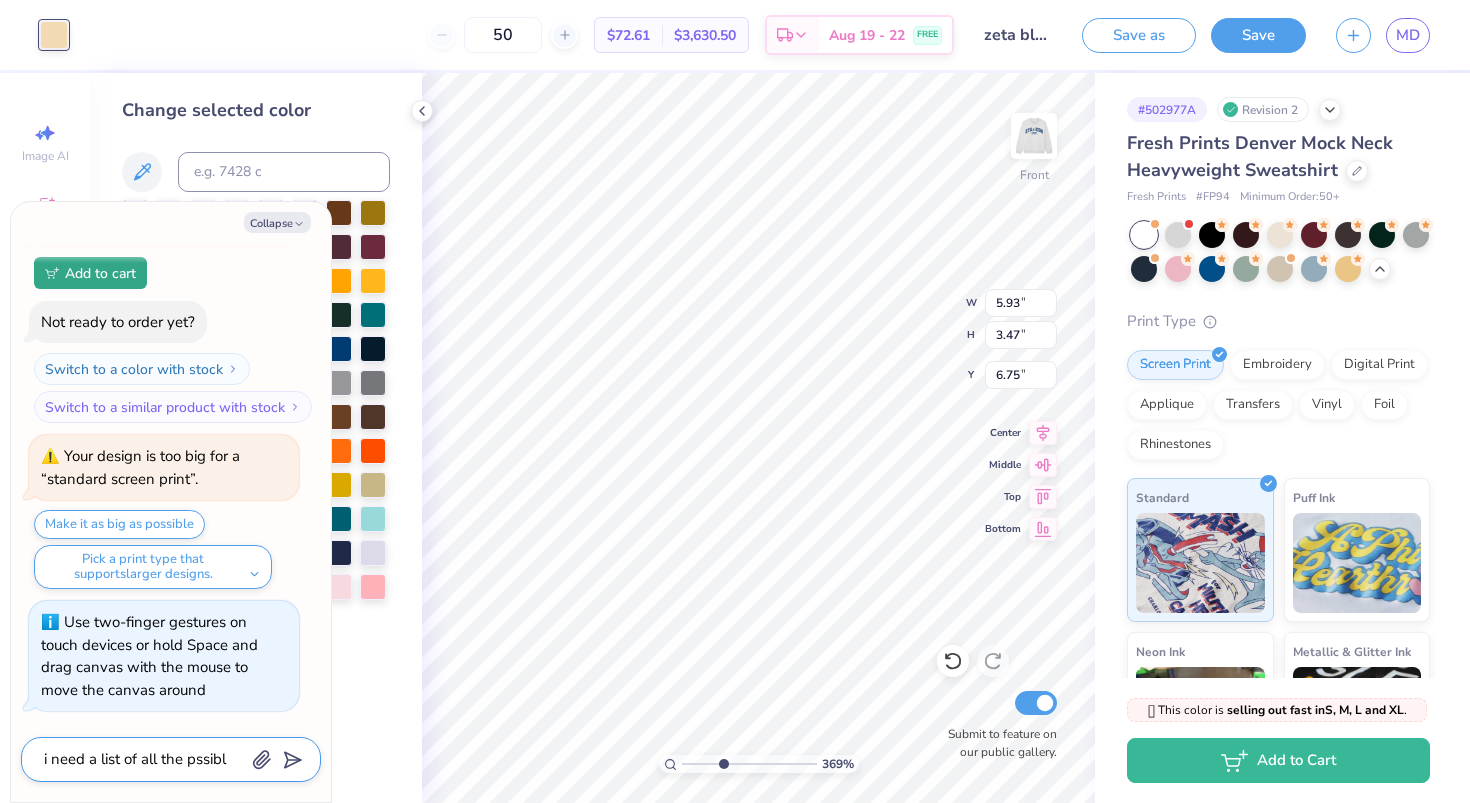 type on "x" 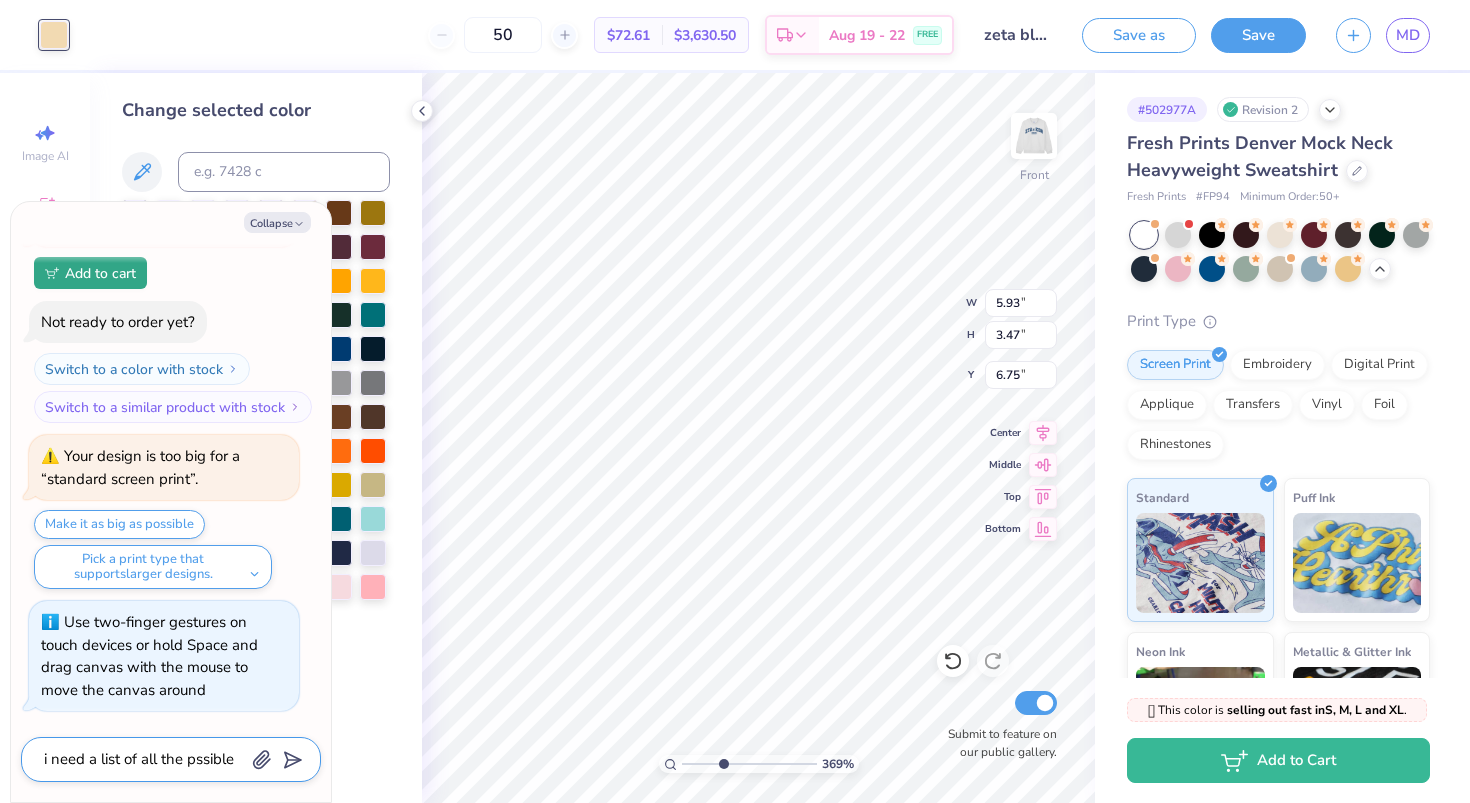 type on "x" 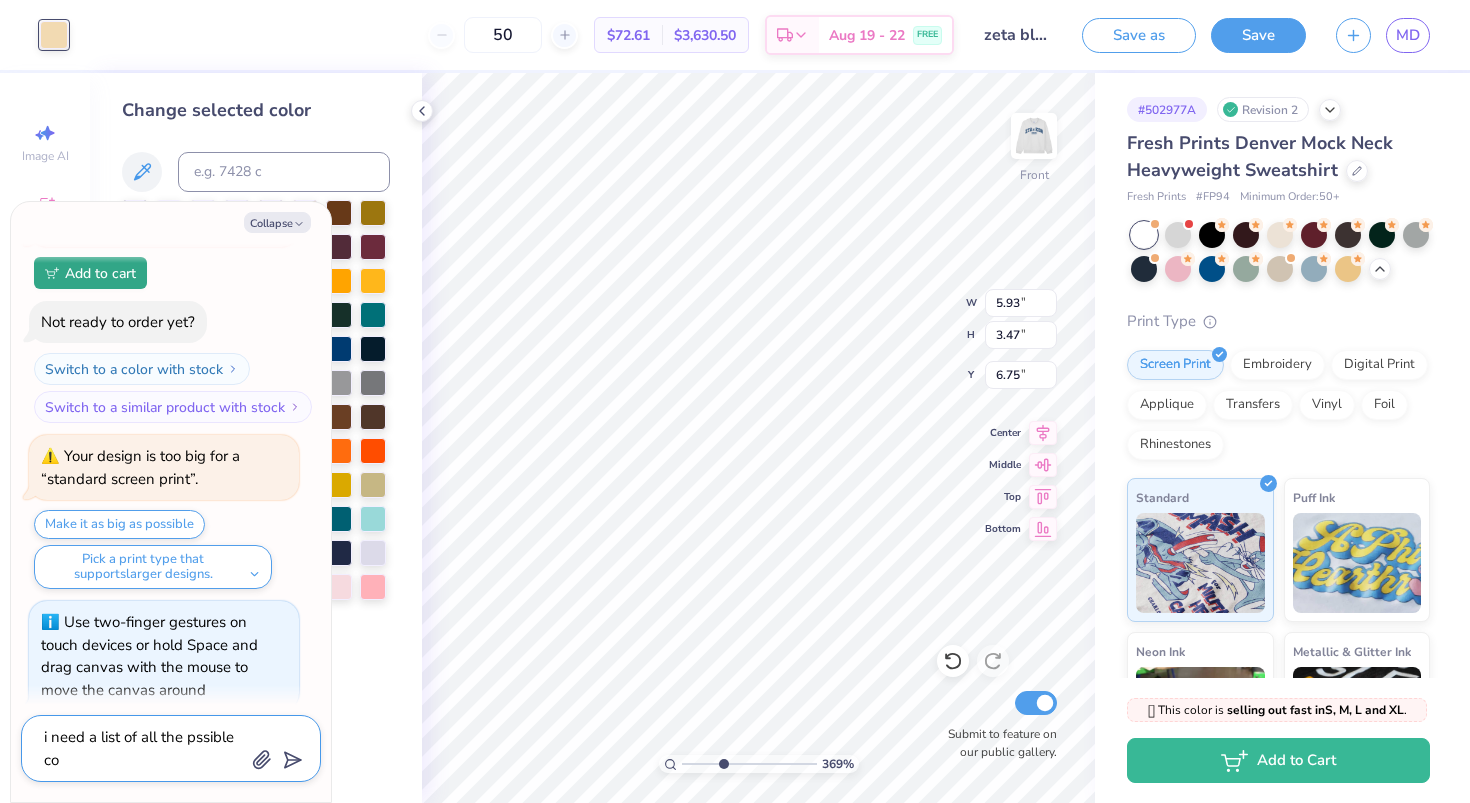 type on "x" 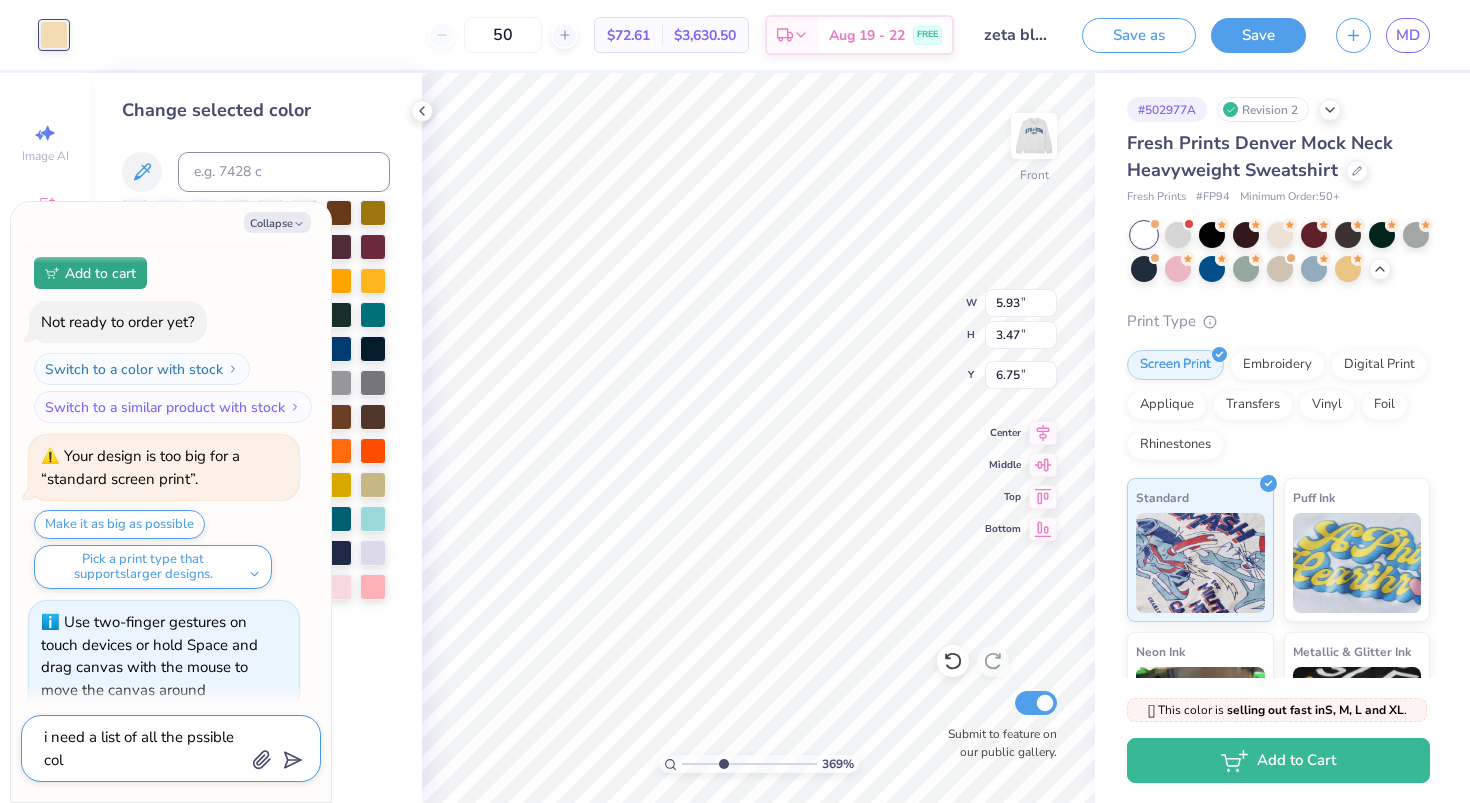 type on "x" 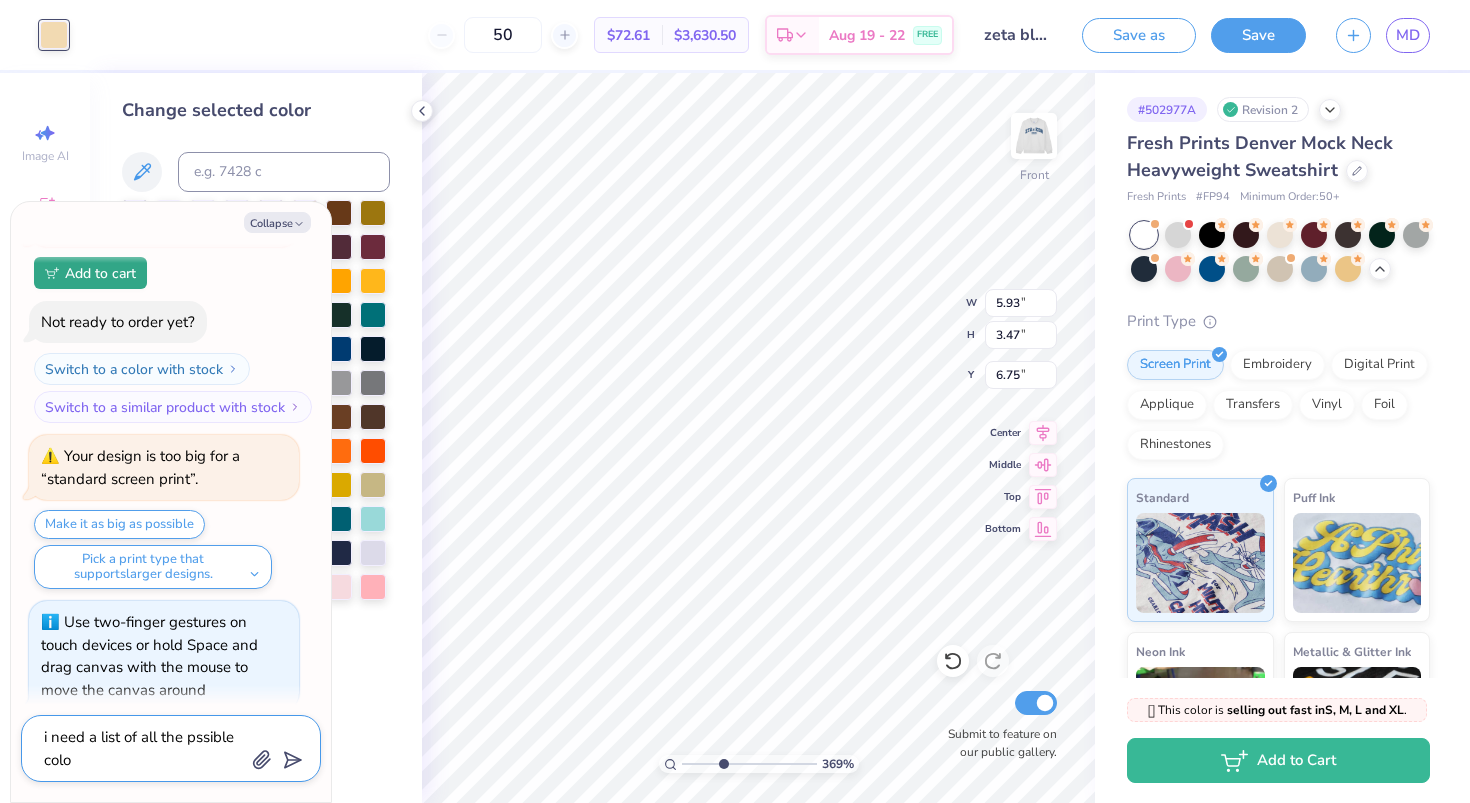 type on "x" 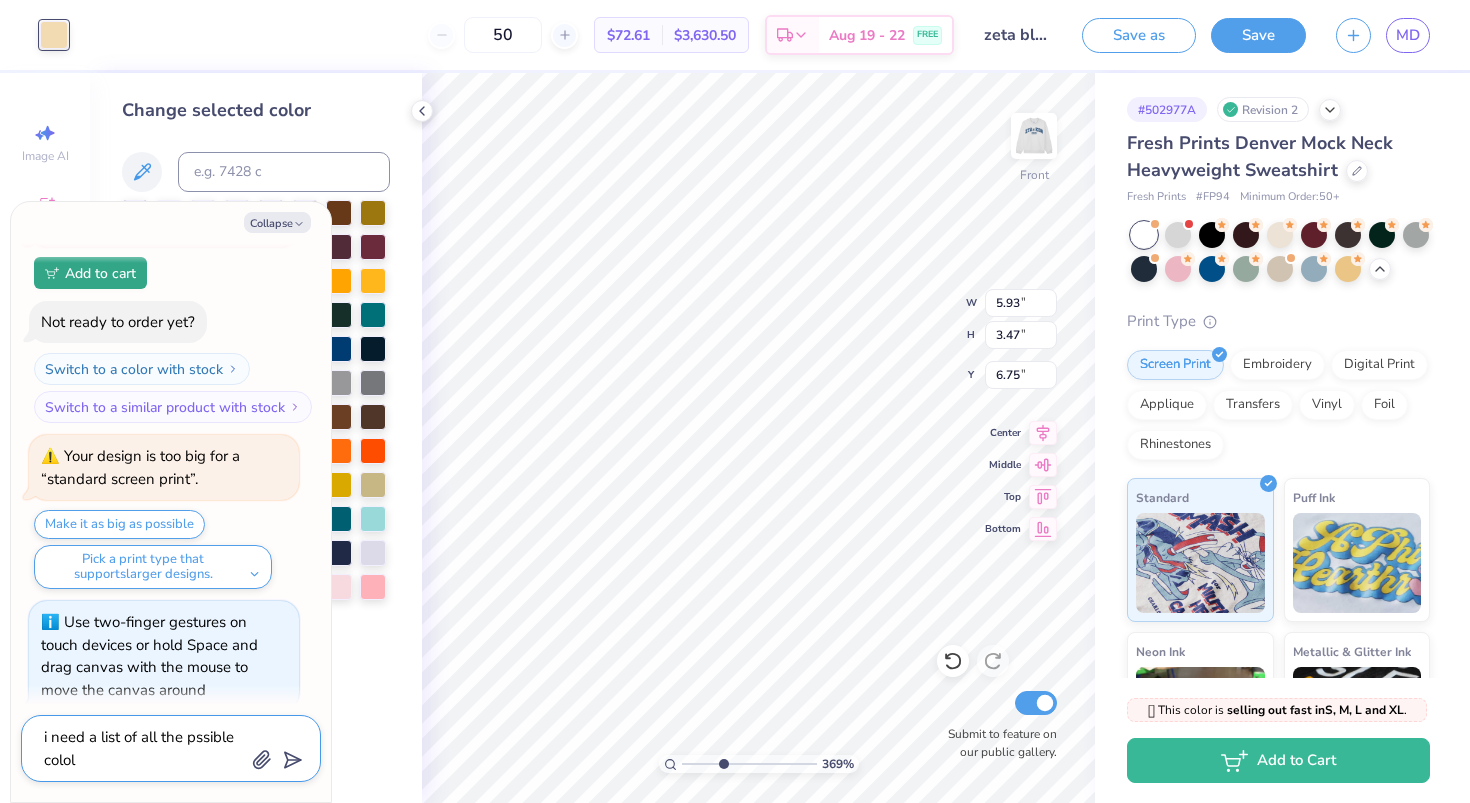 type on "x" 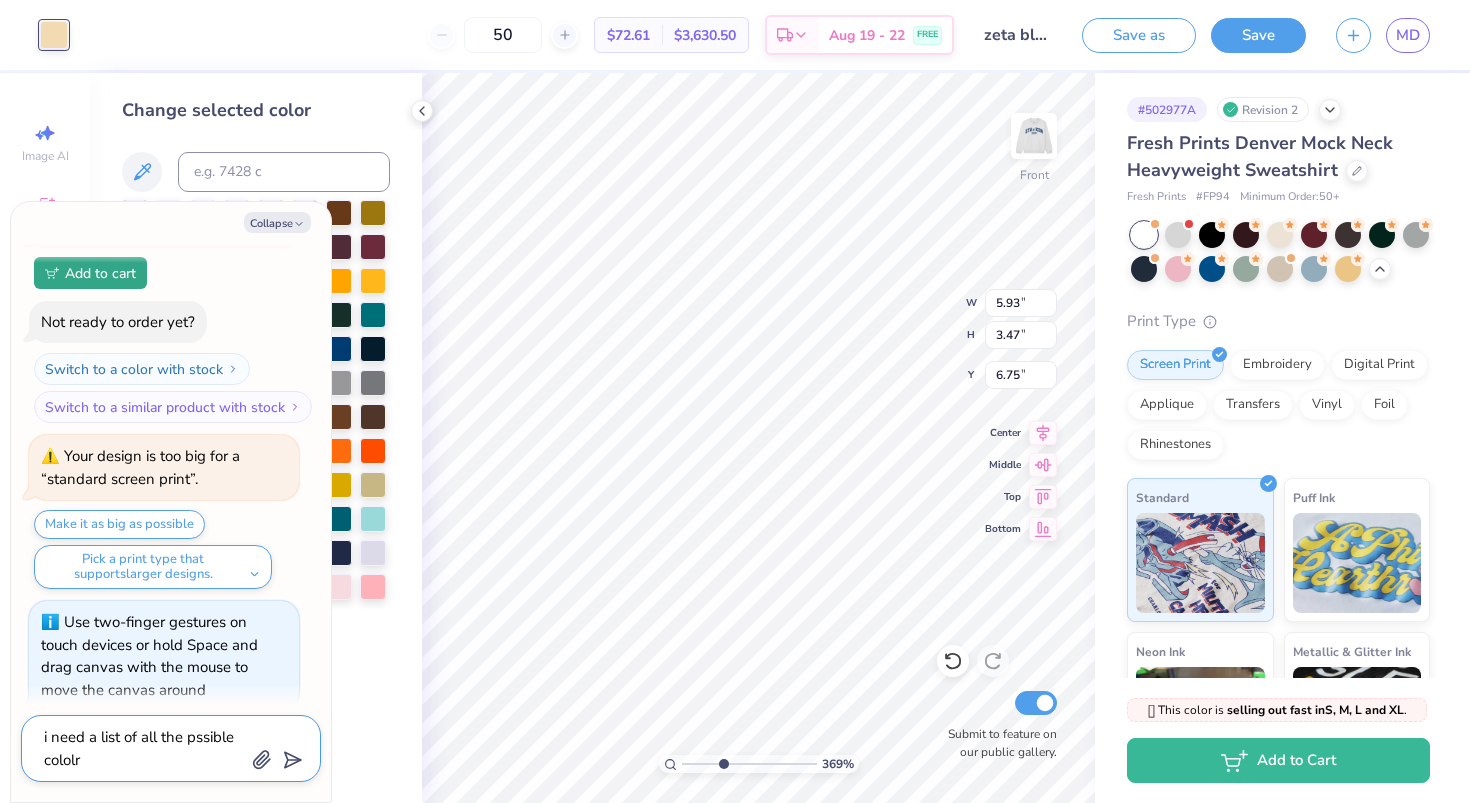 type on "x" 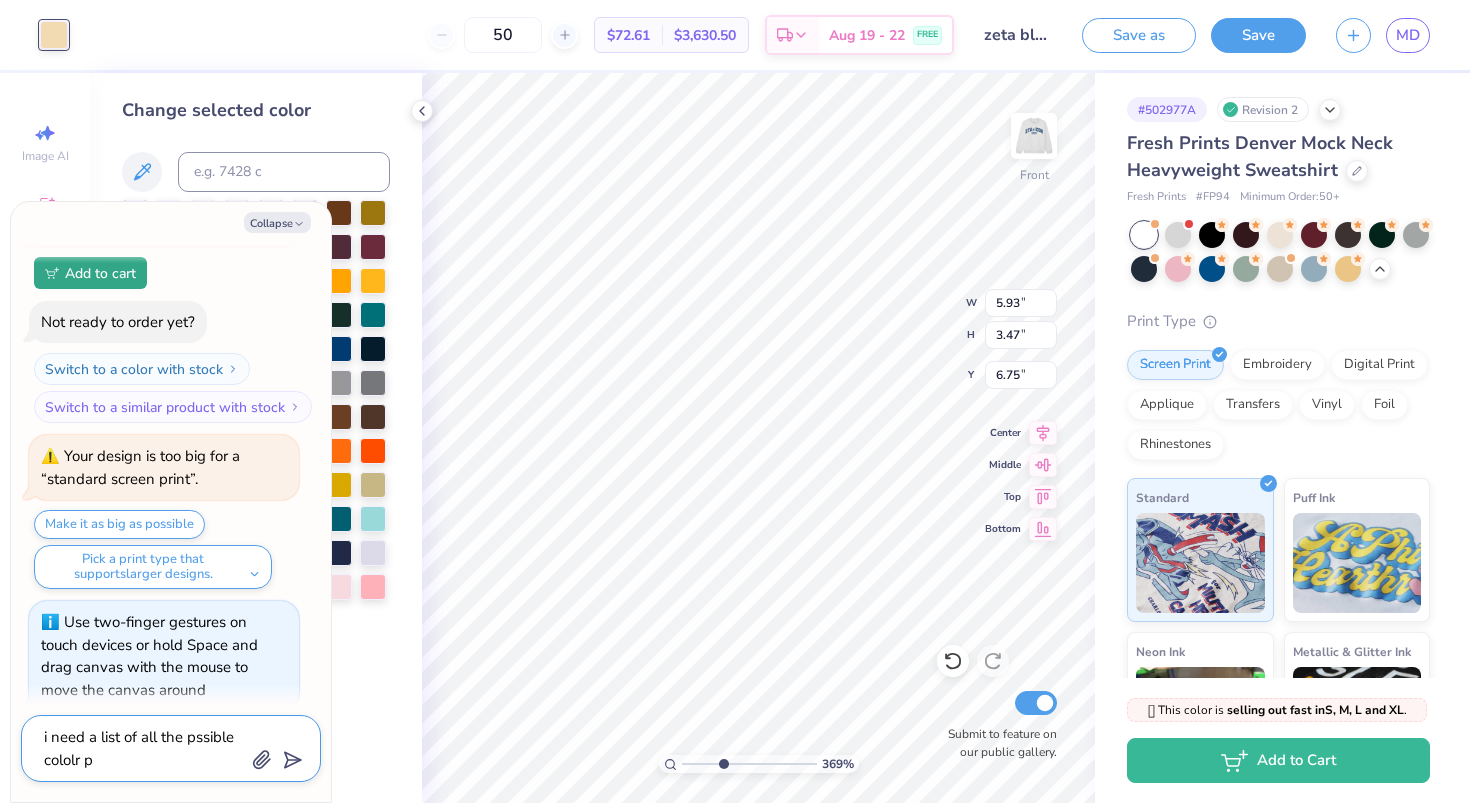 type on "x" 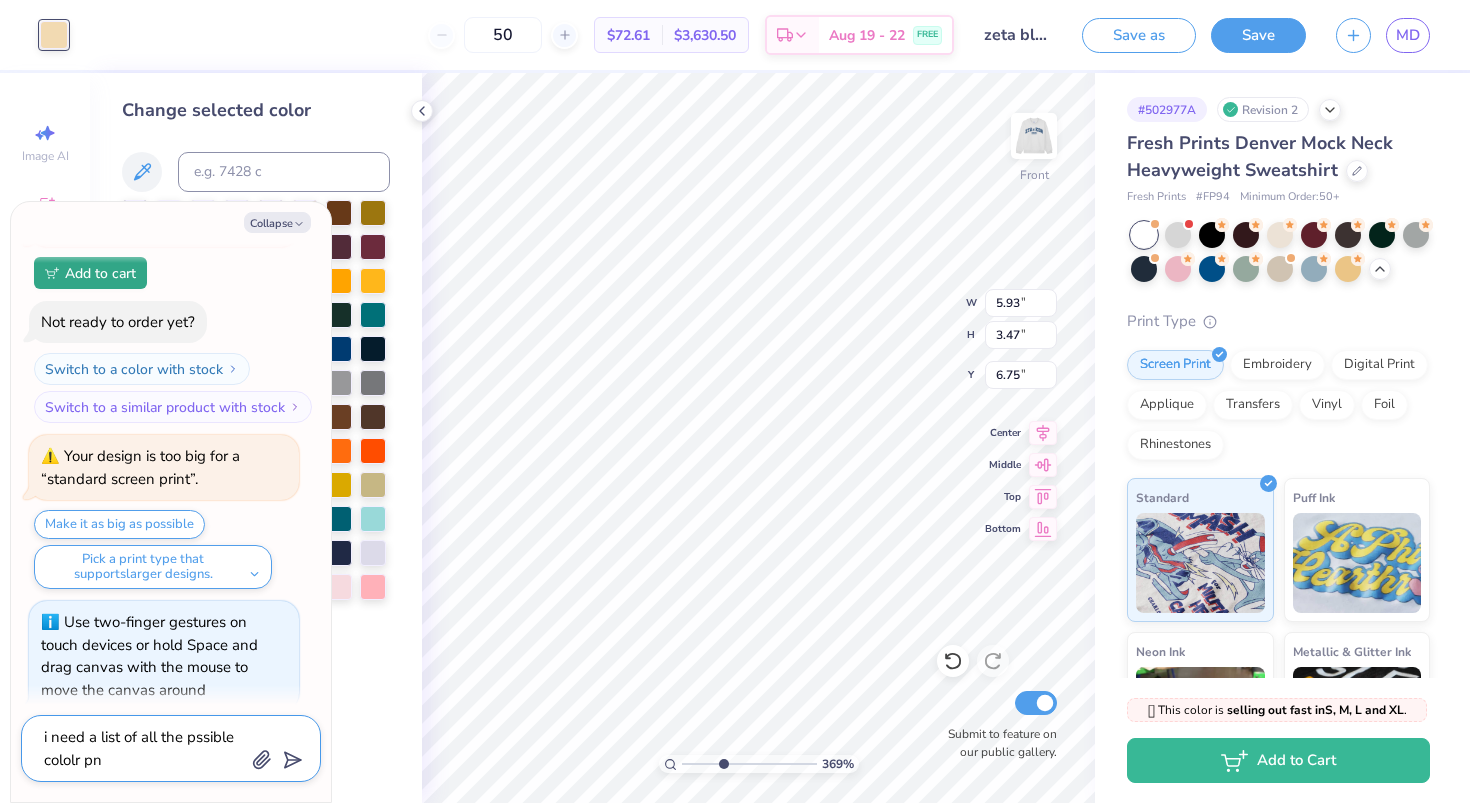 type on "x" 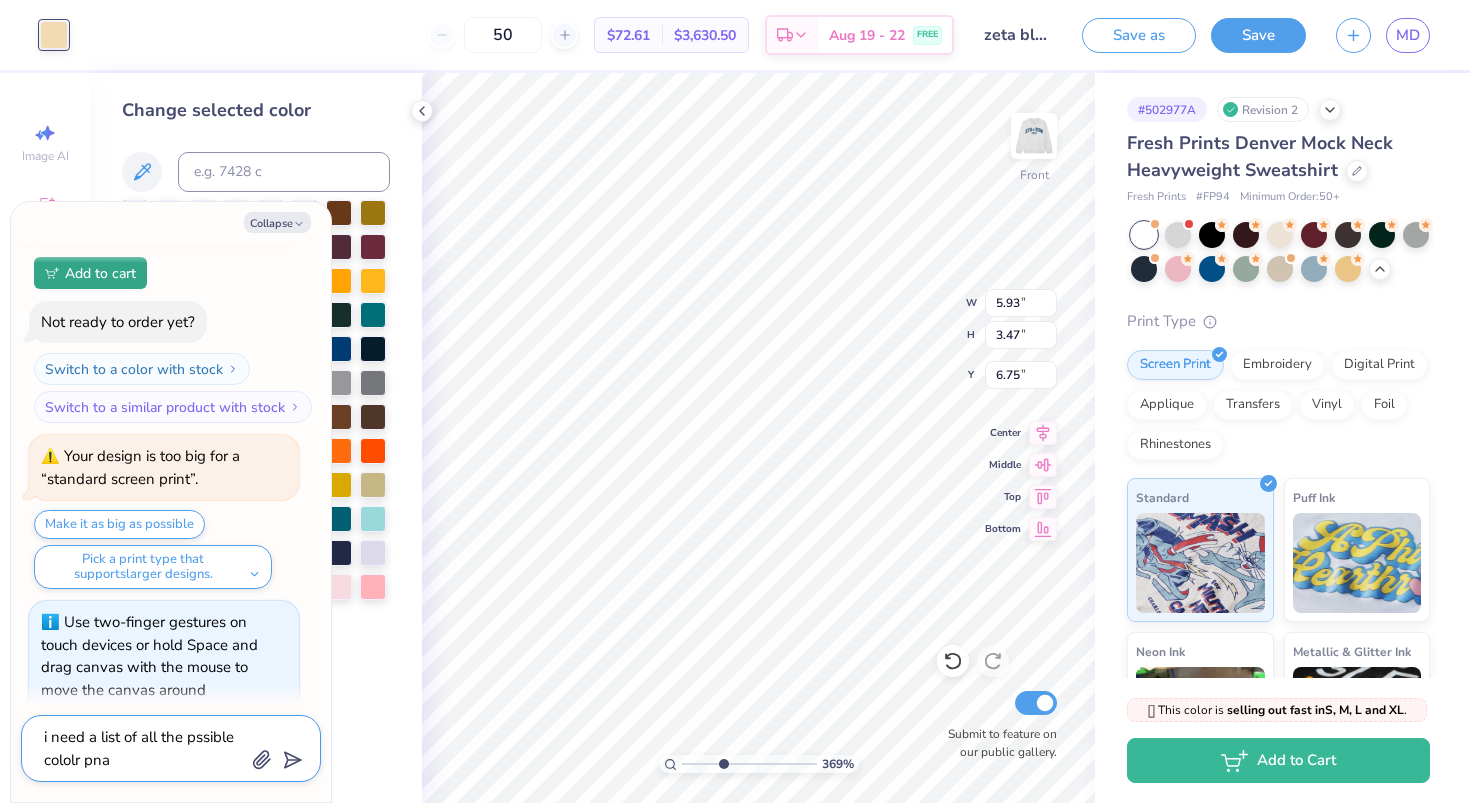 type on "x" 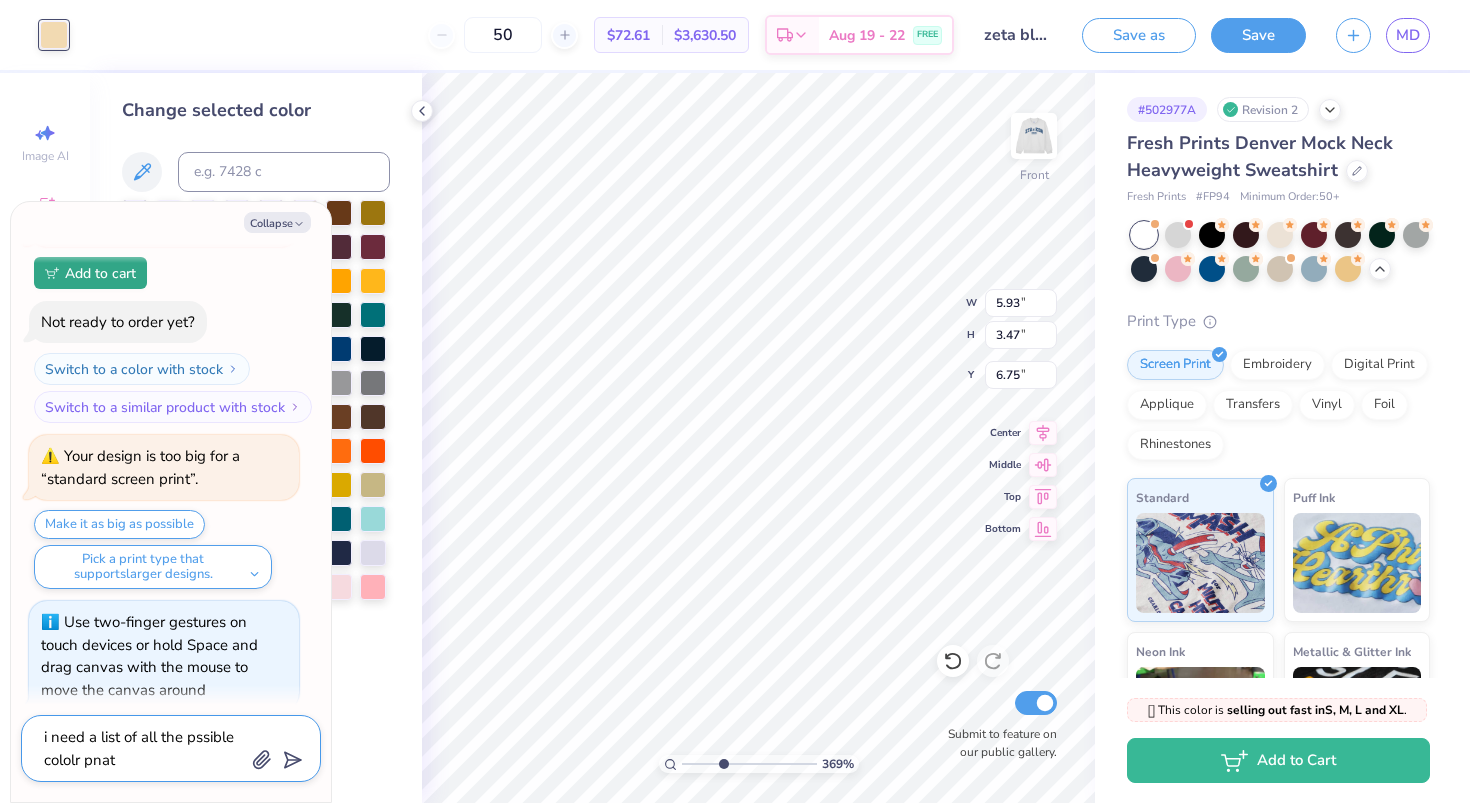 type on "x" 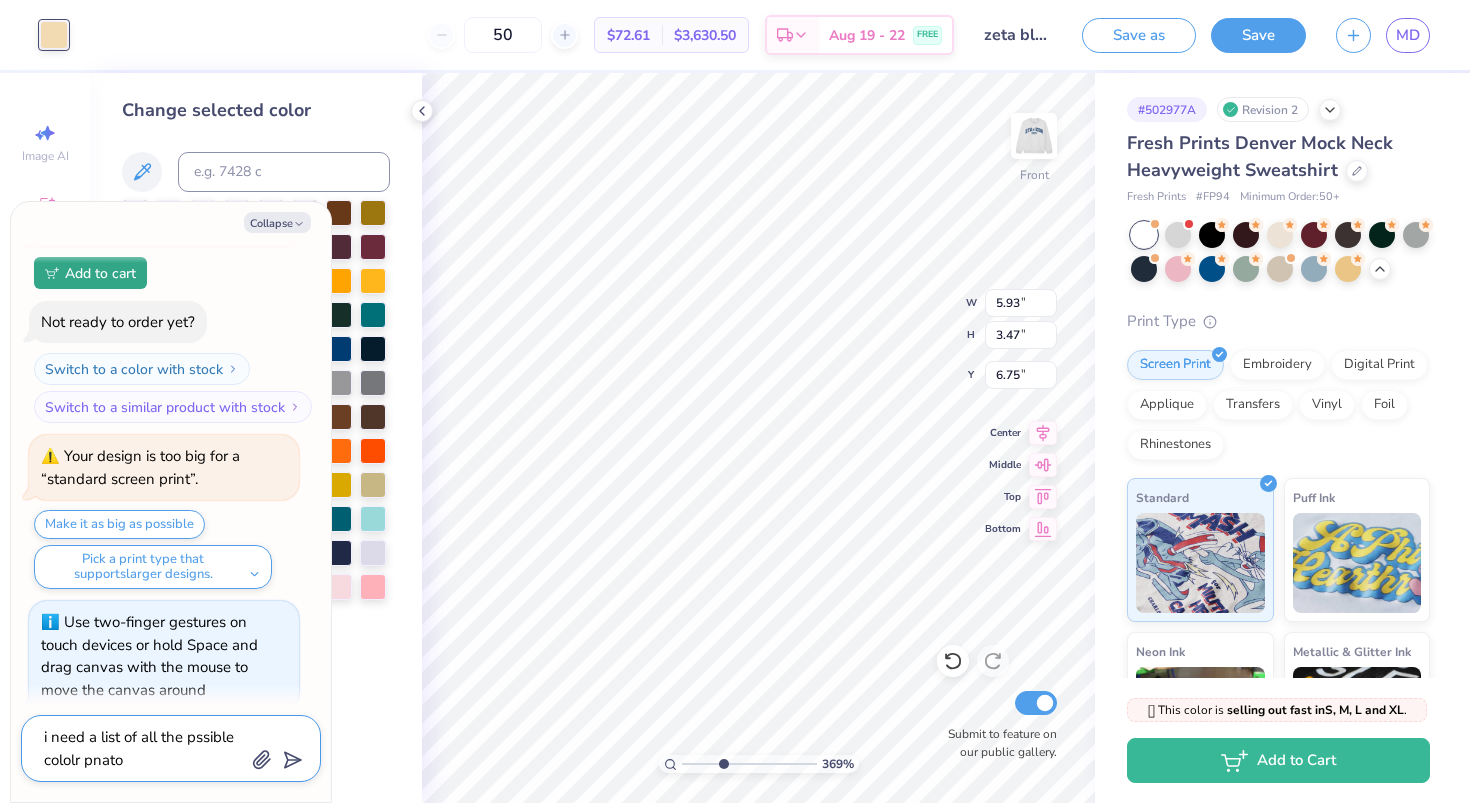 type on "x" 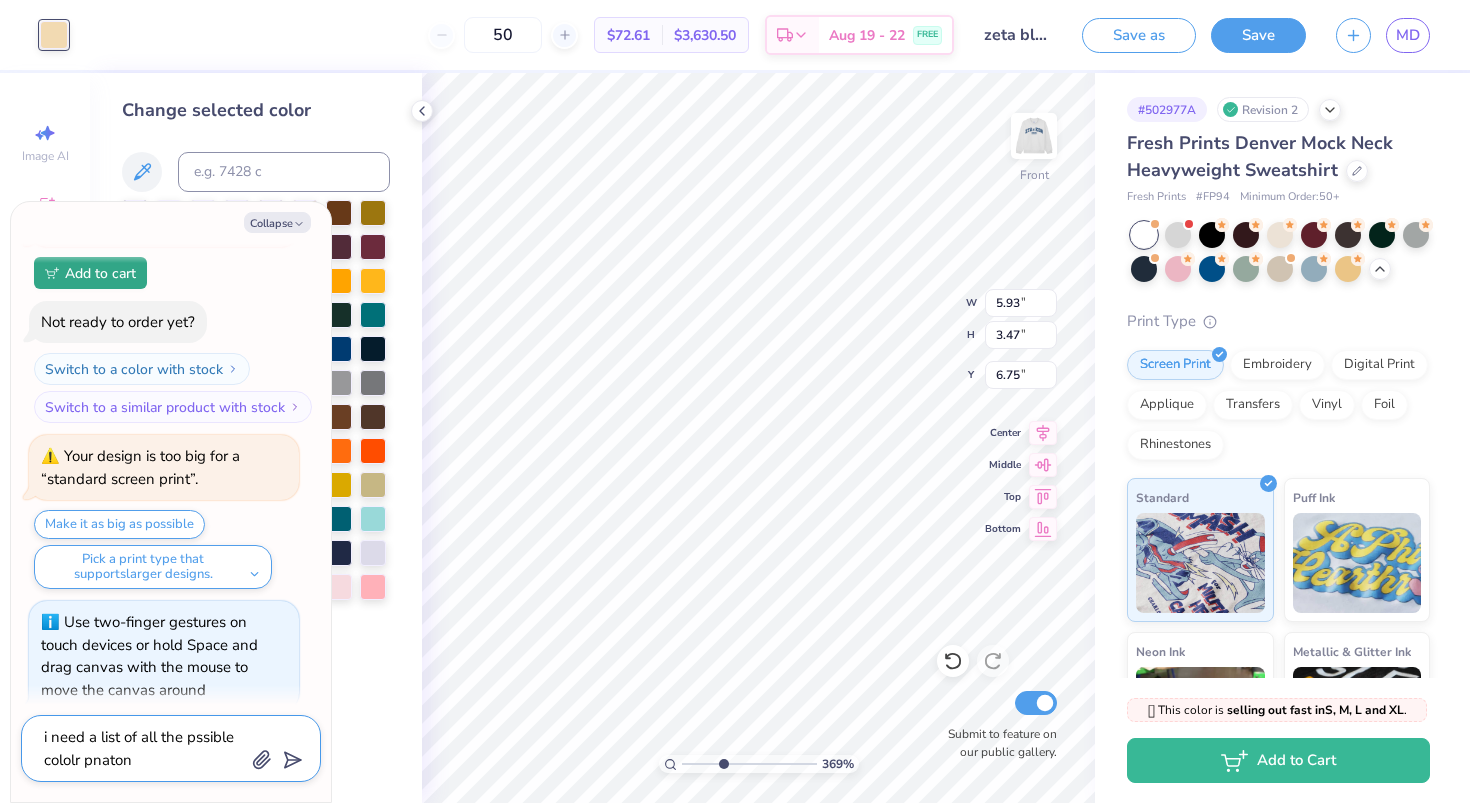 type on "x" 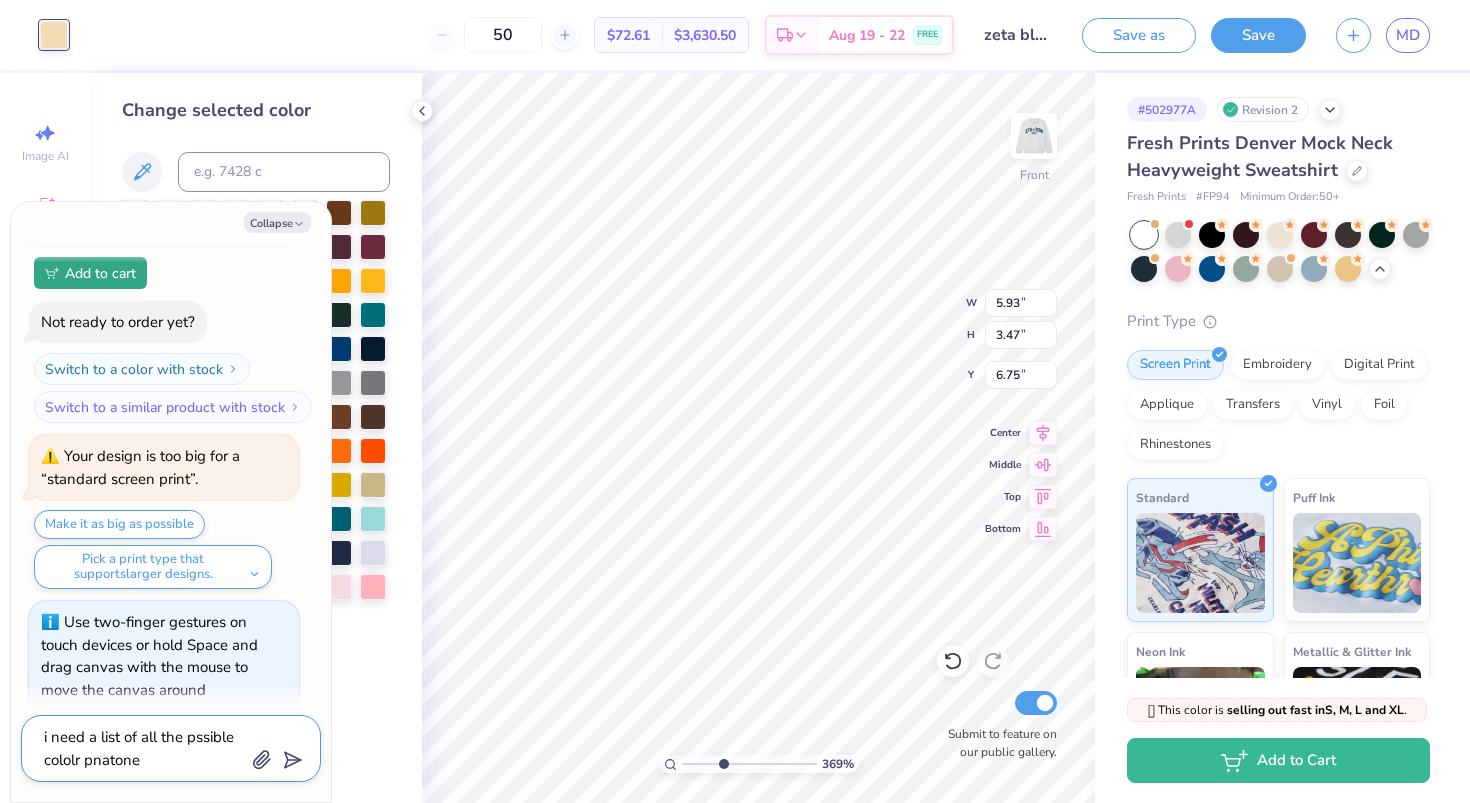 type 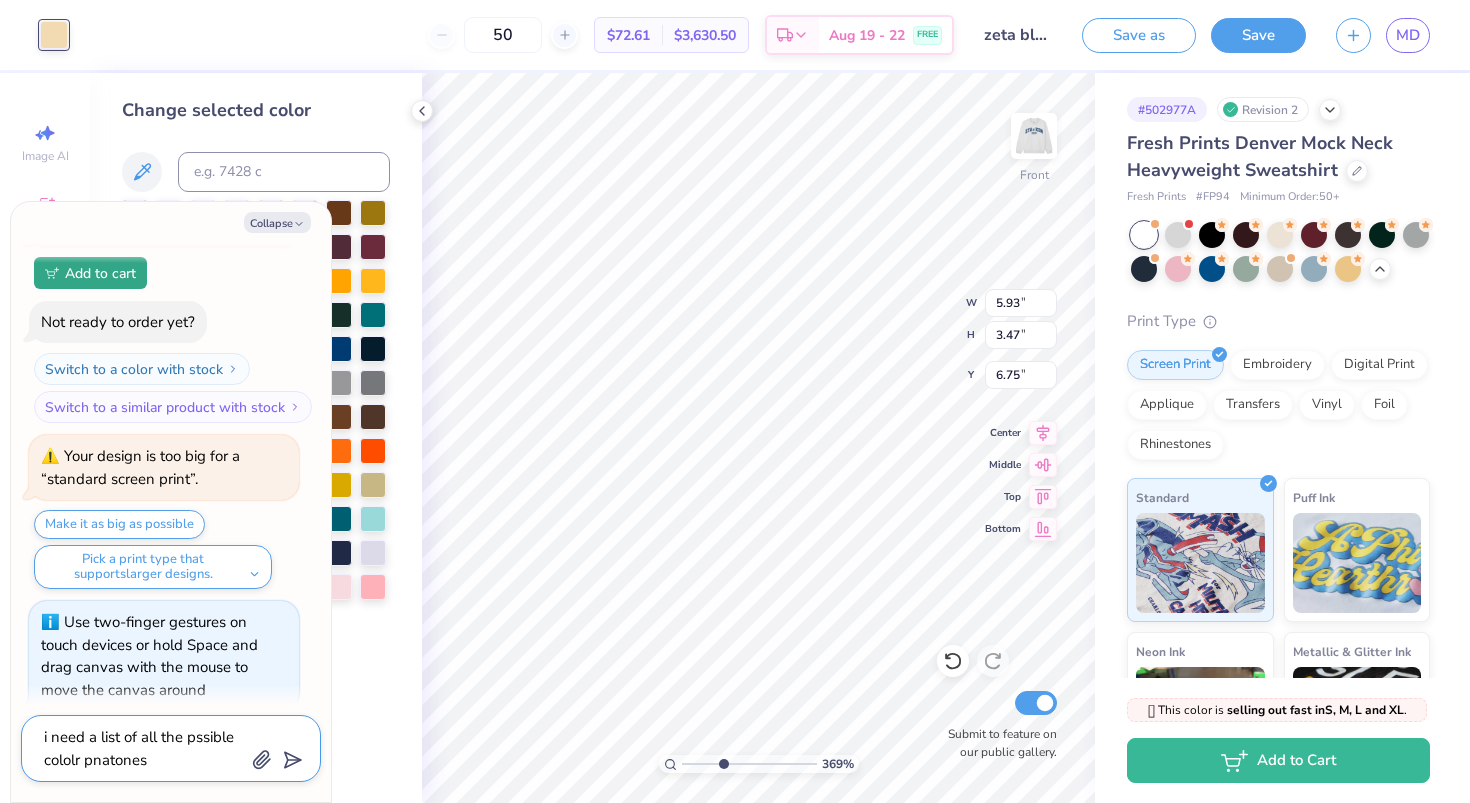 click on "i need a list of all the pssible cololr pnatones" at bounding box center (143, 748) 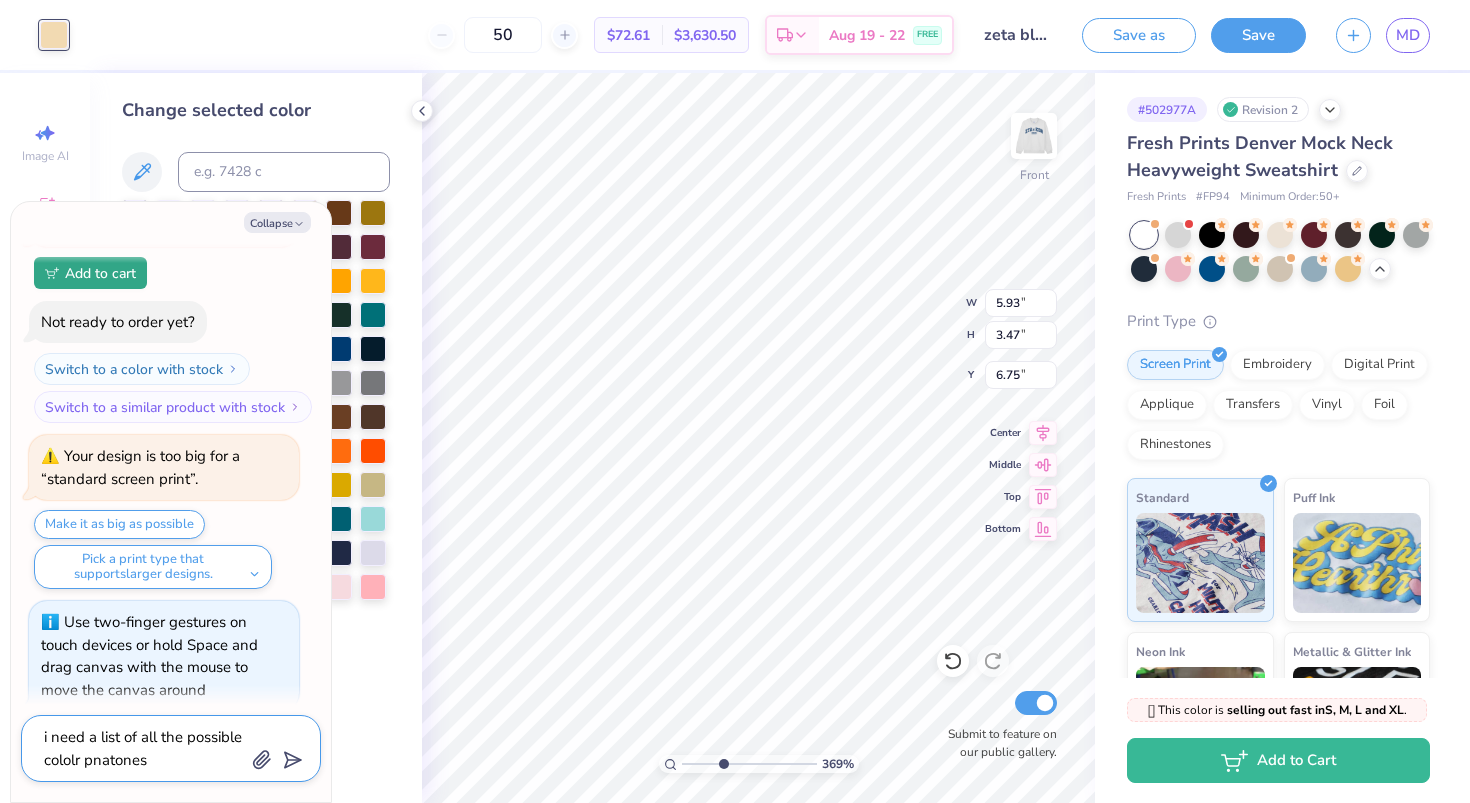 click on "i need a list of all the possible cololr pnatones" at bounding box center (143, 748) 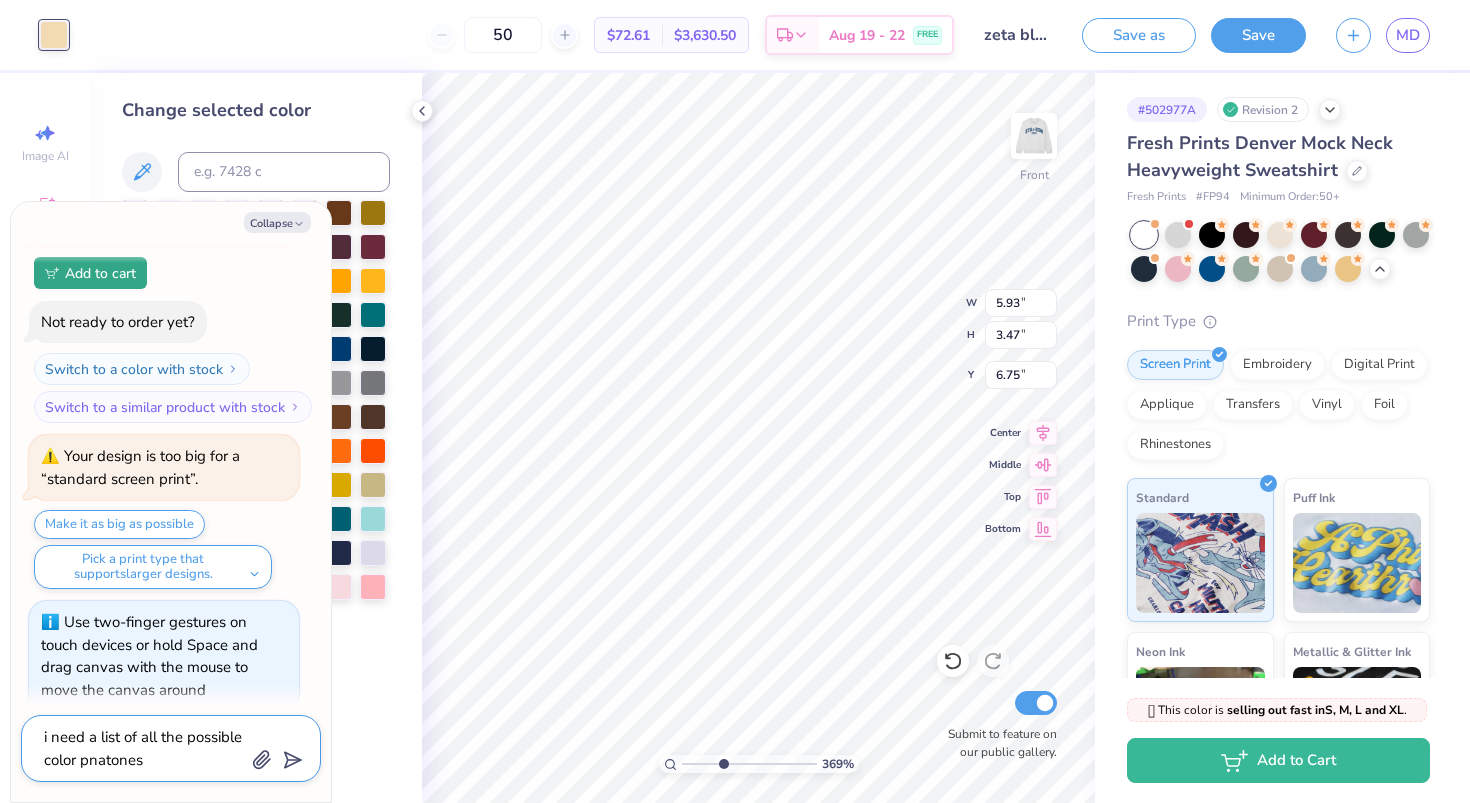 click on "i need a list of all the possible color pnatones" at bounding box center (143, 748) 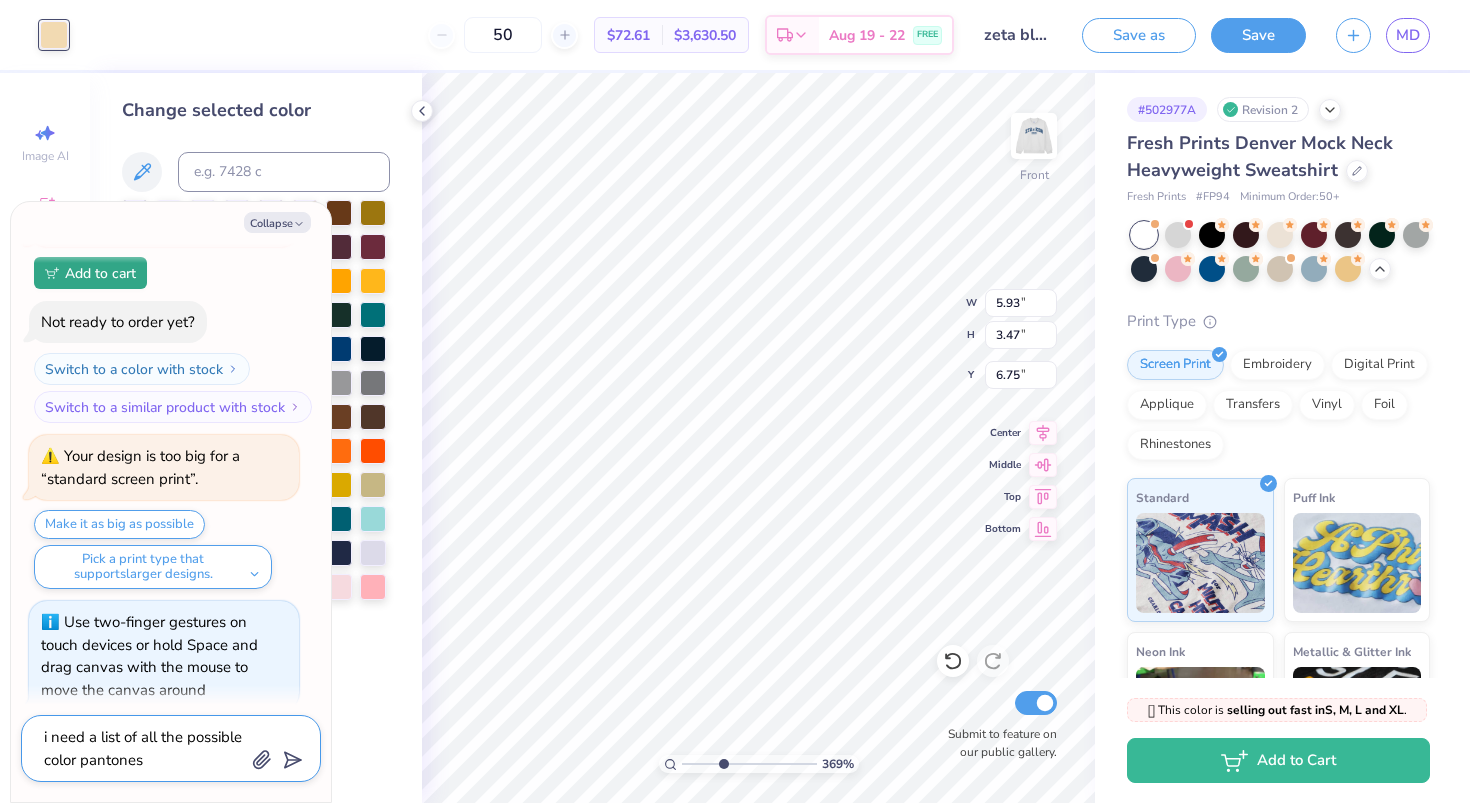 click 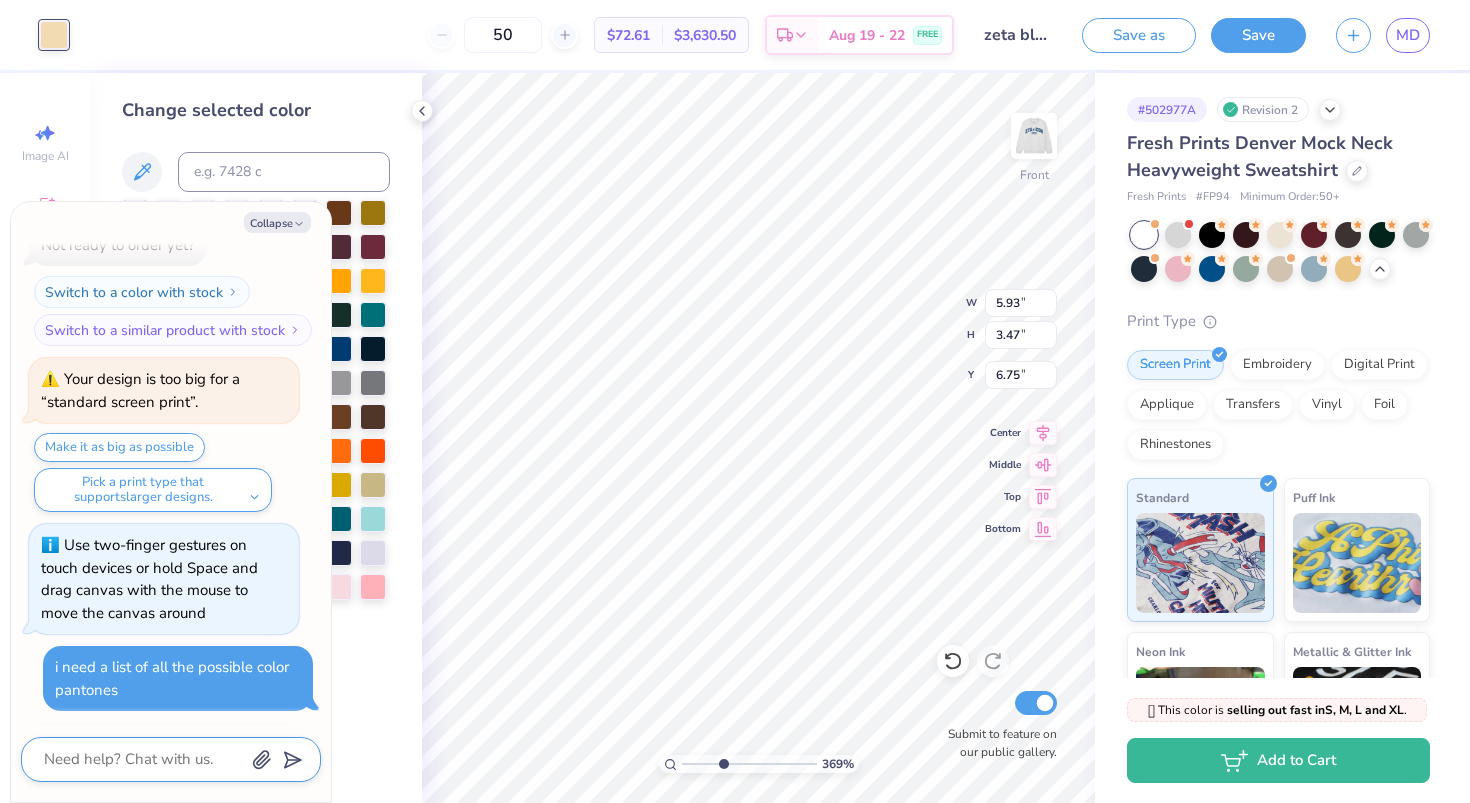 scroll, scrollTop: 840, scrollLeft: 0, axis: vertical 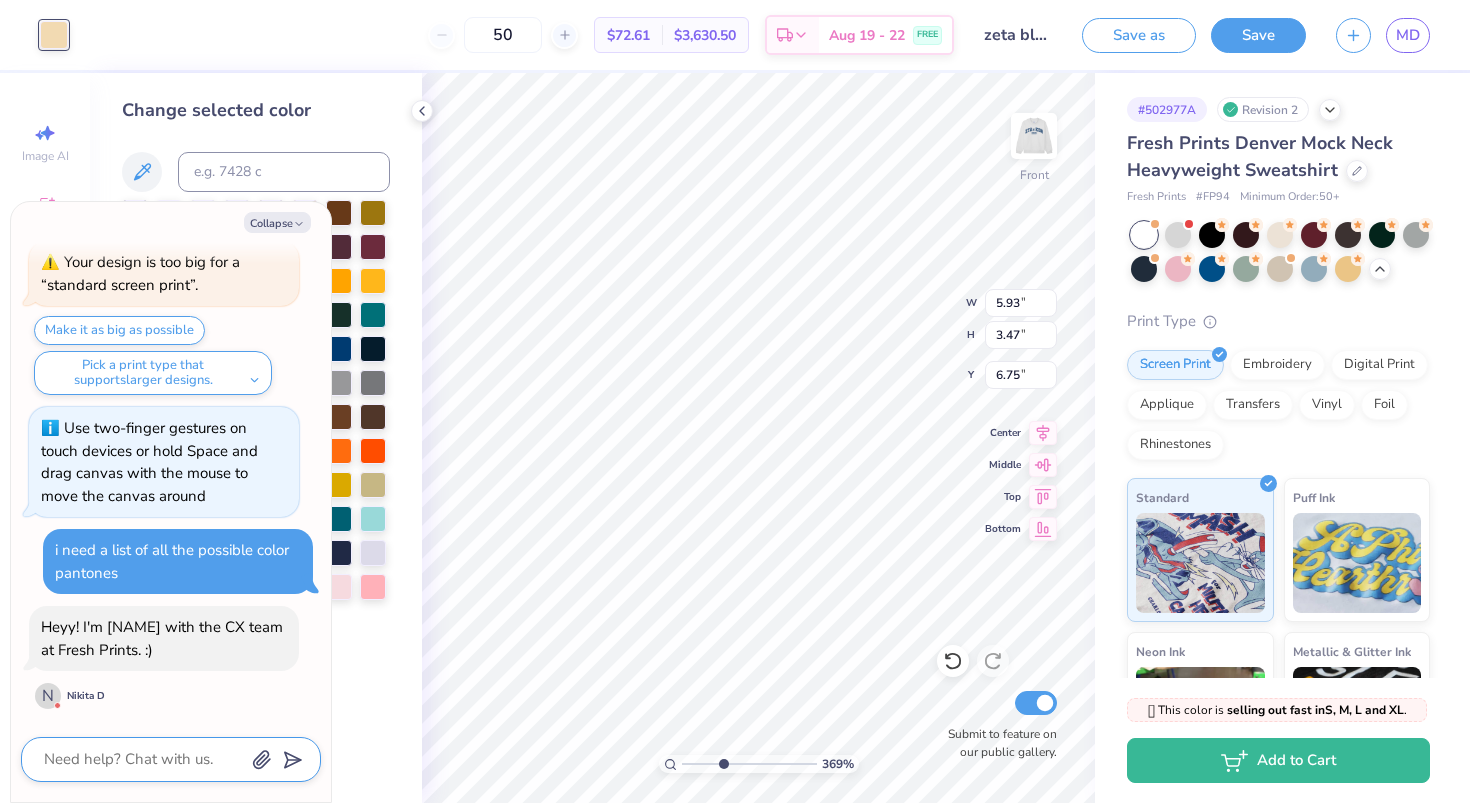 click at bounding box center (143, 759) 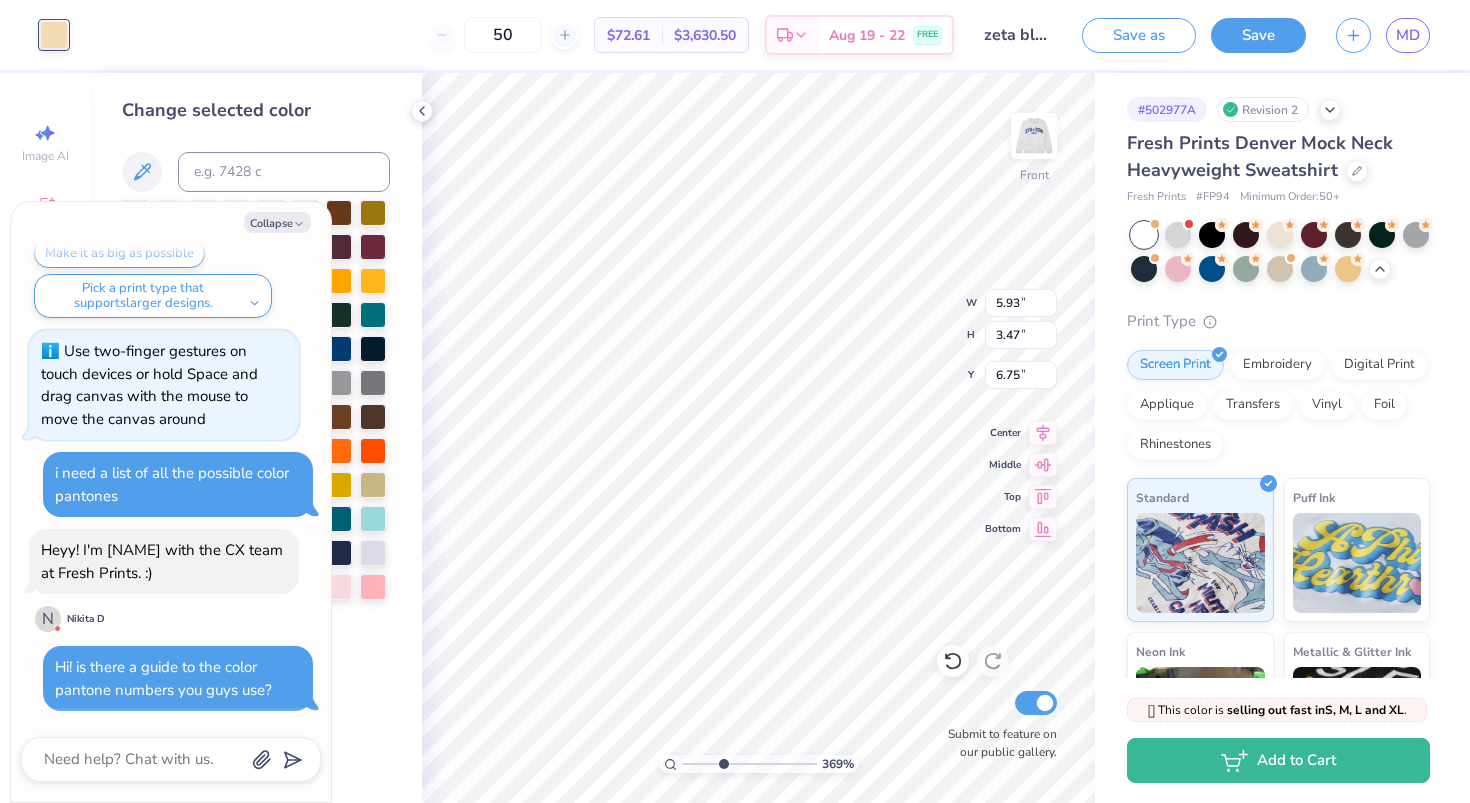 scroll, scrollTop: 1056, scrollLeft: 0, axis: vertical 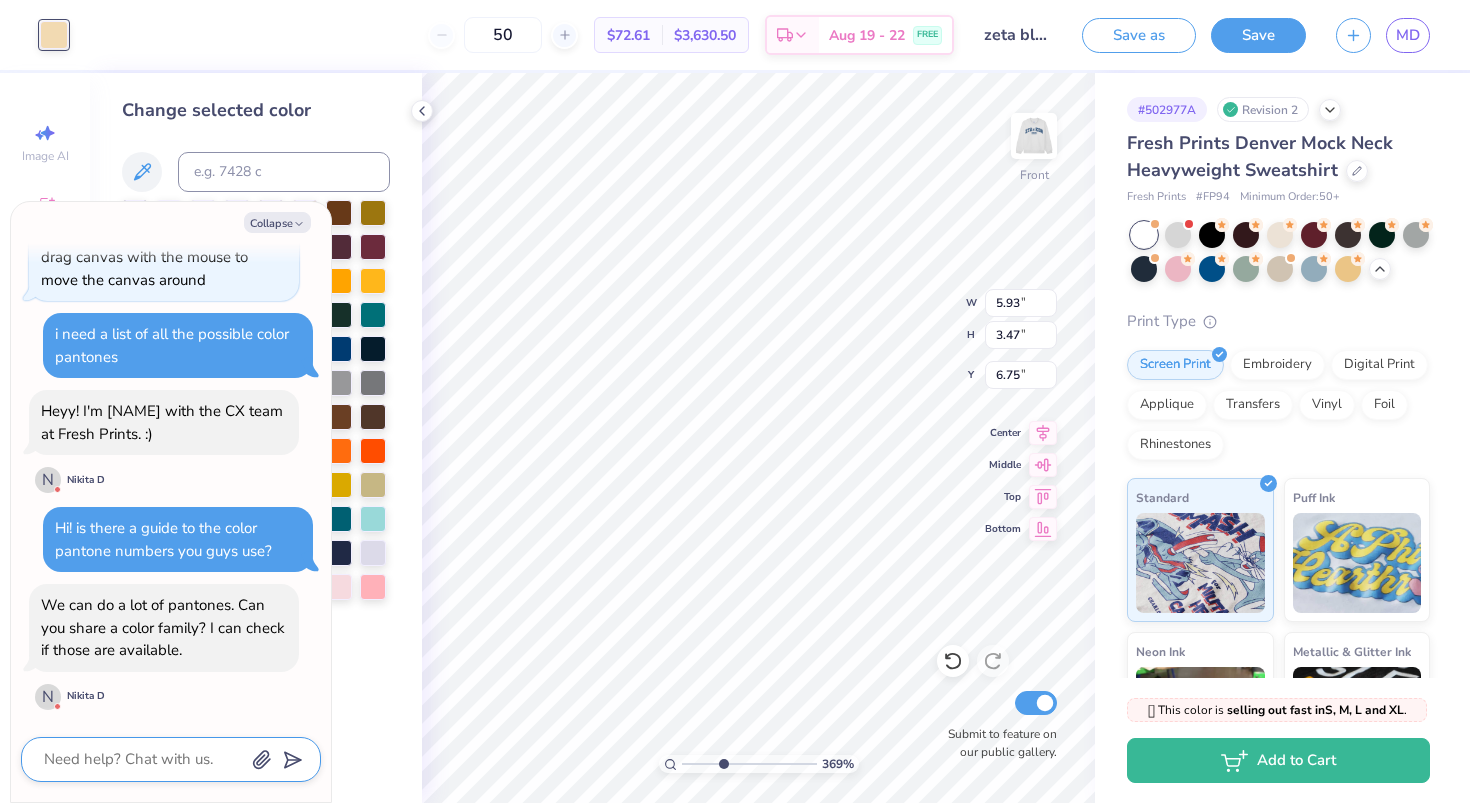 click at bounding box center (143, 759) 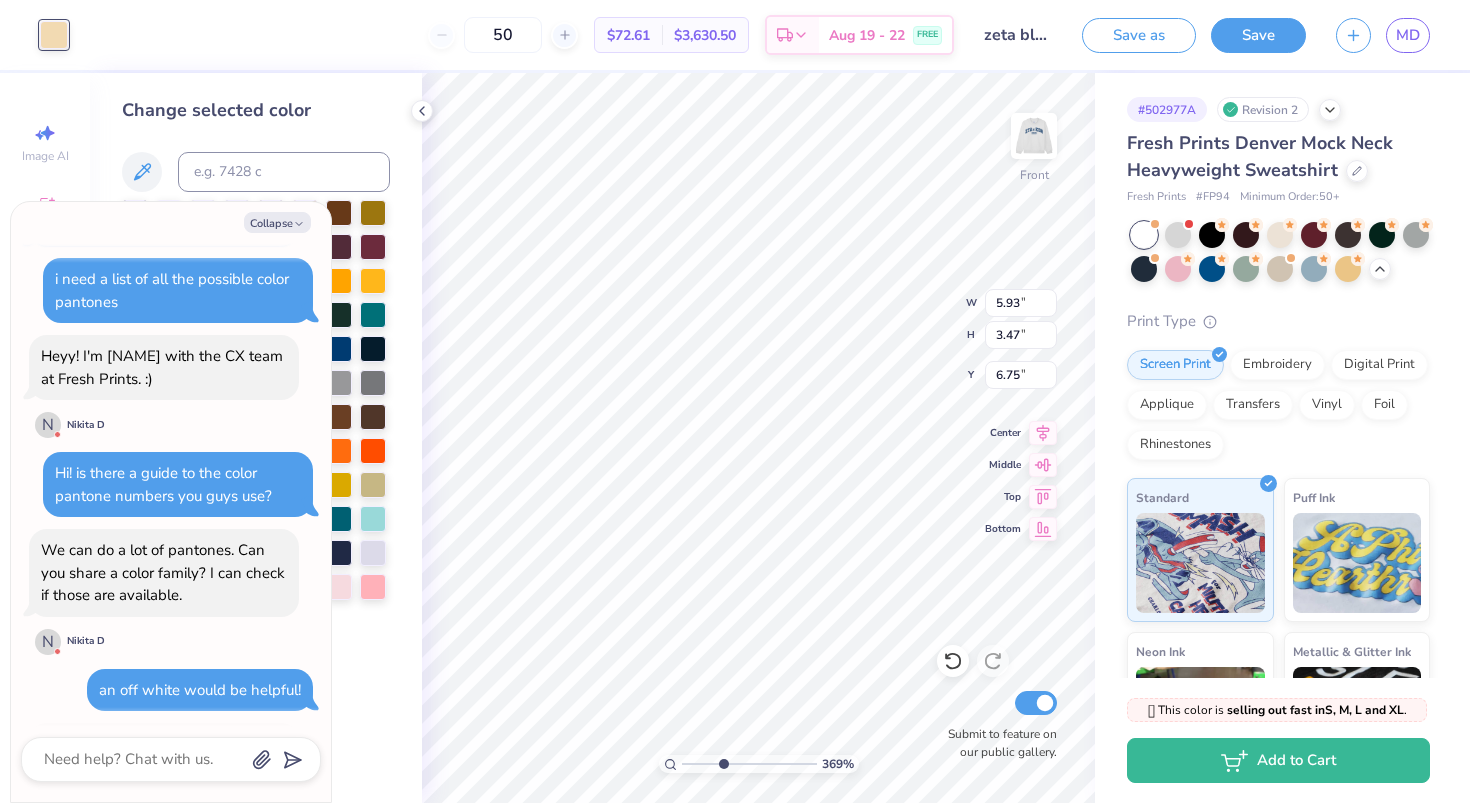 scroll, scrollTop: 1228, scrollLeft: 0, axis: vertical 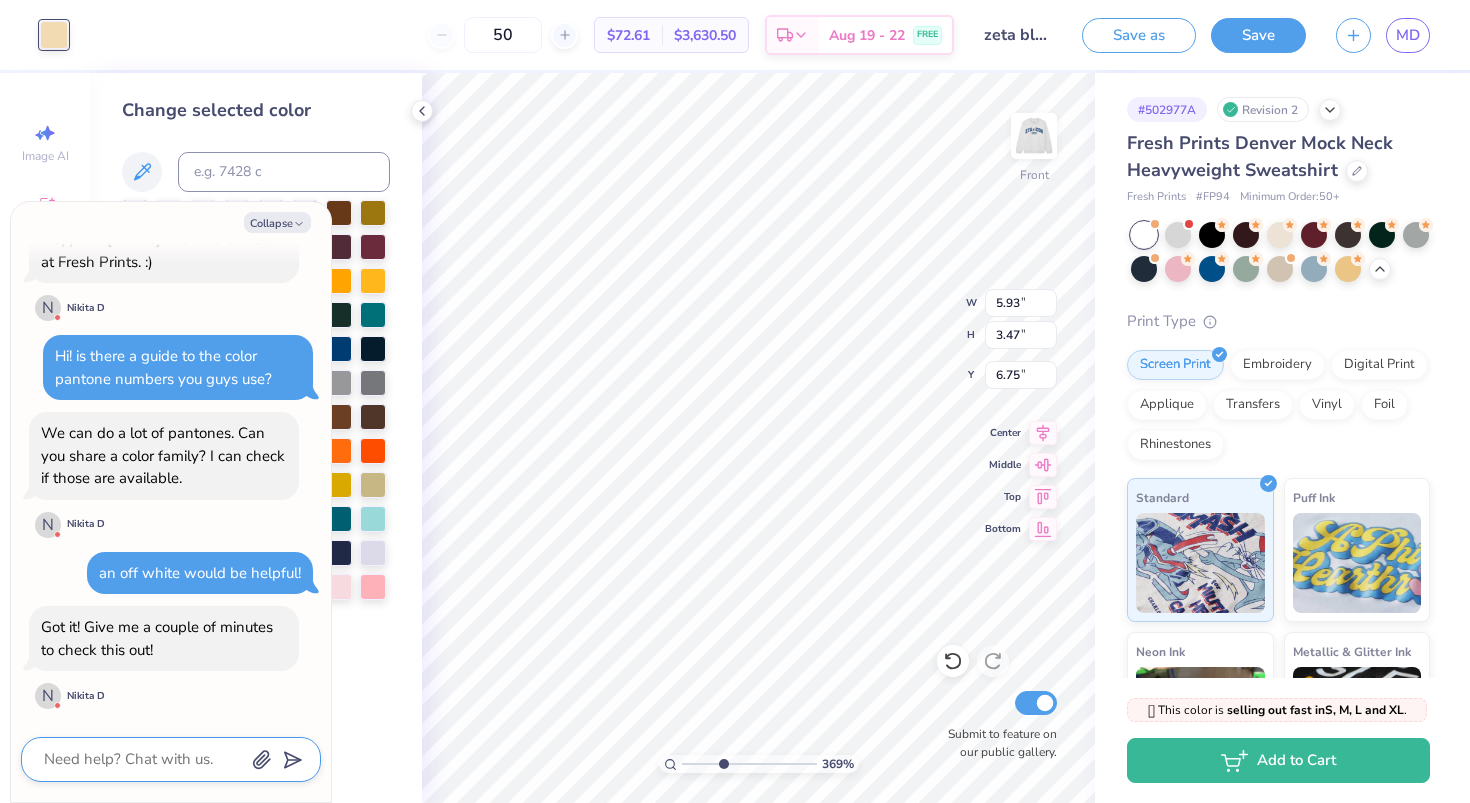 click at bounding box center (143, 759) 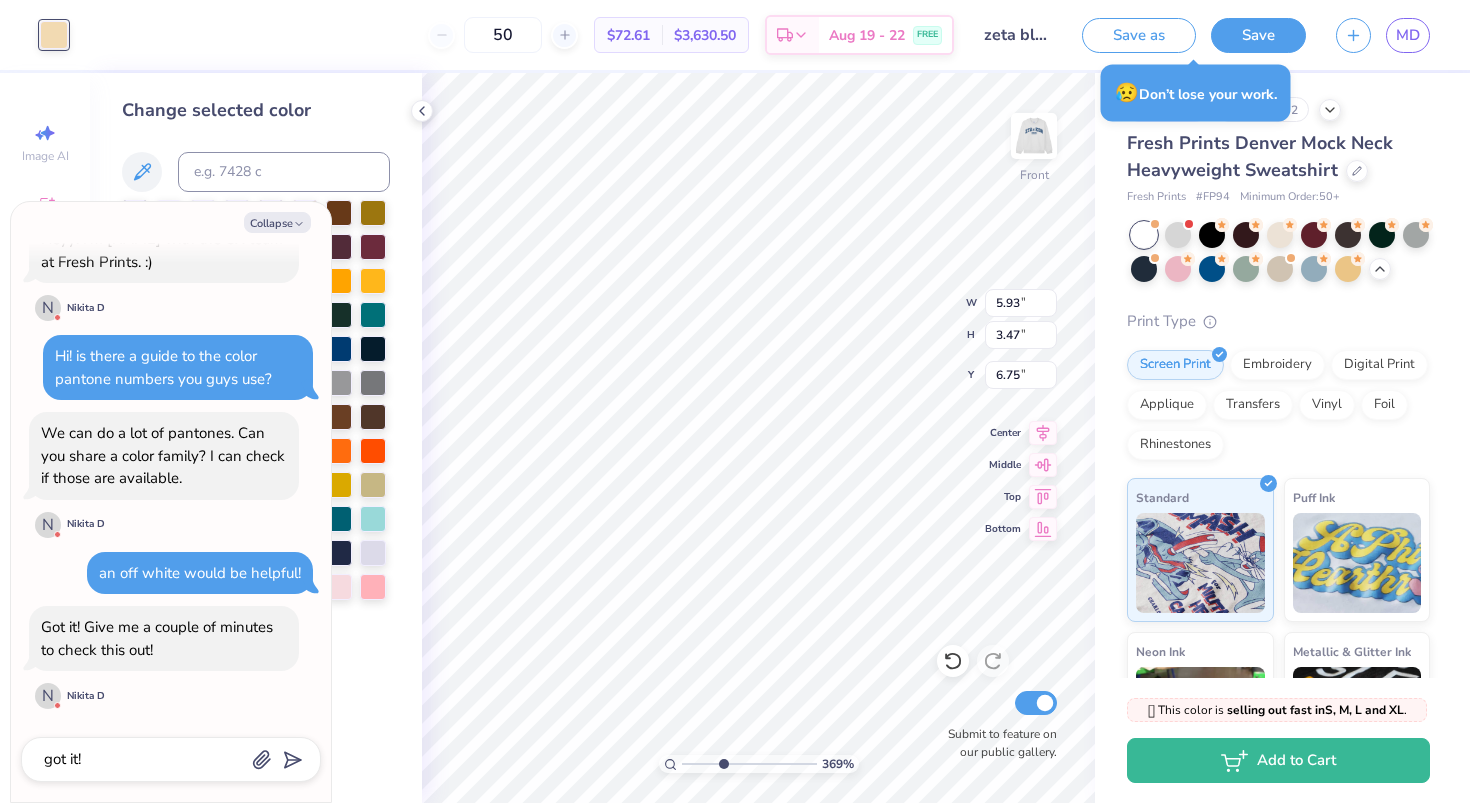 scroll, scrollTop: 1282, scrollLeft: 0, axis: vertical 